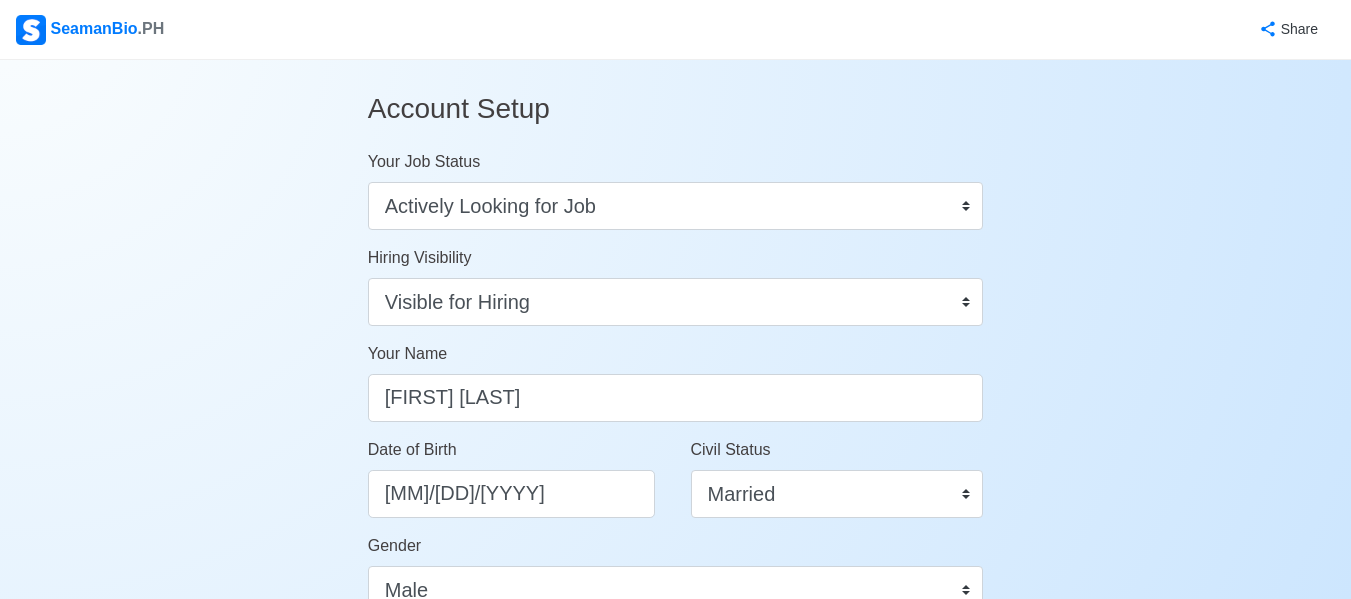select on "Actively Looking for Job" 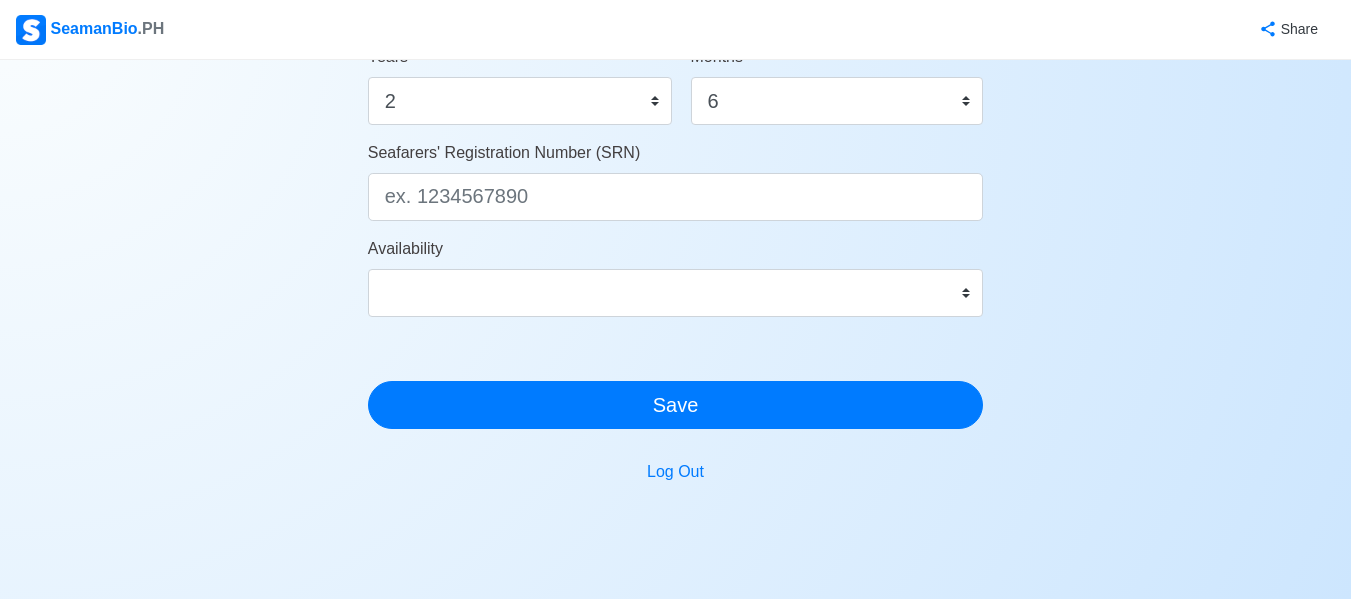 scroll, scrollTop: 1200, scrollLeft: 0, axis: vertical 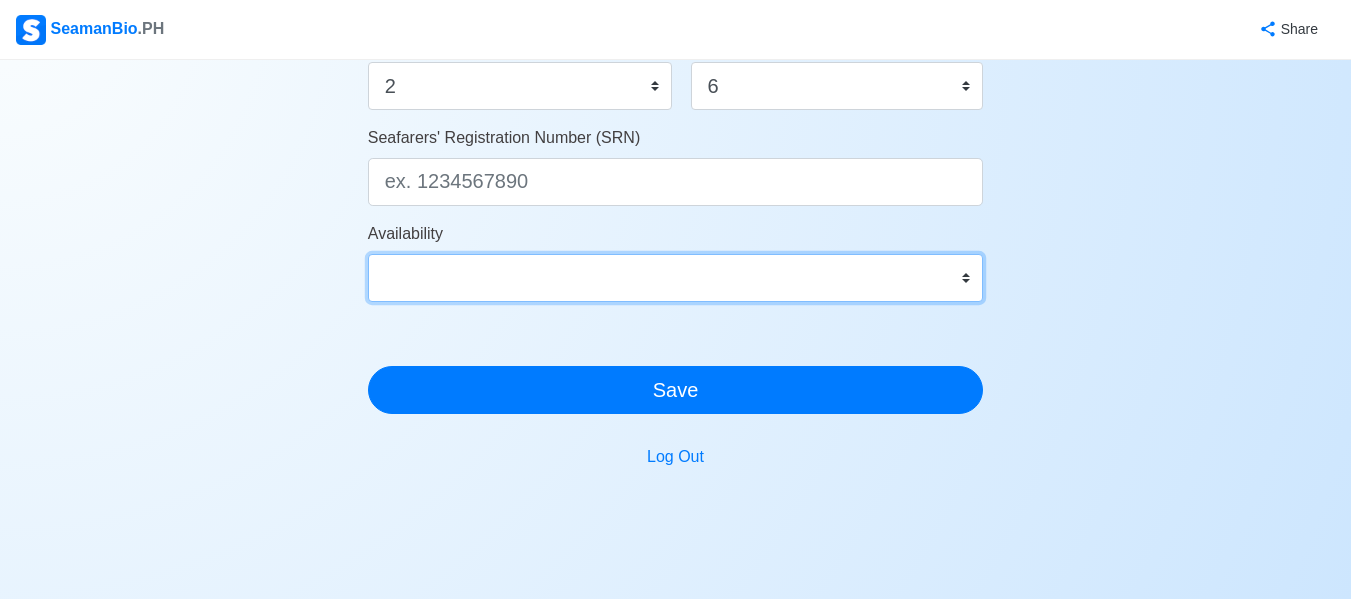 click on "Immediate Aug 2025  Sep 2025  Oct 2025  Nov 2025  Dec 2025  Jan 2026  Feb 2026  Mar 2026  Apr 2026" at bounding box center [676, 278] 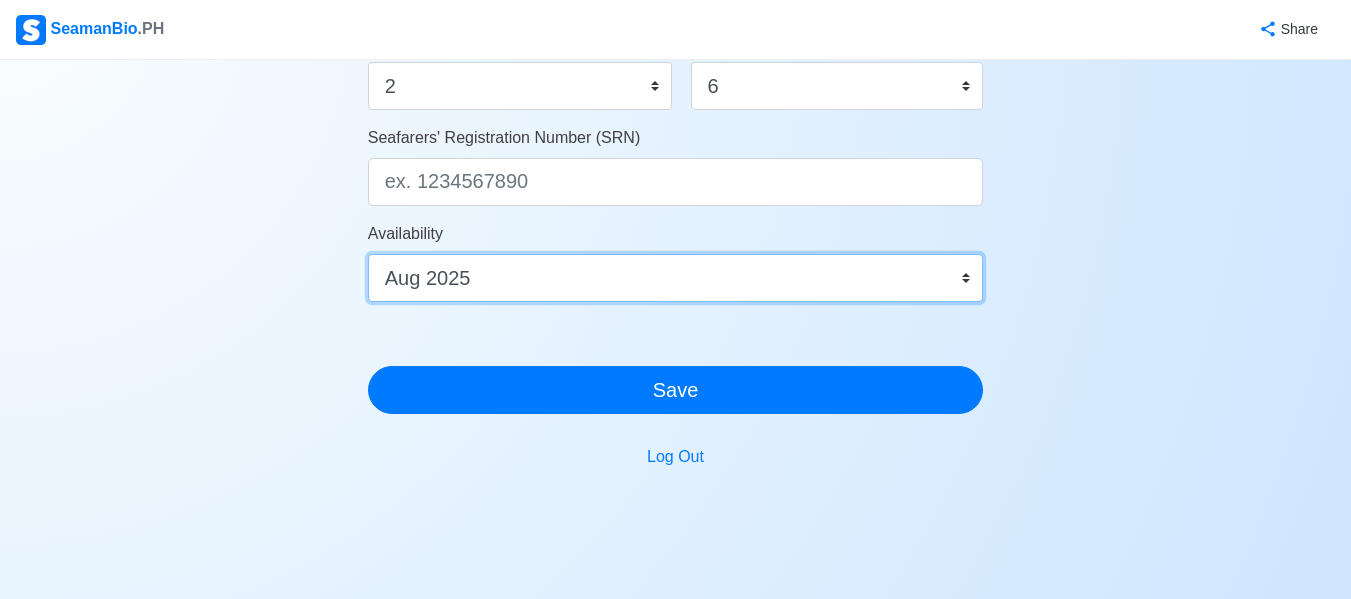 click on "Immediate Aug 2025  Sep 2025  Oct 2025  Nov 2025  Dec 2025  Jan 2026  Feb 2026  Mar 2026  Apr 2026" at bounding box center [676, 278] 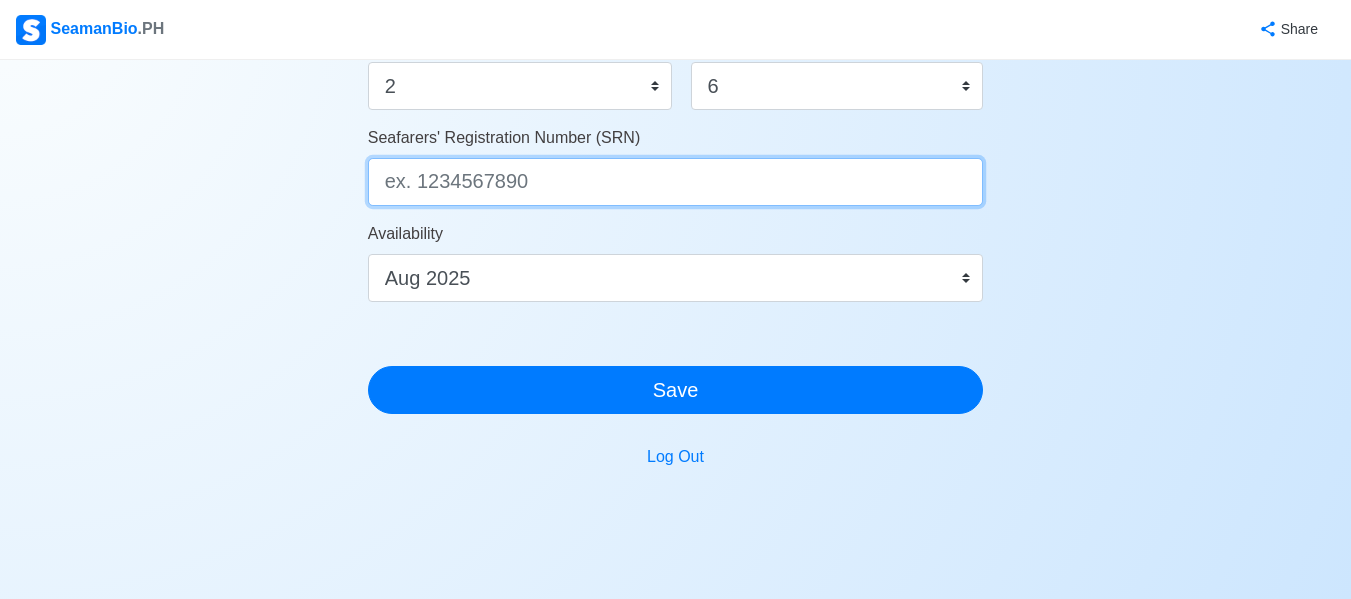 click on "Seafarers' Registration Number (SRN)" at bounding box center (676, 182) 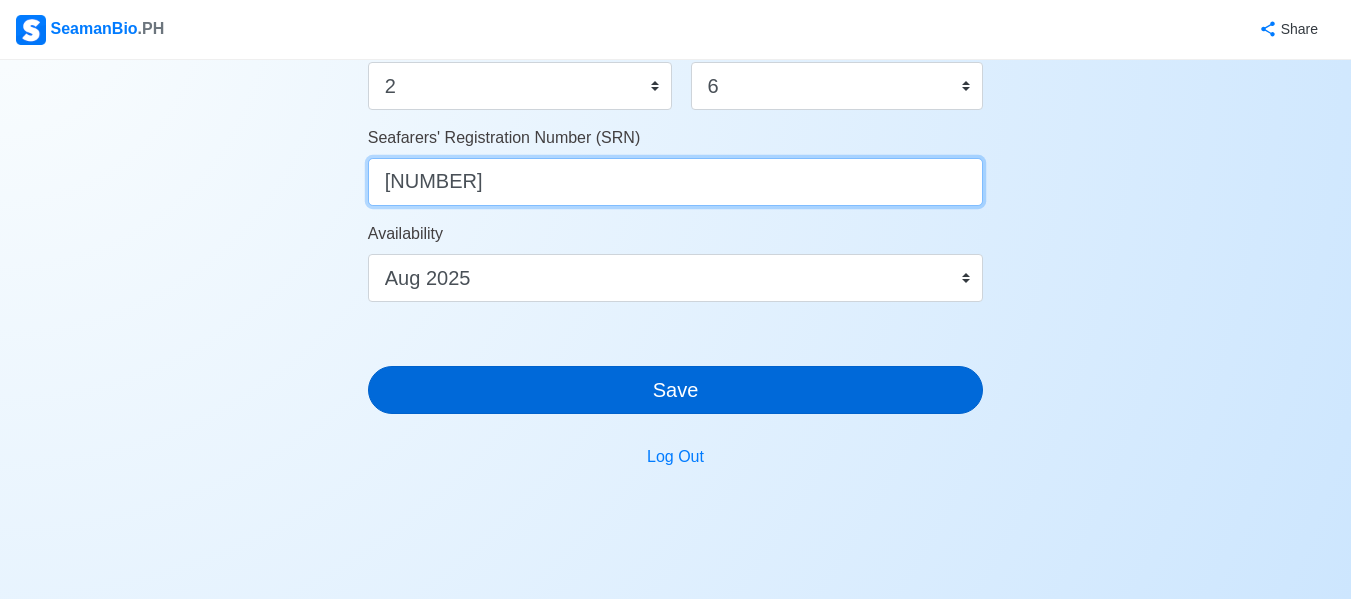 type on "[PHONE]" 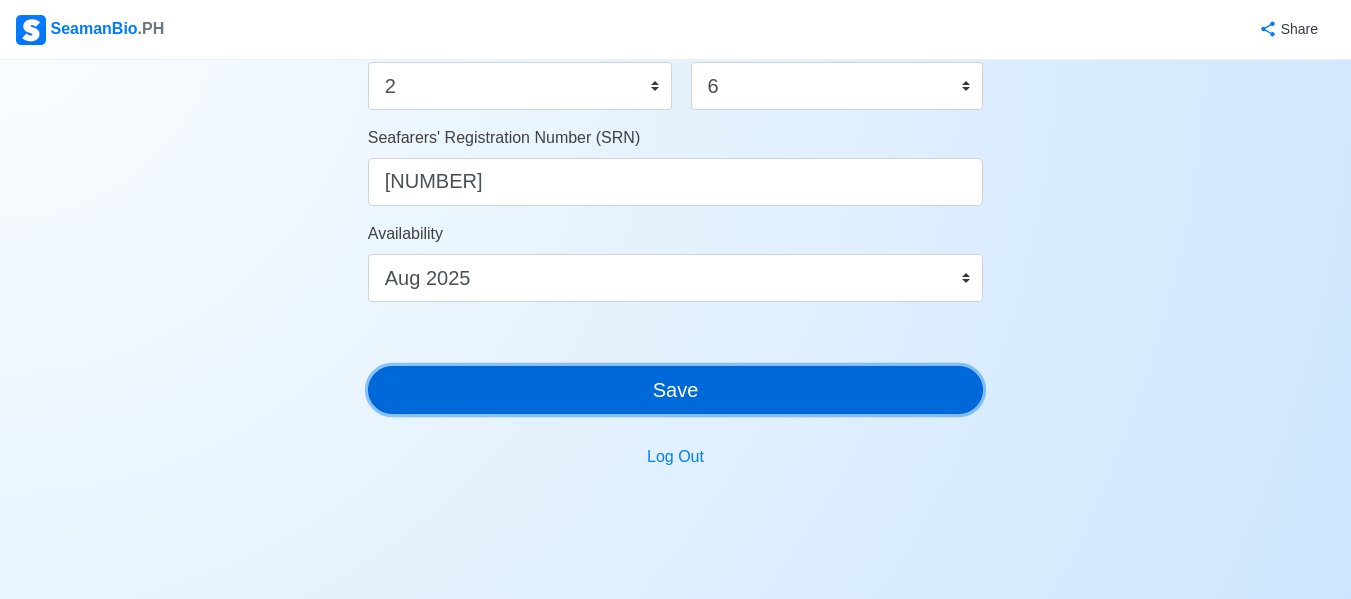 click on "Save" at bounding box center (676, 390) 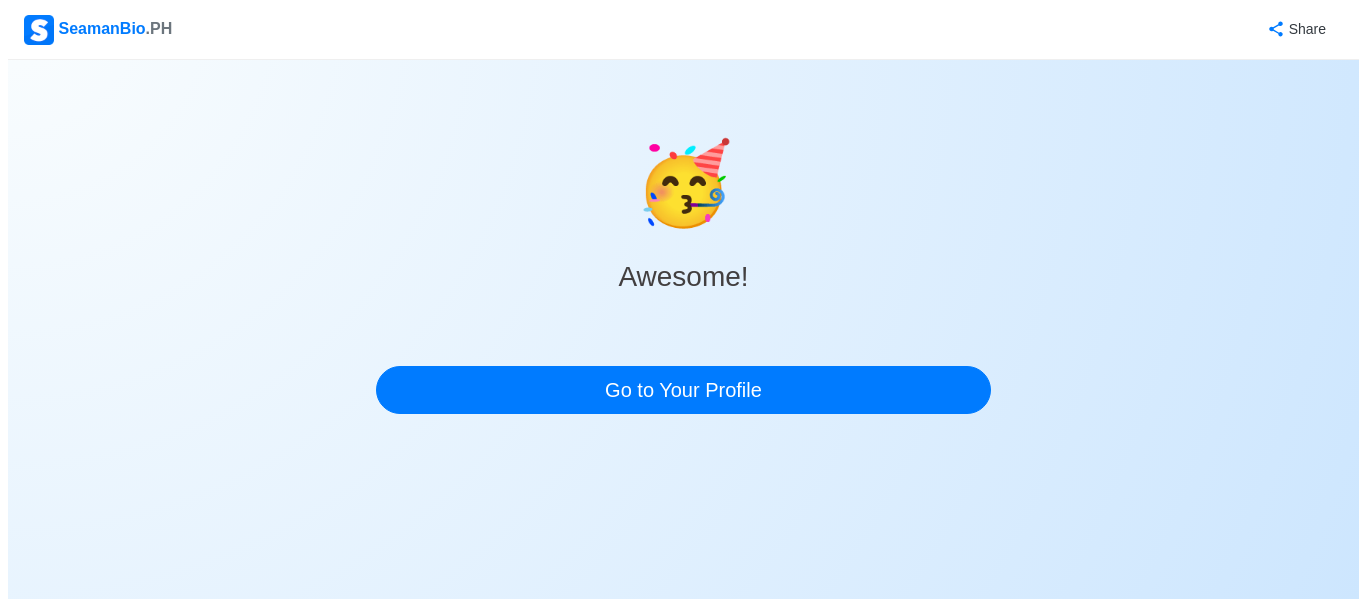scroll, scrollTop: 0, scrollLeft: 0, axis: both 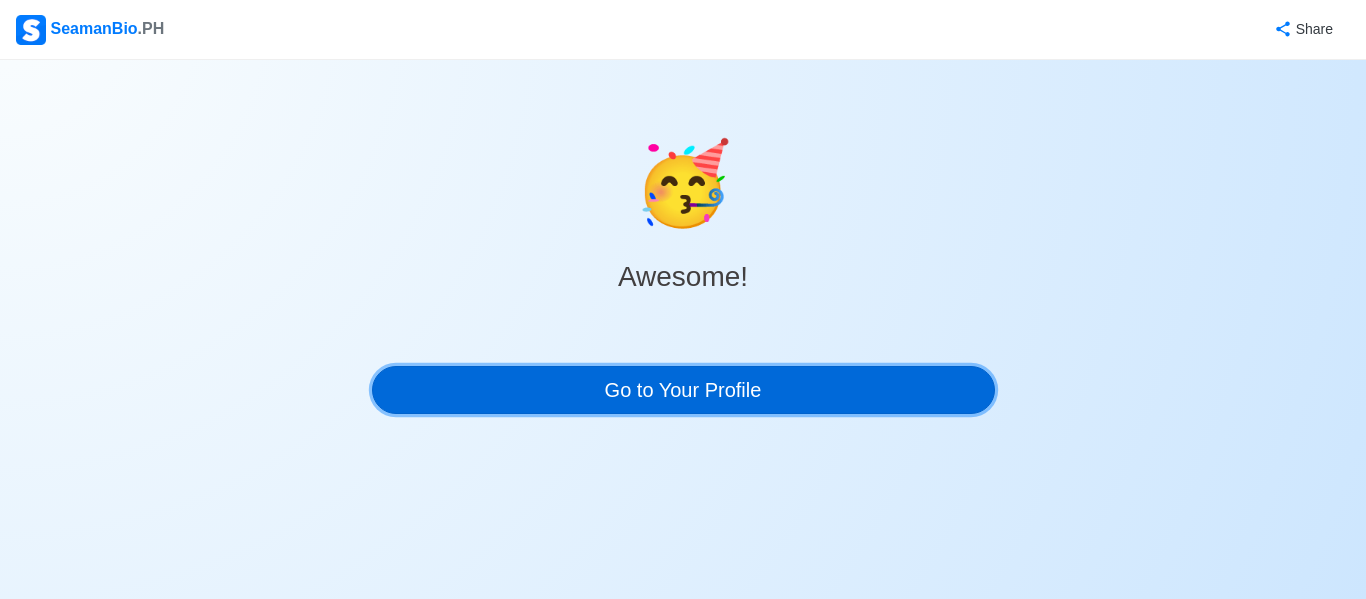 click on "Go to Your Profile" at bounding box center [683, 390] 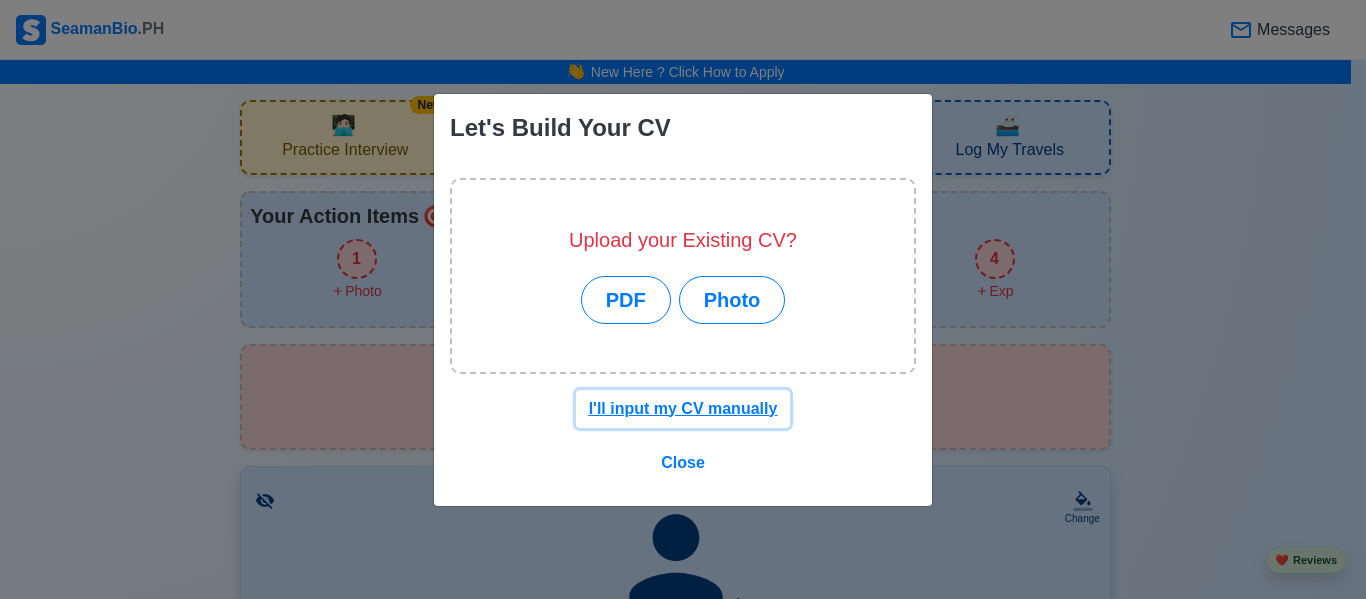 click on "I'll input my CV manually" at bounding box center [683, 408] 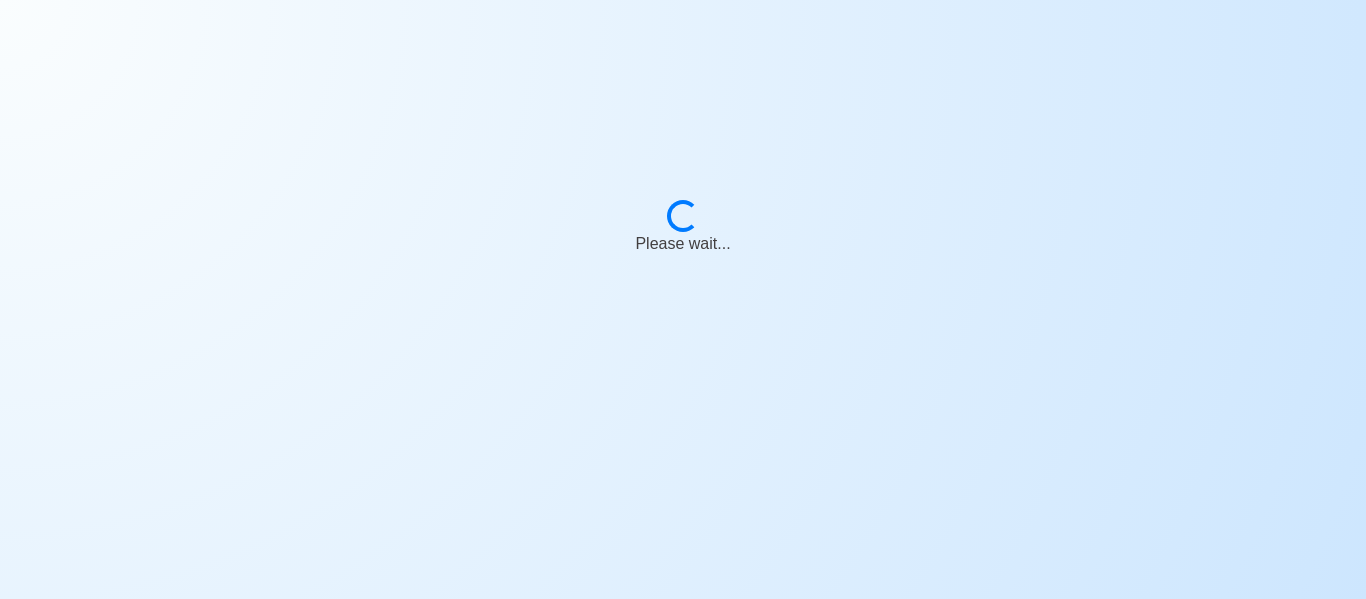 scroll, scrollTop: 0, scrollLeft: 0, axis: both 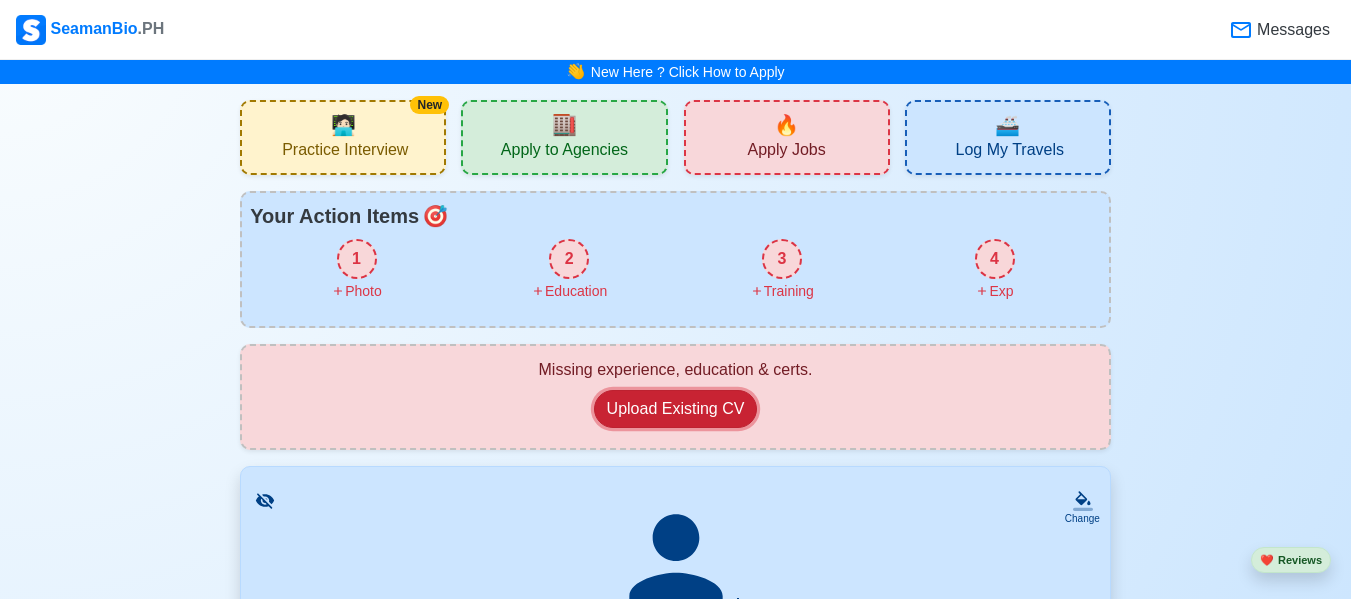 click on "Upload Existing CV" at bounding box center [676, 409] 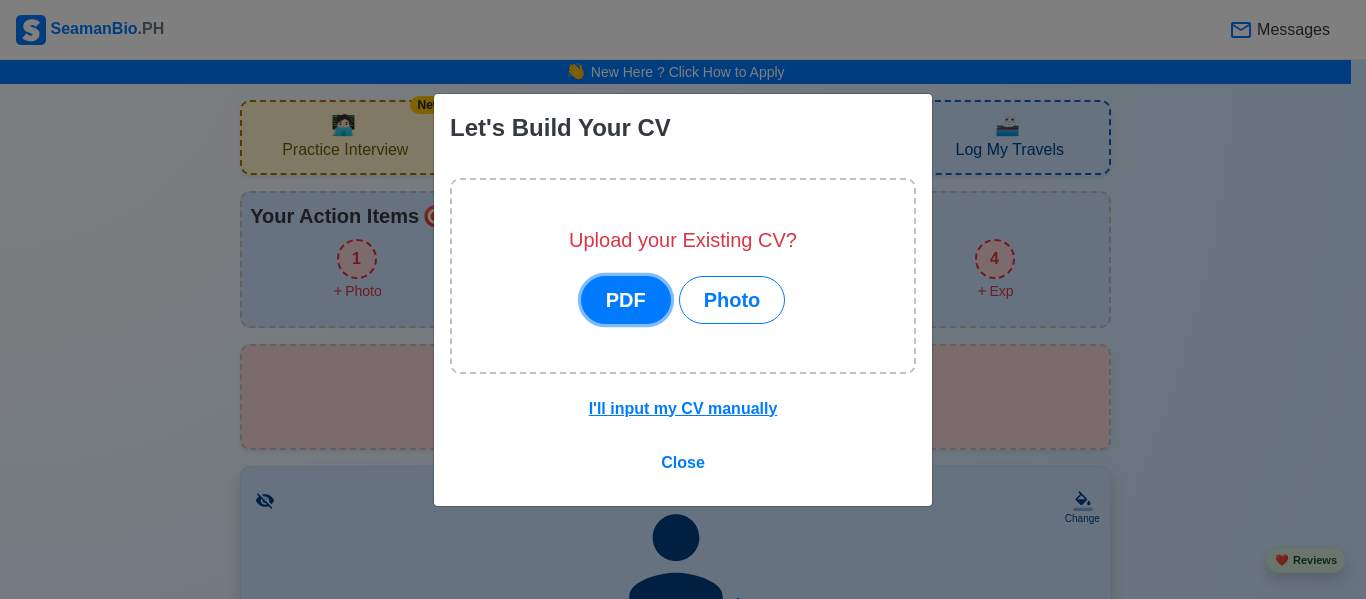 click on "PDF" at bounding box center [626, 300] 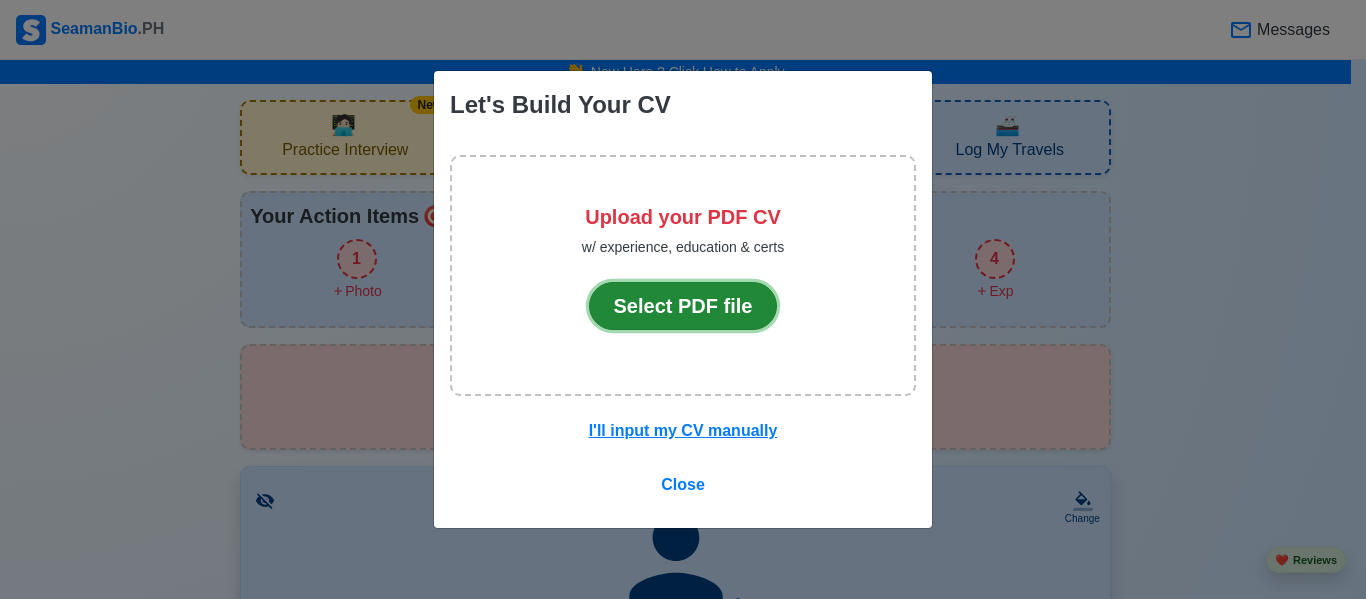 click on "Select PDF file" at bounding box center [683, 306] 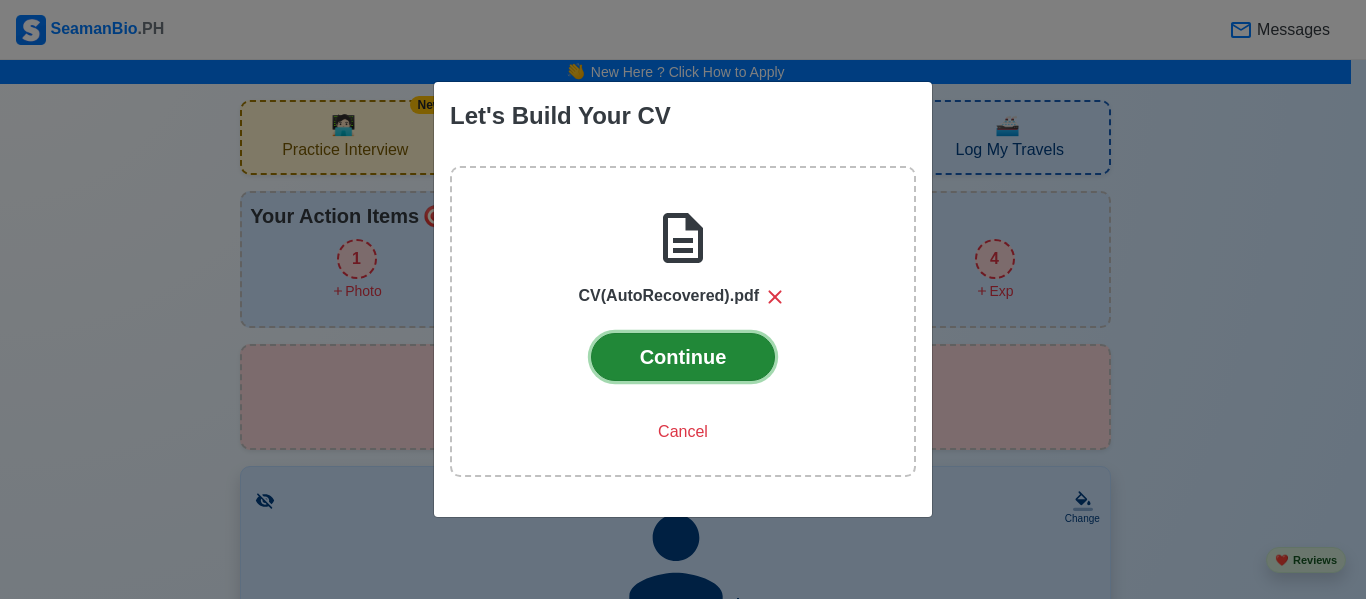 click on "Continue" at bounding box center [683, 357] 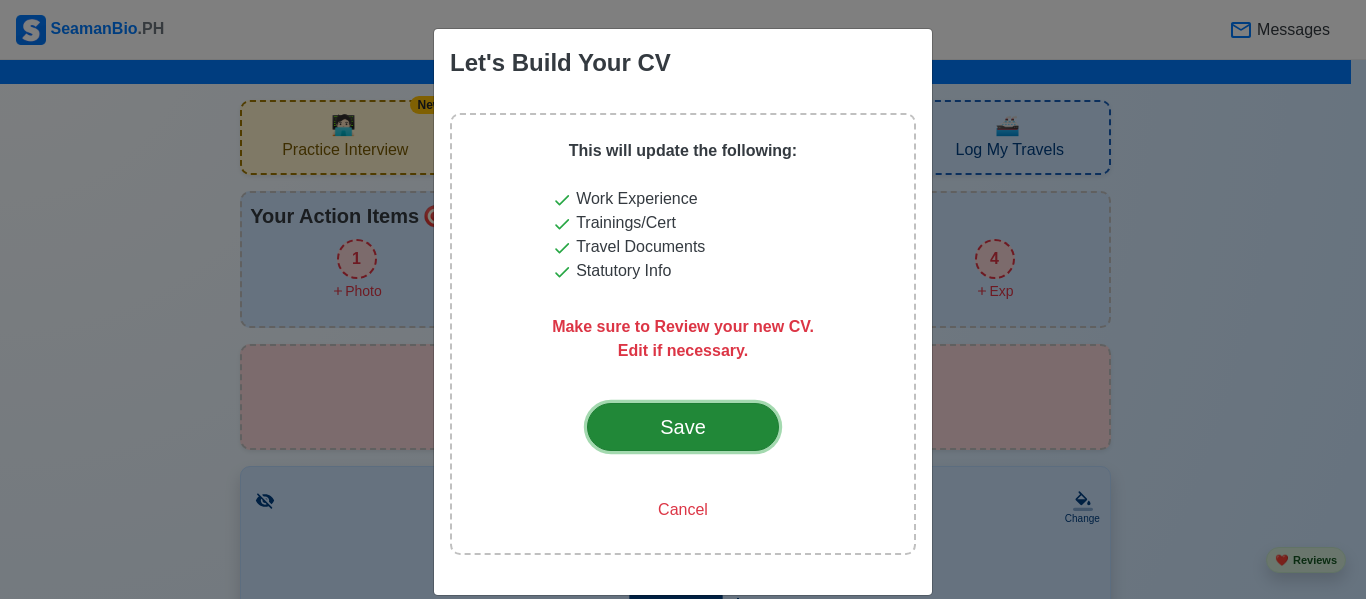 click on "Save" at bounding box center (683, 427) 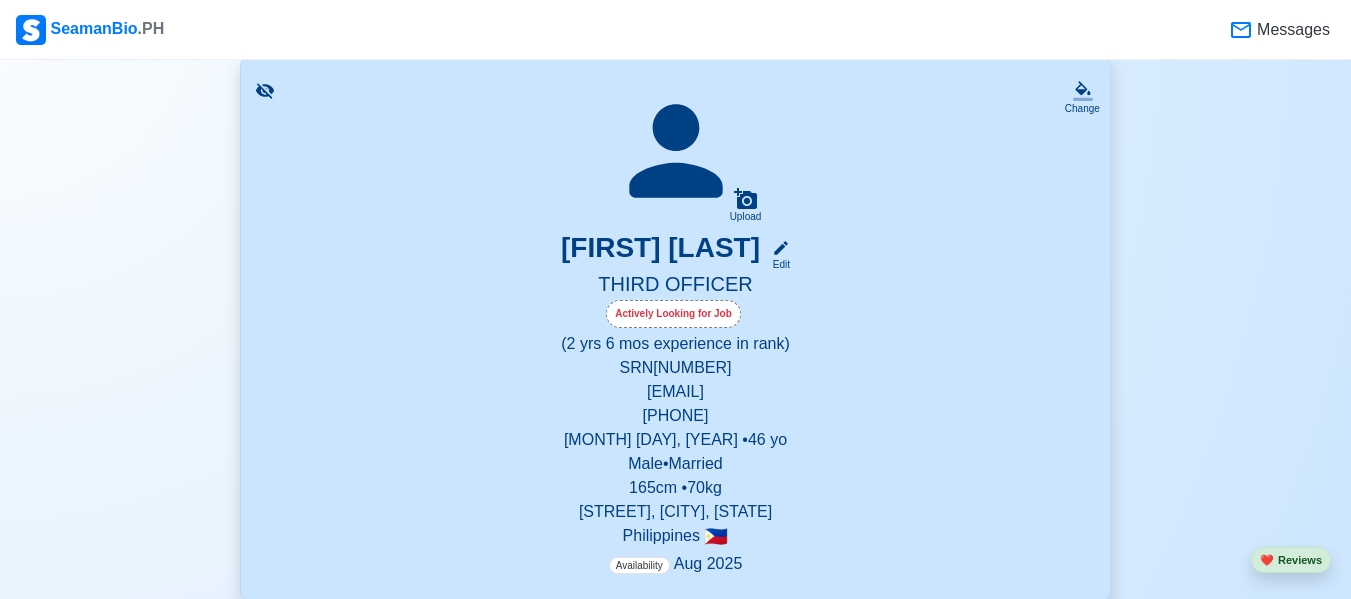scroll, scrollTop: 200, scrollLeft: 0, axis: vertical 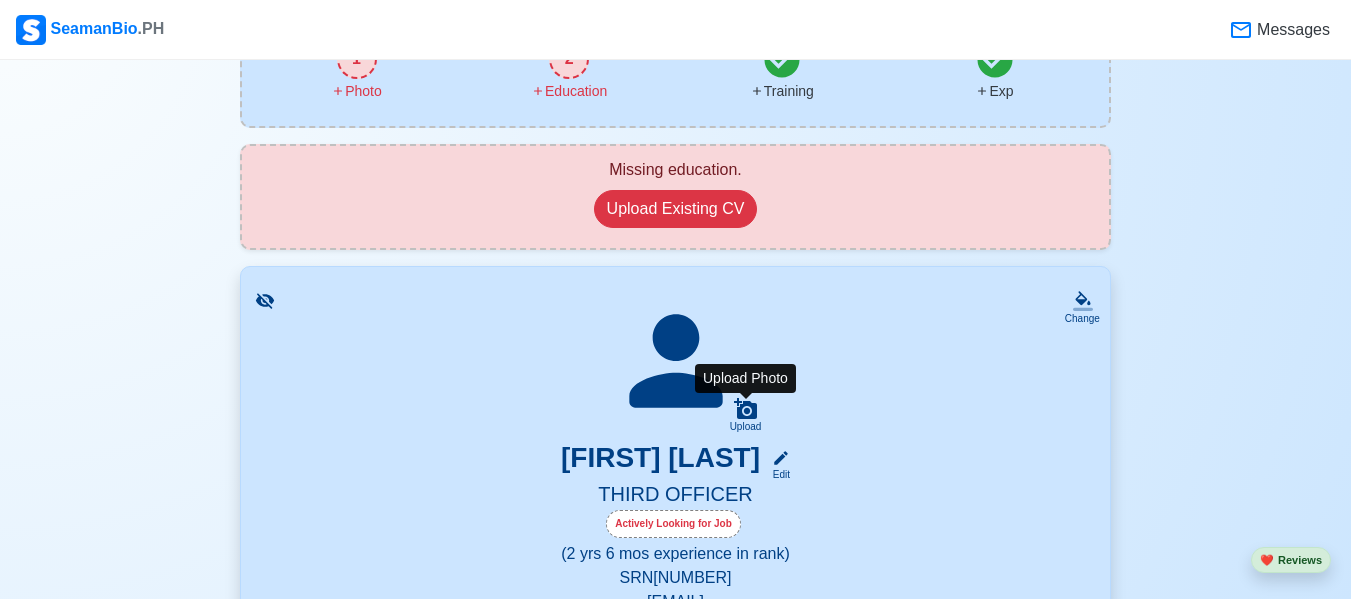 click 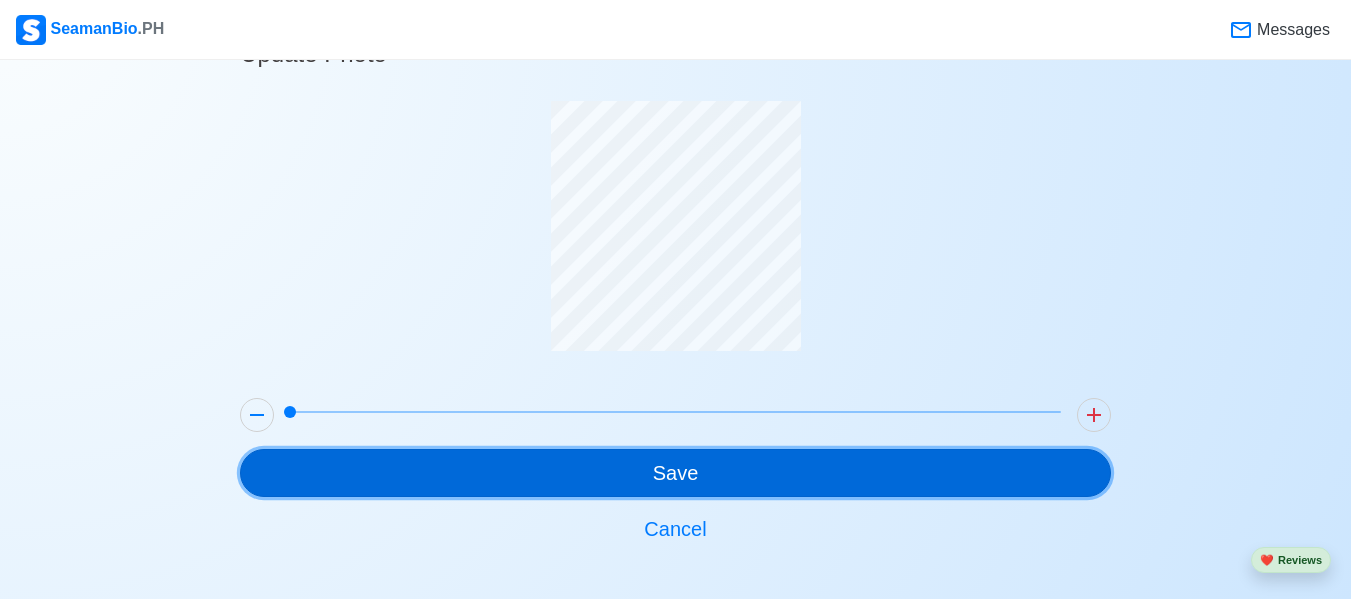 click on "Save" at bounding box center (675, 473) 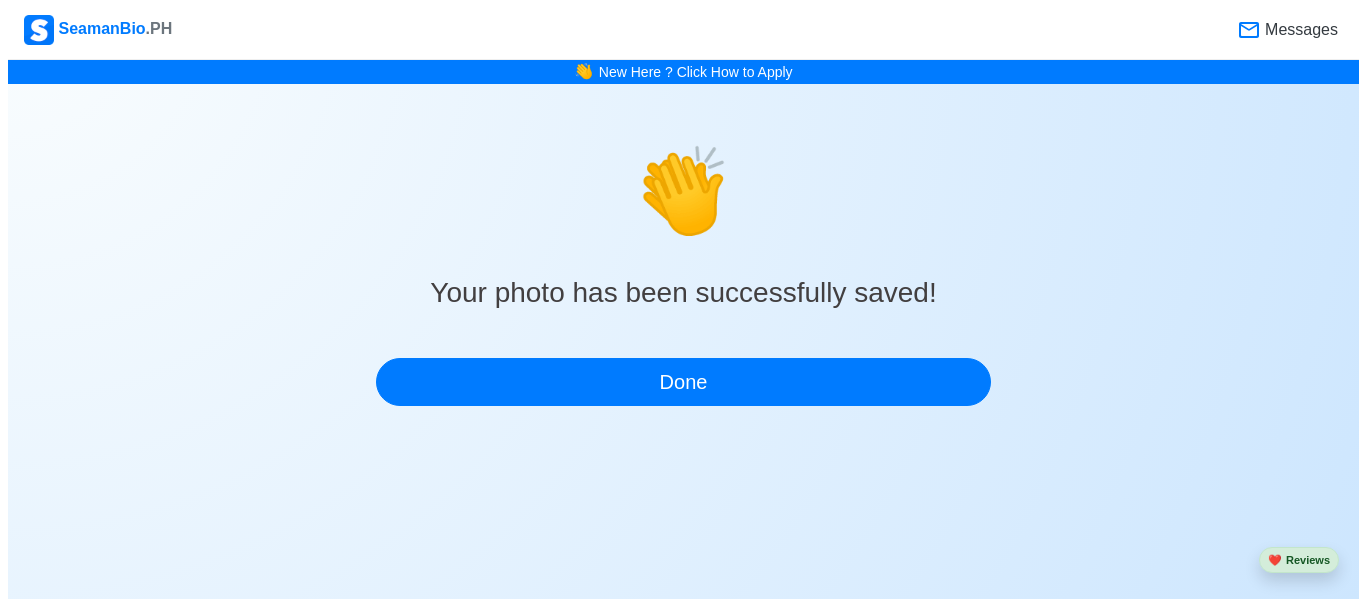 scroll, scrollTop: 0, scrollLeft: 0, axis: both 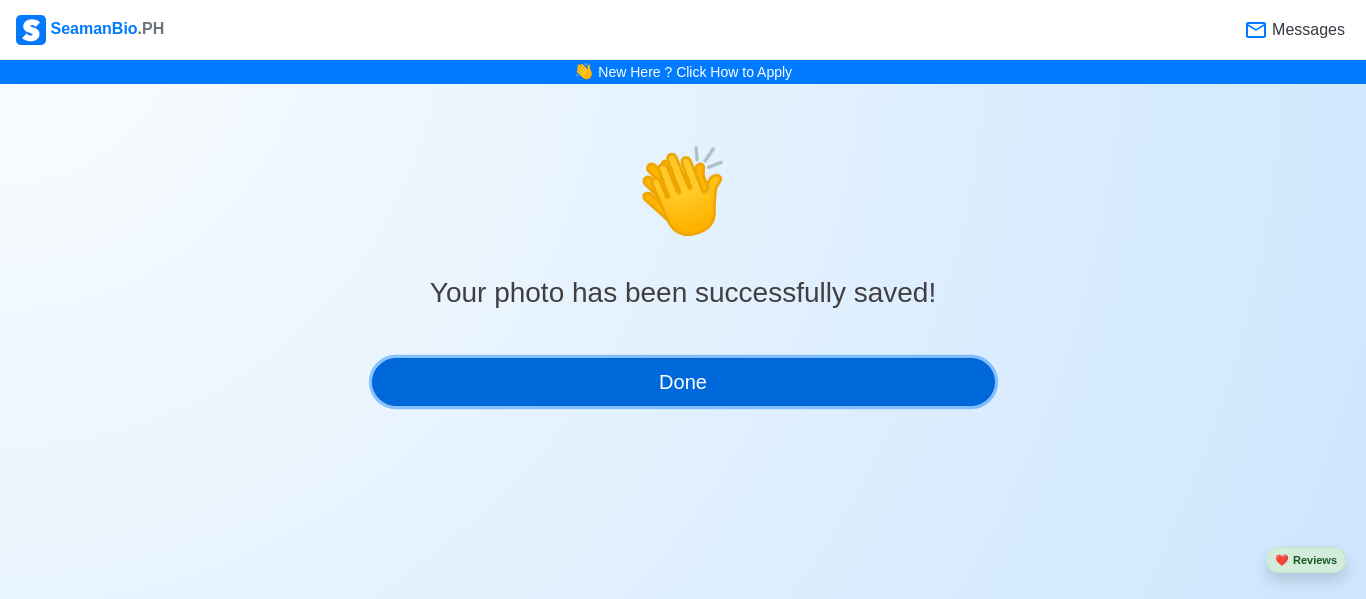 click on "Done" at bounding box center (683, 382) 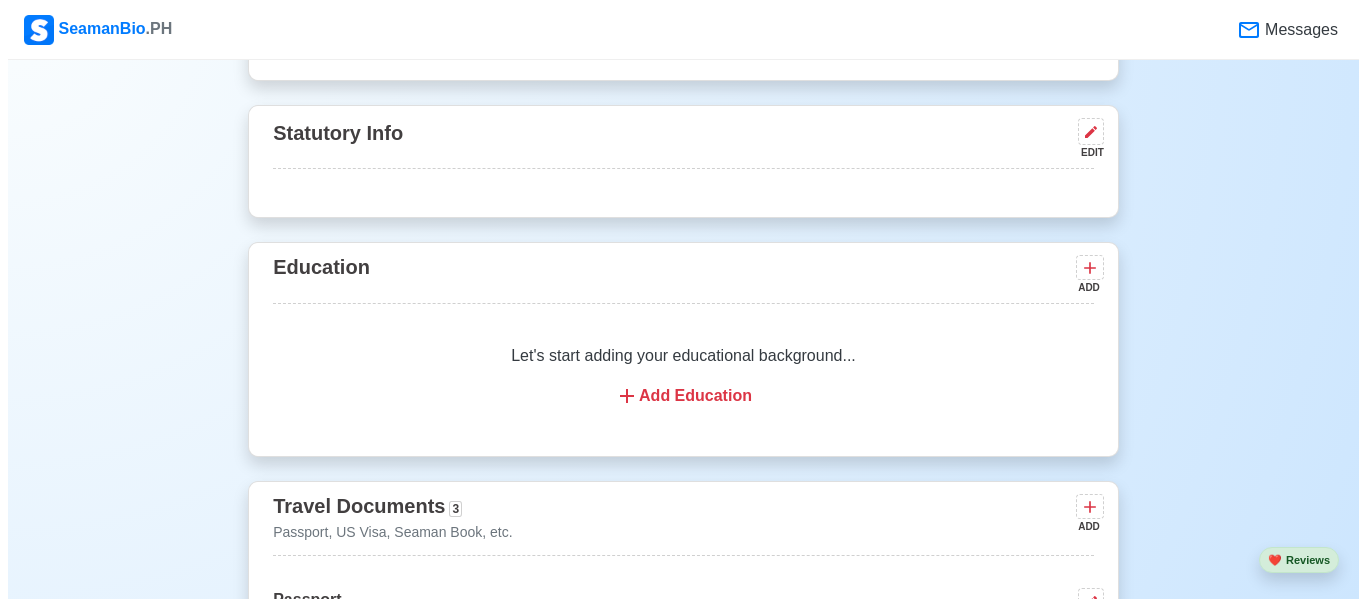 scroll, scrollTop: 1400, scrollLeft: 0, axis: vertical 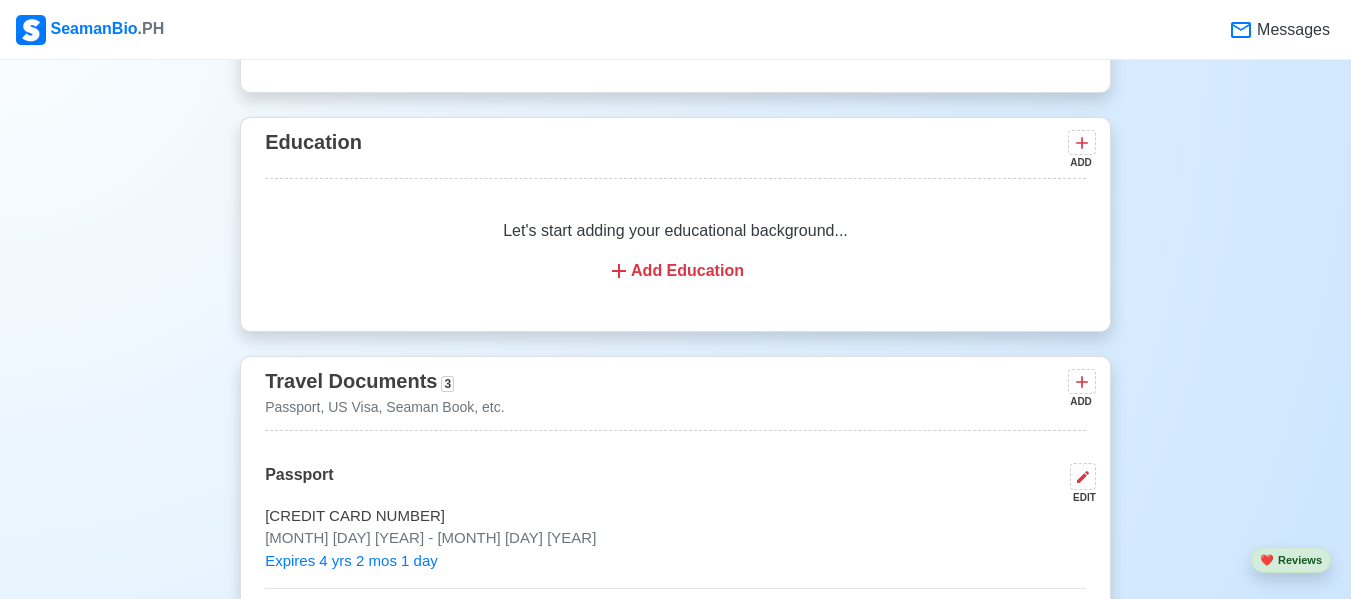 click on "Add Education" at bounding box center (675, 271) 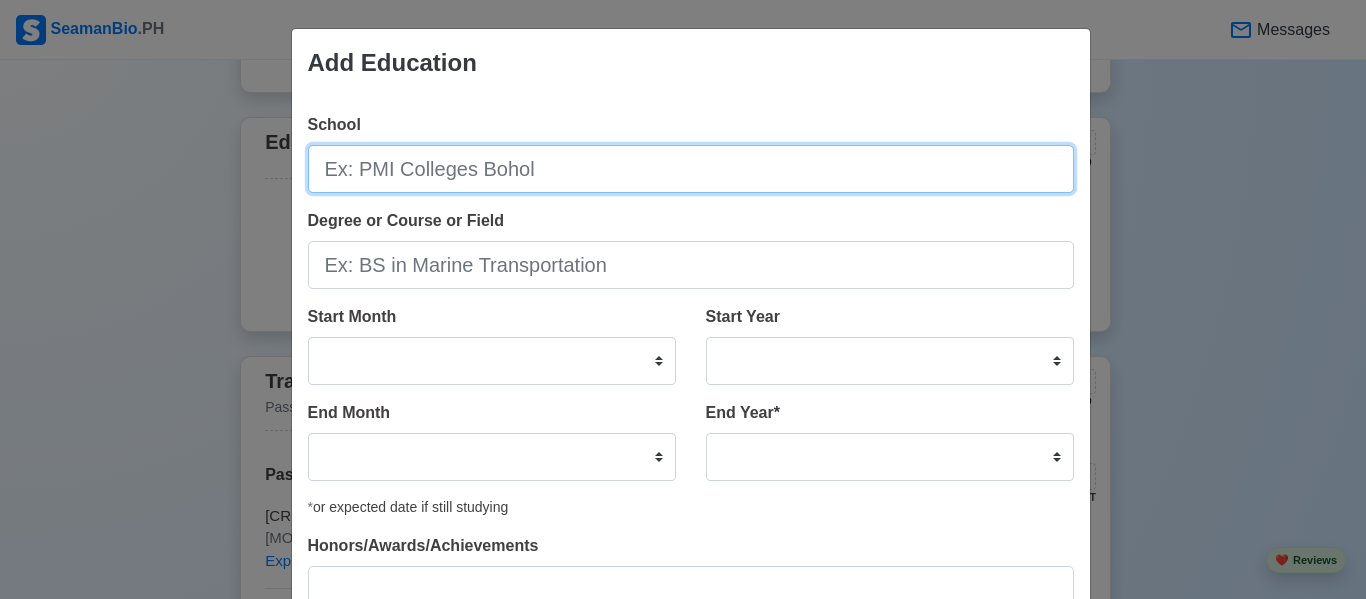 click on "School" at bounding box center [691, 169] 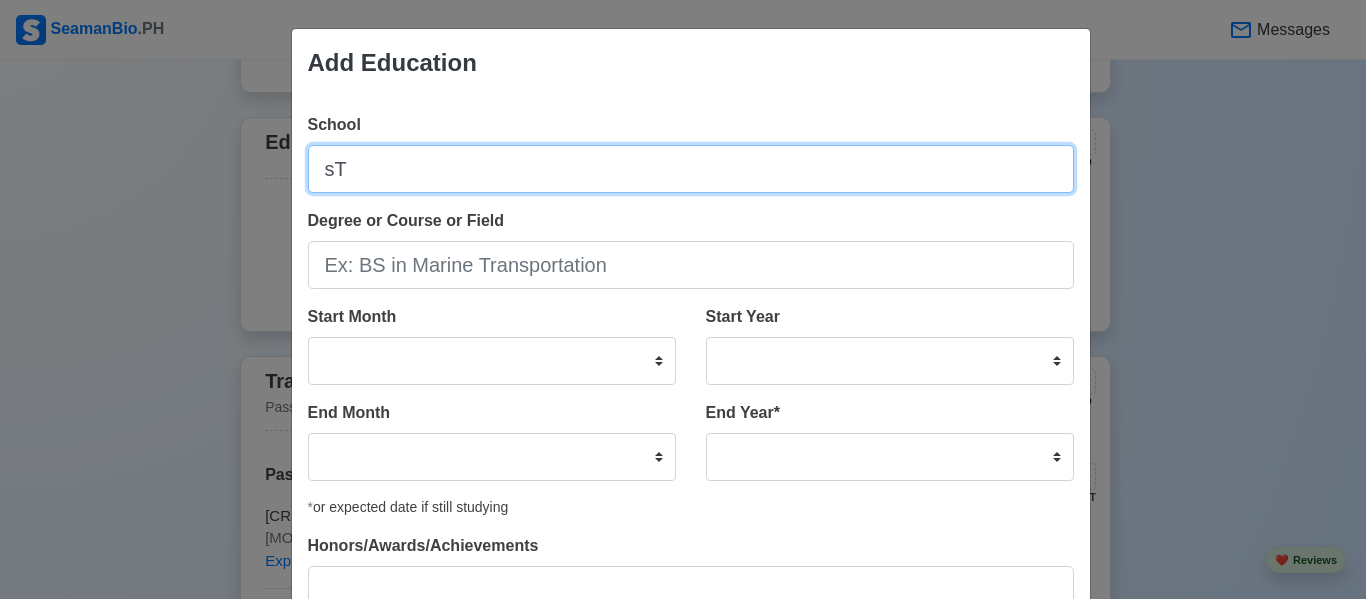 type on "s" 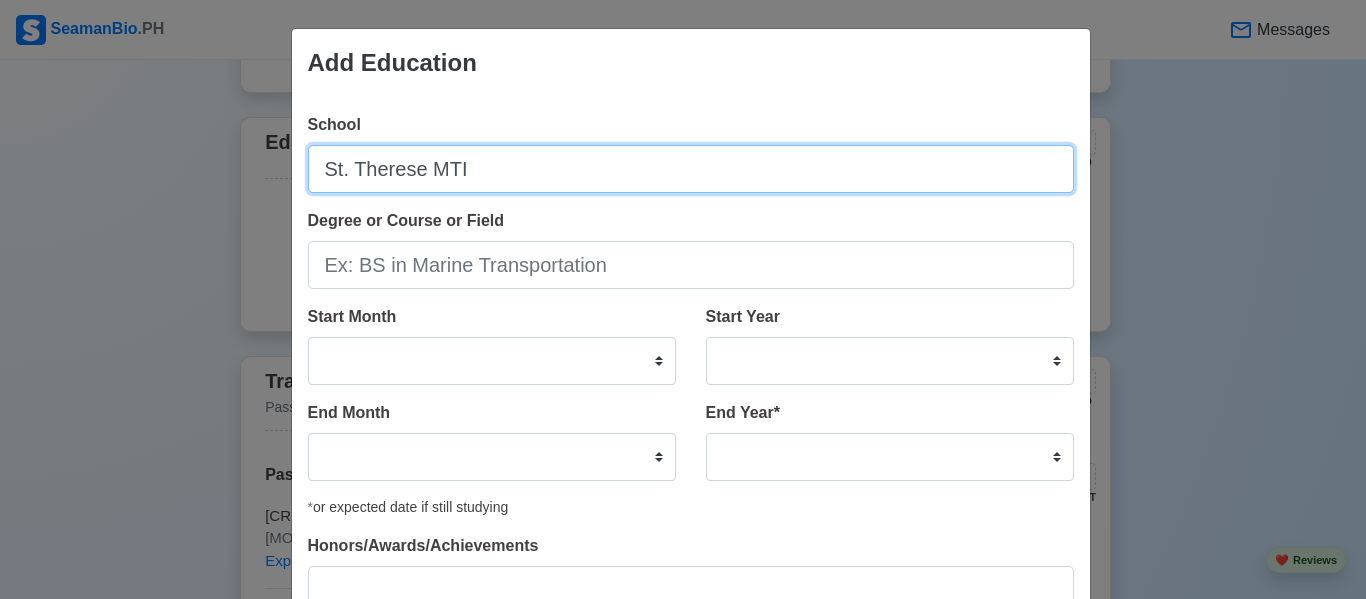 type on "St. Therese MTI" 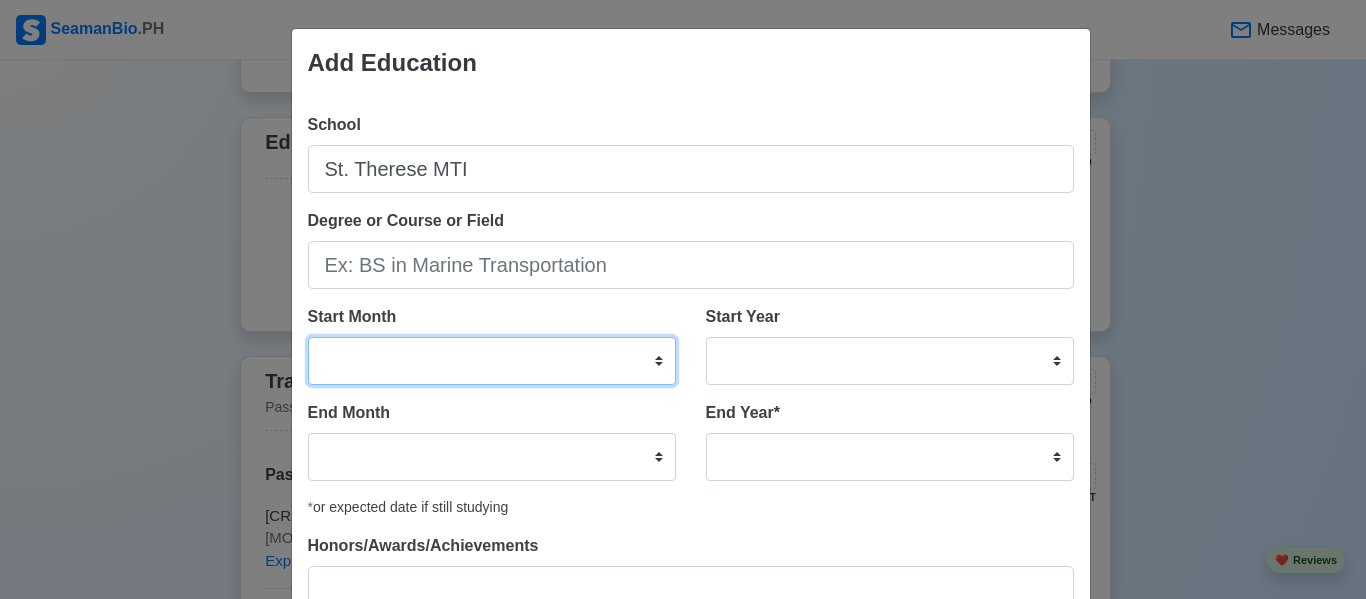 click on "January February March April May June July August September October November December" at bounding box center [492, 361] 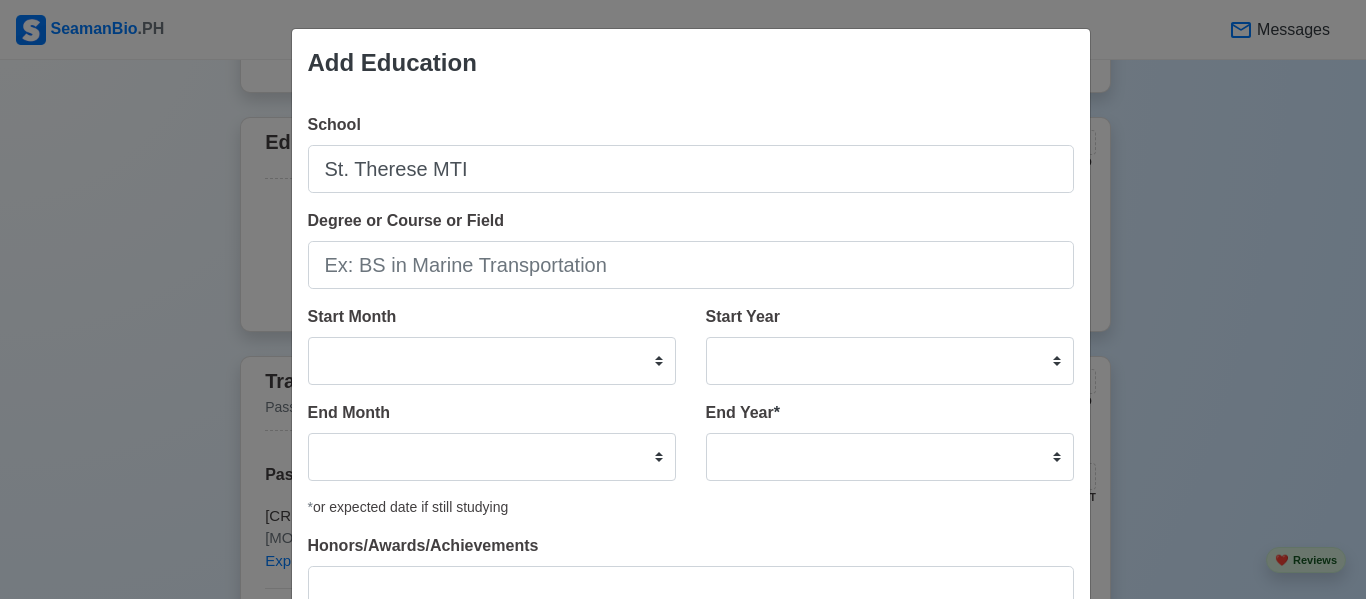 click on "School St. Therese MTI Degree or Course or Field Start Month January February March April May June July August September October November December Start Year 2025 2024 2023 2022 2021 2020 2019 2018 2017 2016 2015 2014 2013 2012 2011 2010 2009 2008 2007 2006 2005 2004 2003 2002 2001 2000 1999 1998 1997 1996 1995 1994 1993 1992 1991 1990 1989 1988 1987 1986 1985 1984 1983 1982 1981 1980 1979 1978 1977 1976 1975 1974 1973 1972 1971 1970 1969 1968 1967 1966 1965 1964 1963 1962 1961 1960 1959 1958 1957 1956 1955 1954 1953 1952 1951 1950 1949 1948 1947 1946 1945 1944 1943 1942 1941 1940 1939 1938 1937 1936 1935 1934 1933 1932 1931 1930 1929 1928 1927 1926 1925 End Month January February March April May June July August September October November December End Year * 2035 2034 2033 2032 2031 2030 2029 2028 2027 2026 2025 2024 2023 2022 2021 2020 2019 2018 2017 2016 2015 2014 2013 2012 2011 2010 2009 2008 2007 2006 2005 2004 2003 2002 2001 2000 1999 1998 1997 1996 1995 1994 1993 1992 1991 1990 1989 1988 1987 1986 1985 1984 1983 1982 1981 1980 1979 1978 1977 1976 1975 1974 1973 1972 1971 1970 1969 1968 1967 1966 1965 1964 1963 1962 1961 1960 1959 1958 1957 1956 1955 1954 1953 1952 1951 1950 1949 1948 1947 1946 1945 1944 1943 1942 1941 1940 1939 1938 1937 1936 1935 1934 1933 1932 1931 1930 1929 1928 1927 1926 1925 End Year *" at bounding box center (691, 371) 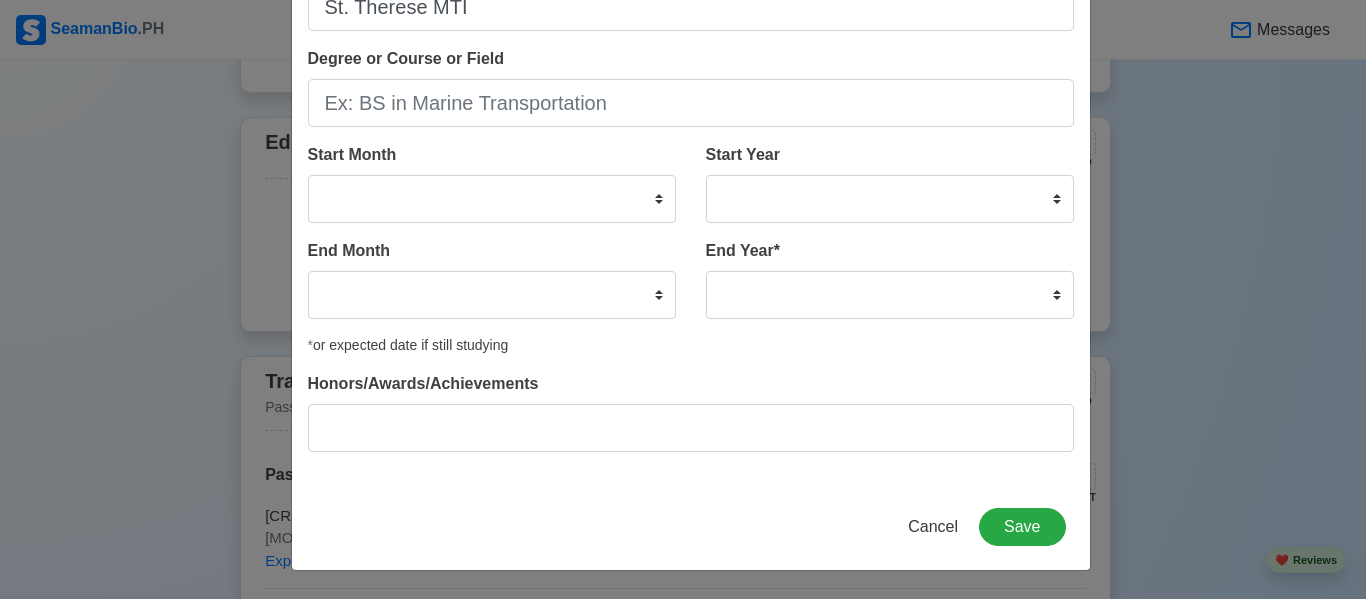 scroll, scrollTop: 62, scrollLeft: 0, axis: vertical 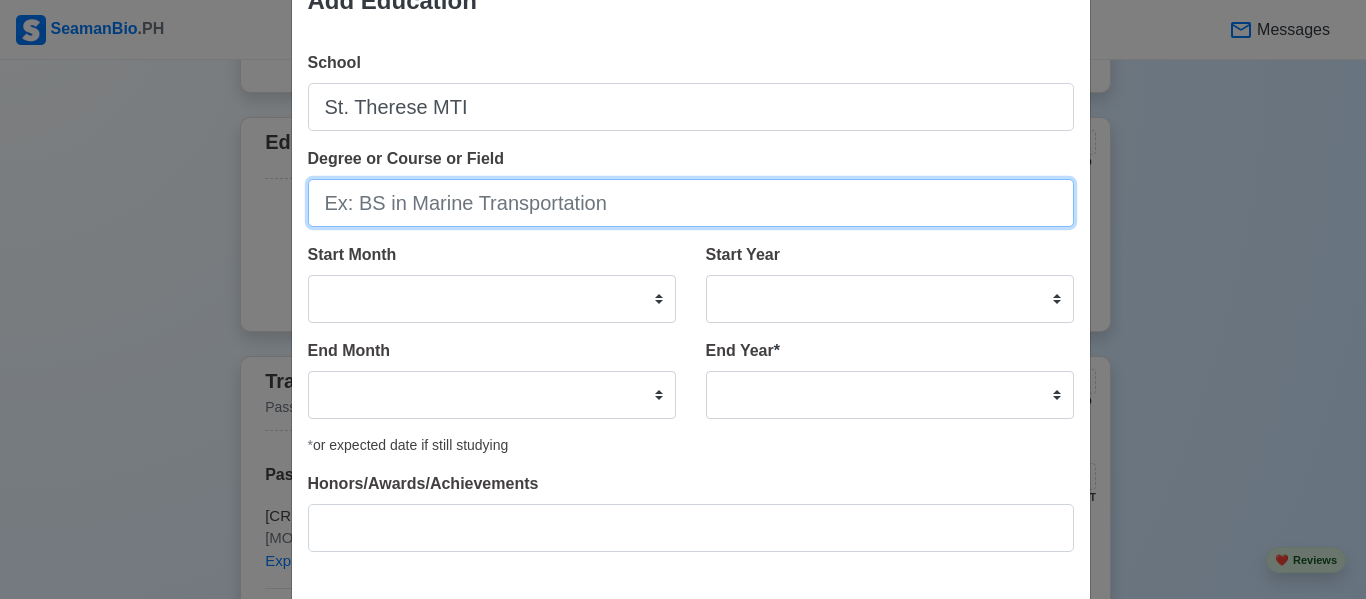 click on "Degree or Course or Field" at bounding box center (691, 203) 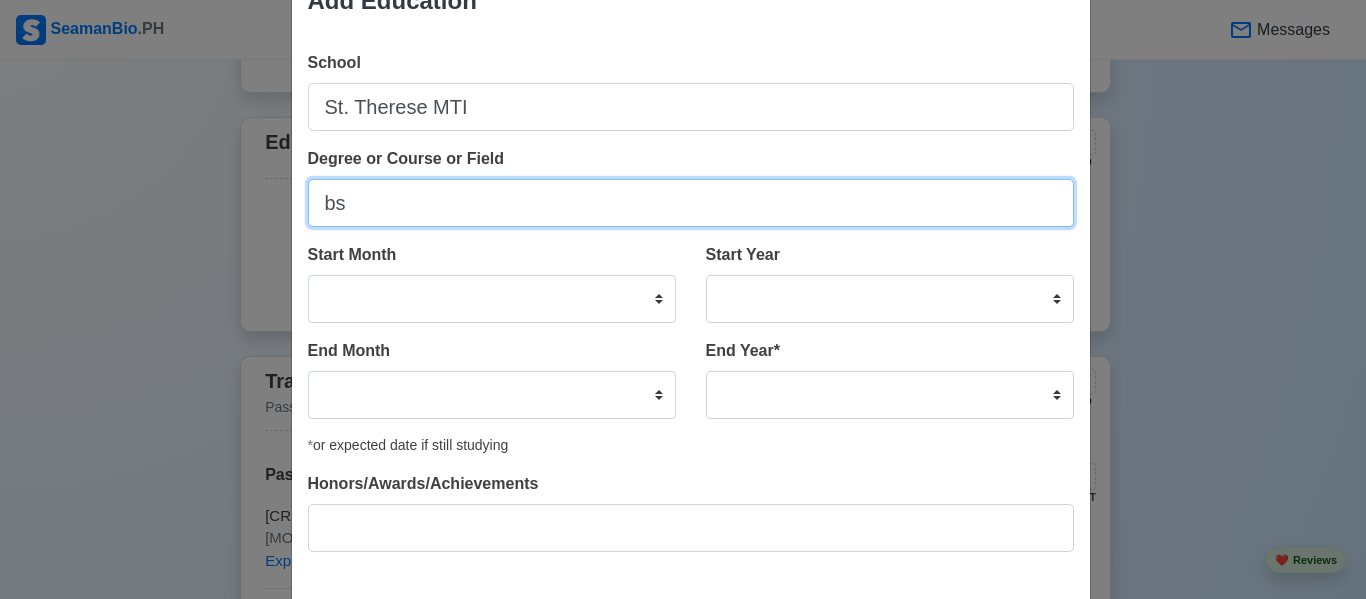 type on "b" 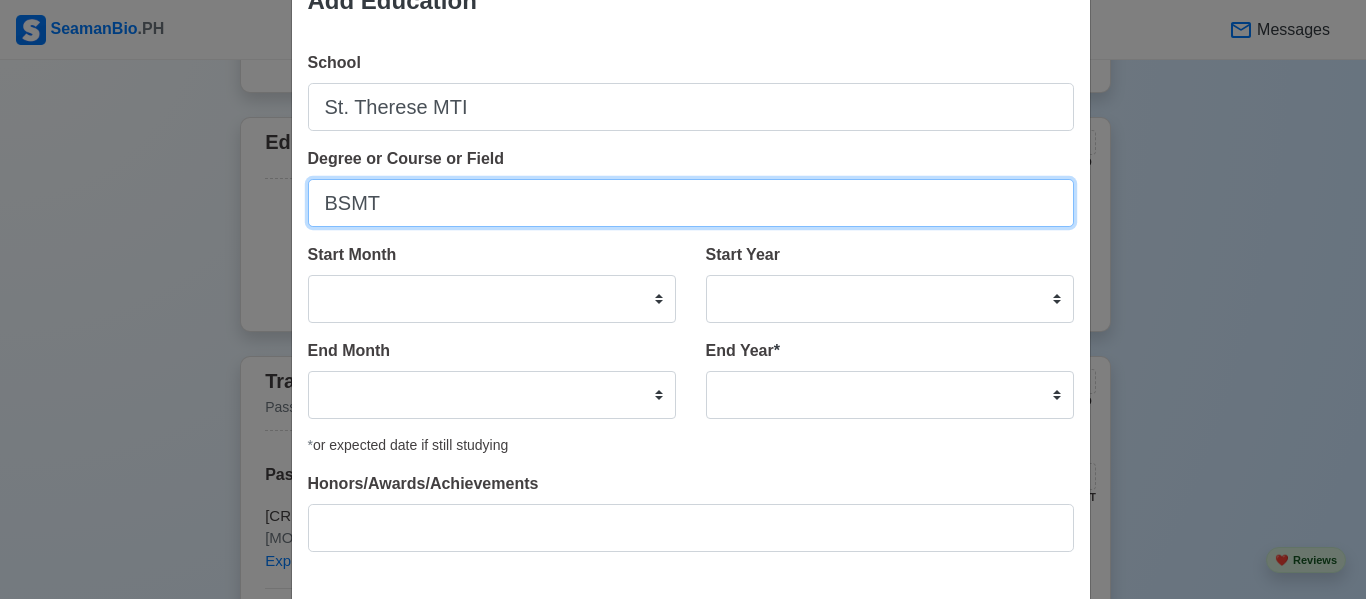 scroll, scrollTop: 162, scrollLeft: 0, axis: vertical 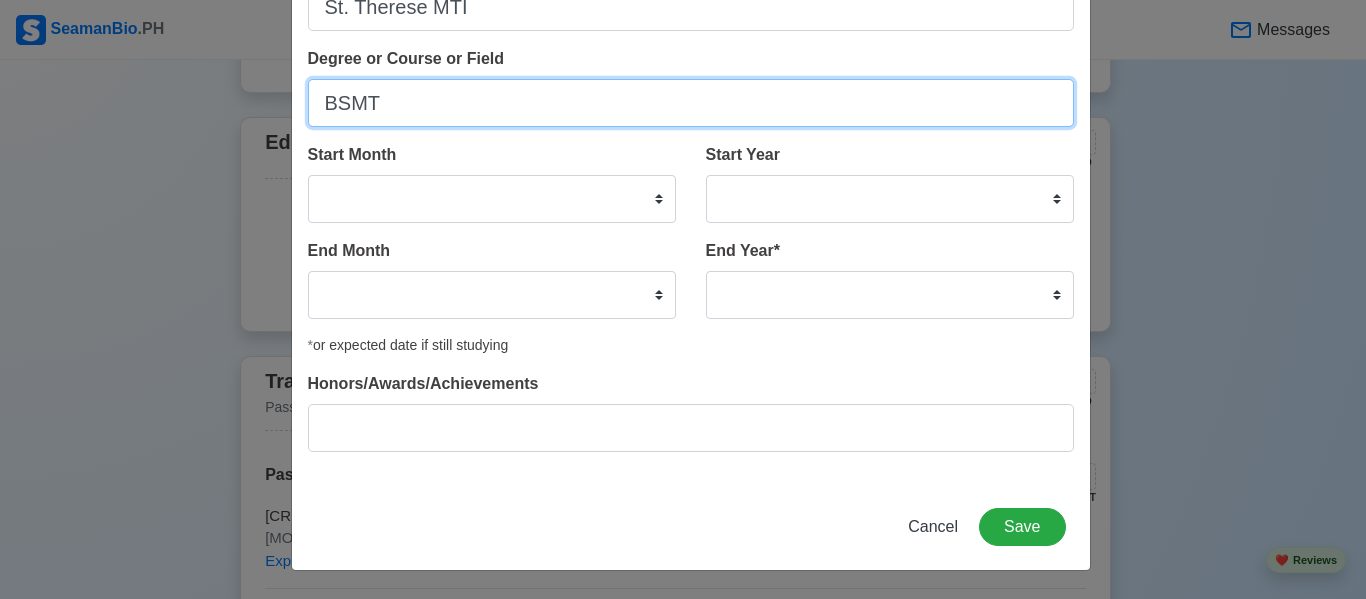 type on "BSMT" 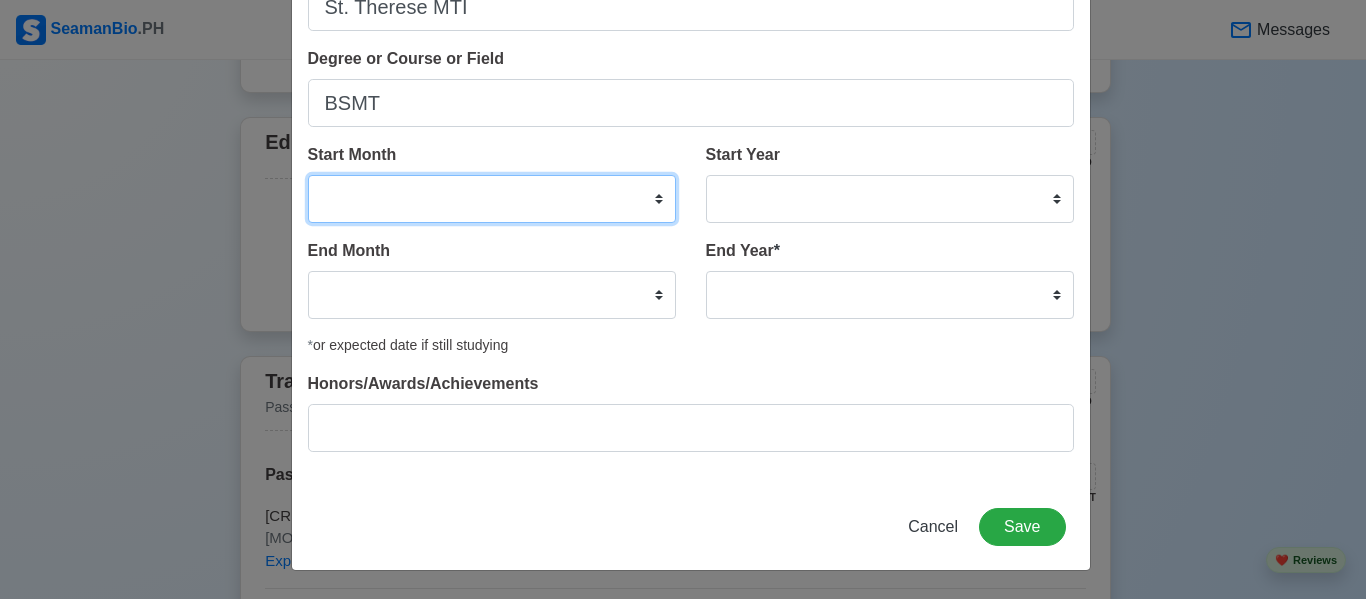click on "January February March April May June July August September October November December" at bounding box center (492, 199) 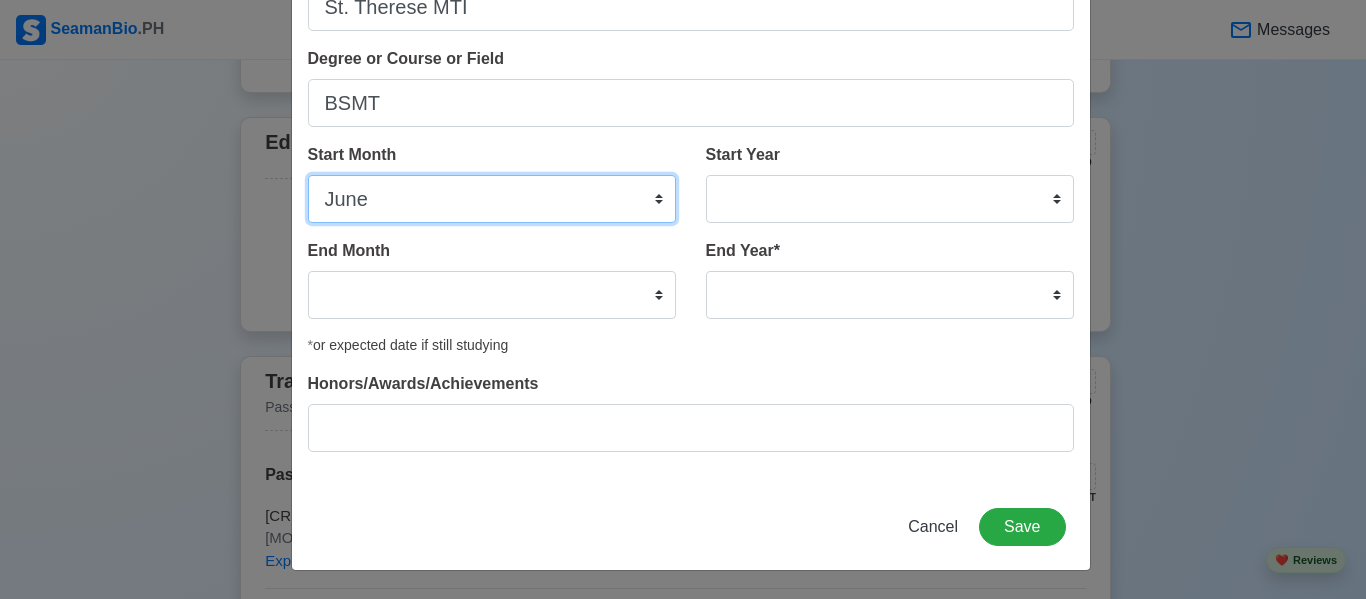 click on "January February March April May June July August September October November December" at bounding box center (492, 199) 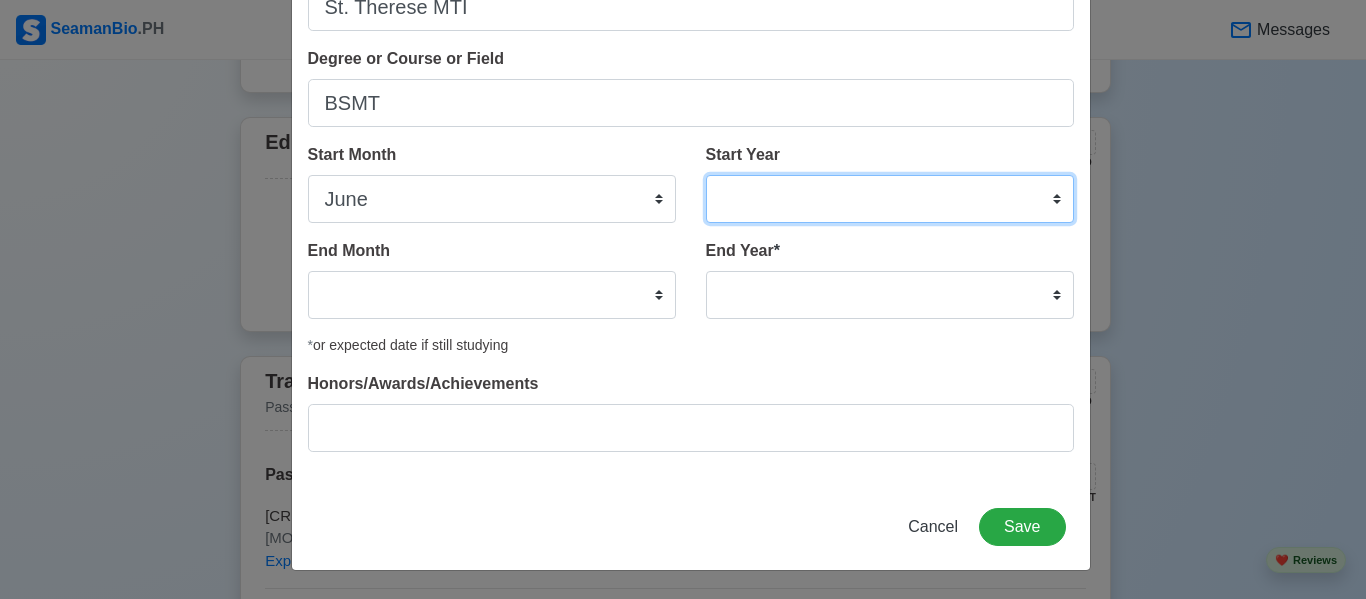 click on "2025 2024 2023 2022 2021 2020 2019 2018 2017 2016 2015 2014 2013 2012 2011 2010 2009 2008 2007 2006 2005 2004 2003 2002 2001 2000 1999 1998 1997 1996 1995 1994 1993 1992 1991 1990 1989 1988 1987 1986 1985 1984 1983 1982 1981 1980 1979 1978 1977 1976 1975 1974 1973 1972 1971 1970 1969 1968 1967 1966 1965 1964 1963 1962 1961 1960 1959 1958 1957 1956 1955 1954 1953 1952 1951 1950 1949 1948 1947 1946 1945 1944 1943 1942 1941 1940 1939 1938 1937 1936 1935 1934 1933 1932 1931 1930 1929 1928 1927 1926 1925" at bounding box center (890, 199) 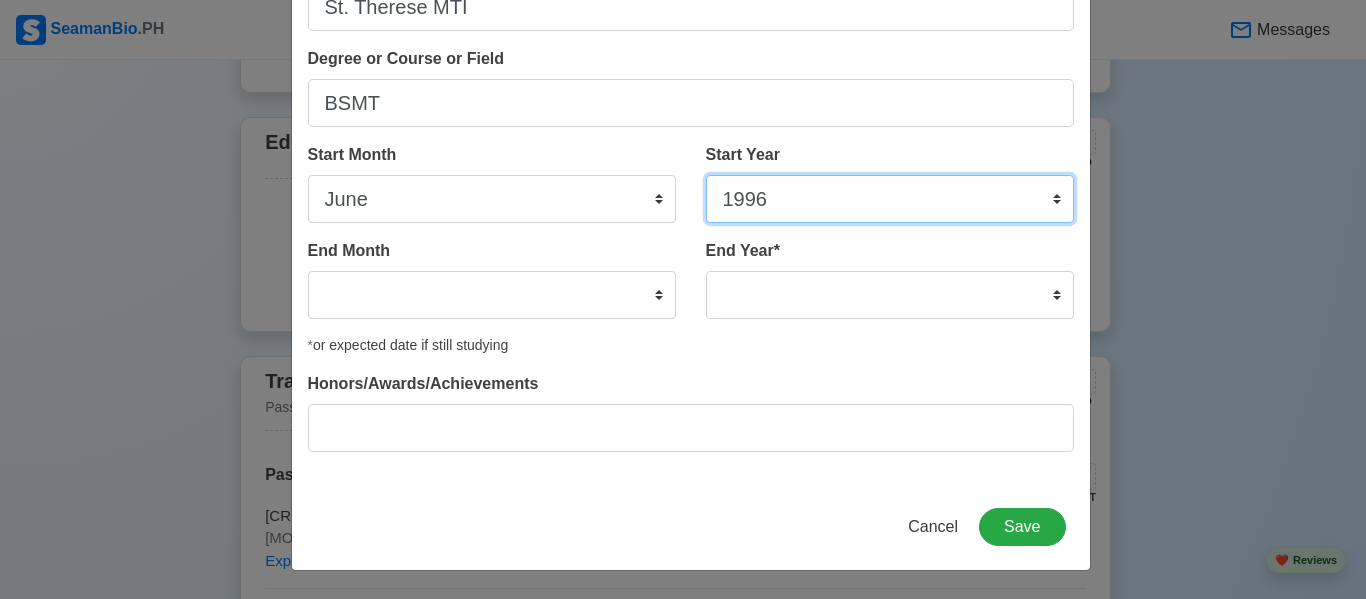click on "2025 2024 2023 2022 2021 2020 2019 2018 2017 2016 2015 2014 2013 2012 2011 2010 2009 2008 2007 2006 2005 2004 2003 2002 2001 2000 1999 1998 1997 1996 1995 1994 1993 1992 1991 1990 1989 1988 1987 1986 1985 1984 1983 1982 1981 1980 1979 1978 1977 1976 1975 1974 1973 1972 1971 1970 1969 1968 1967 1966 1965 1964 1963 1962 1961 1960 1959 1958 1957 1956 1955 1954 1953 1952 1951 1950 1949 1948 1947 1946 1945 1944 1943 1942 1941 1940 1939 1938 1937 1936 1935 1934 1933 1932 1931 1930 1929 1928 1927 1926 1925" at bounding box center [890, 199] 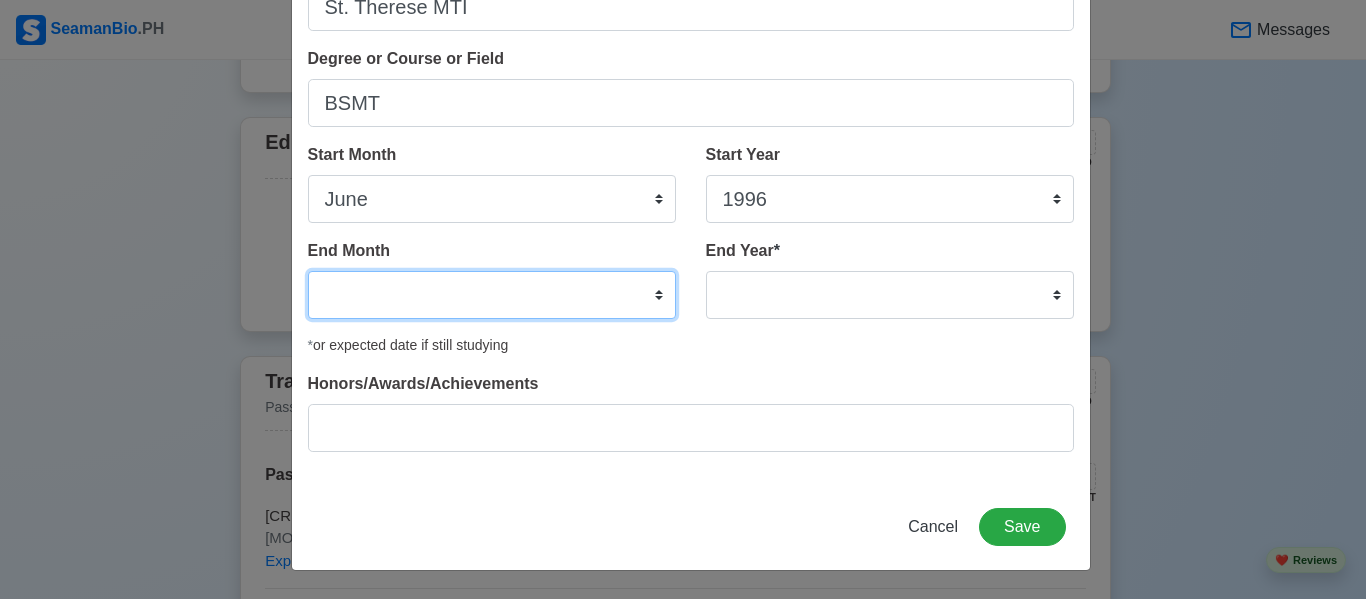 click on "January February March April May June July August September October November December" at bounding box center (492, 295) 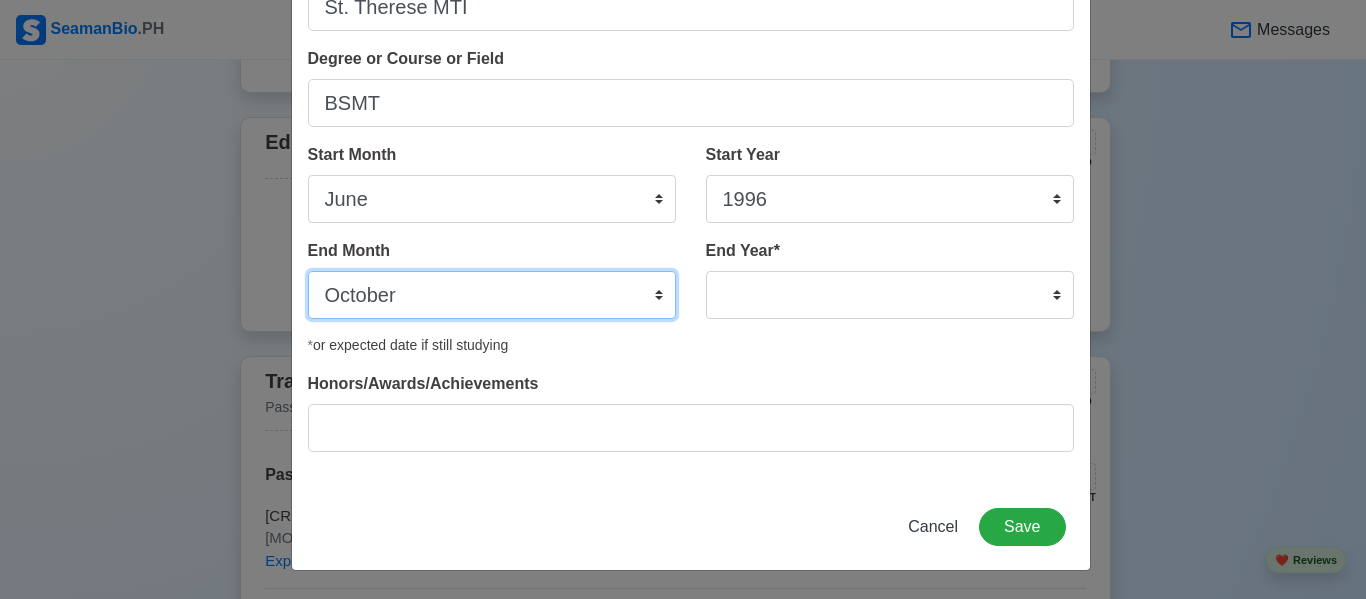 click on "January February March April May June July August September October November December" at bounding box center (492, 295) 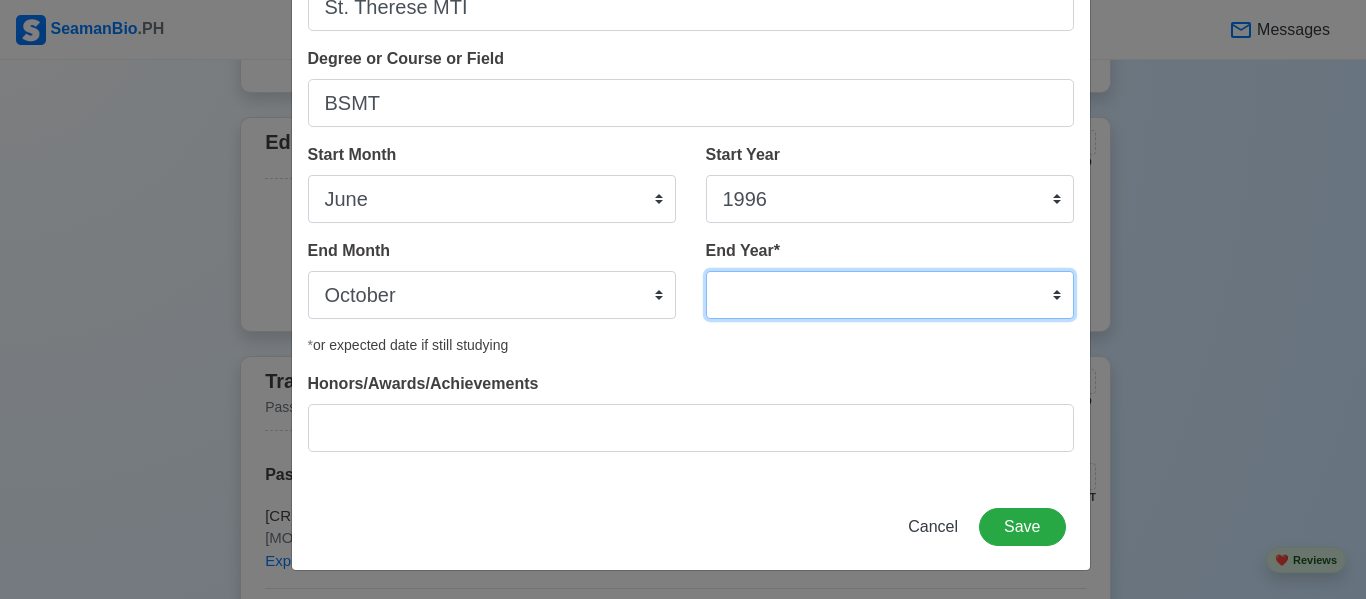 click on "2035 2034 2033 2032 2031 2030 2029 2028 2027 2026 2025 2024 2023 2022 2021 2020 2019 2018 2017 2016 2015 2014 2013 2012 2011 2010 2009 2008 2007 2006 2005 2004 2003 2002 2001 2000 1999 1998 1997 1996 1995 1994 1993 1992 1991 1990 1989 1988 1987 1986 1985 1984 1983 1982 1981 1980 1979 1978 1977 1976 1975 1974 1973 1972 1971 1970 1969 1968 1967 1966 1965 1964 1963 1962 1961 1960 1959 1958 1957 1956 1955 1954 1953 1952 1951 1950 1949 1948 1947 1946 1945 1944 1943 1942 1941 1940 1939 1938 1937 1936 1935" at bounding box center (890, 295) 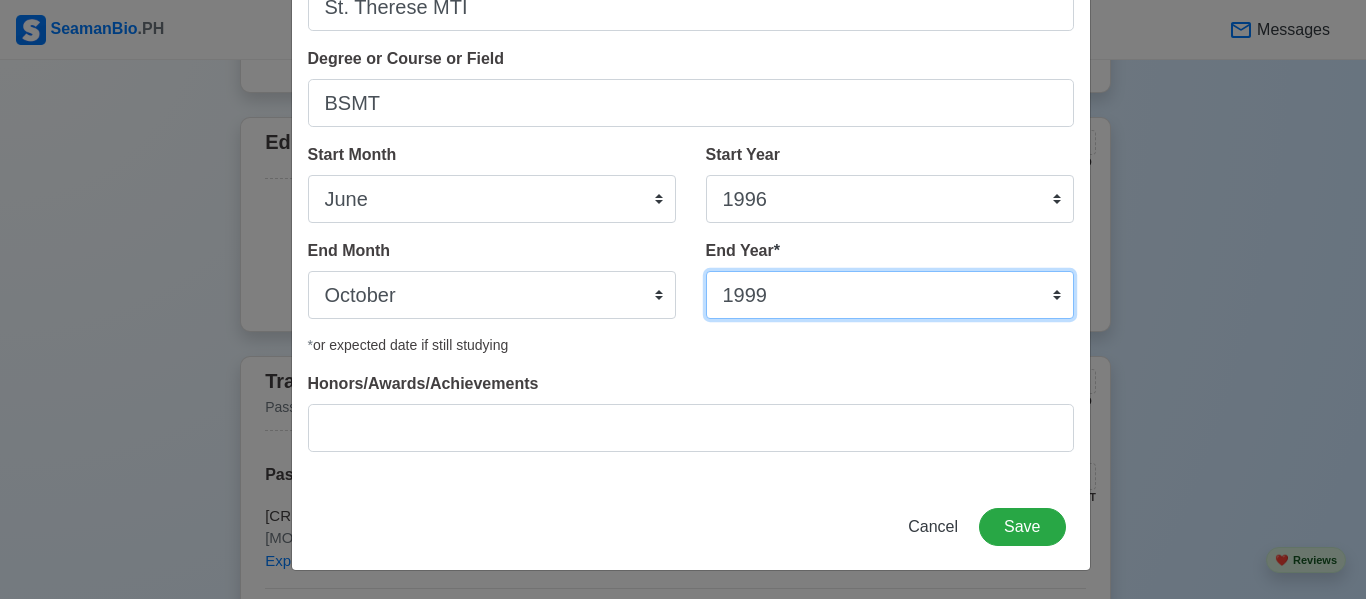click on "2035 2034 2033 2032 2031 2030 2029 2028 2027 2026 2025 2024 2023 2022 2021 2020 2019 2018 2017 2016 2015 2014 2013 2012 2011 2010 2009 2008 2007 2006 2005 2004 2003 2002 2001 2000 1999 1998 1997 1996 1995 1994 1993 1992 1991 1990 1989 1988 1987 1986 1985 1984 1983 1982 1981 1980 1979 1978 1977 1976 1975 1974 1973 1972 1971 1970 1969 1968 1967 1966 1965 1964 1963 1962 1961 1960 1959 1958 1957 1956 1955 1954 1953 1952 1951 1950 1949 1948 1947 1946 1945 1944 1943 1942 1941 1940 1939 1938 1937 1936 1935" at bounding box center [890, 295] 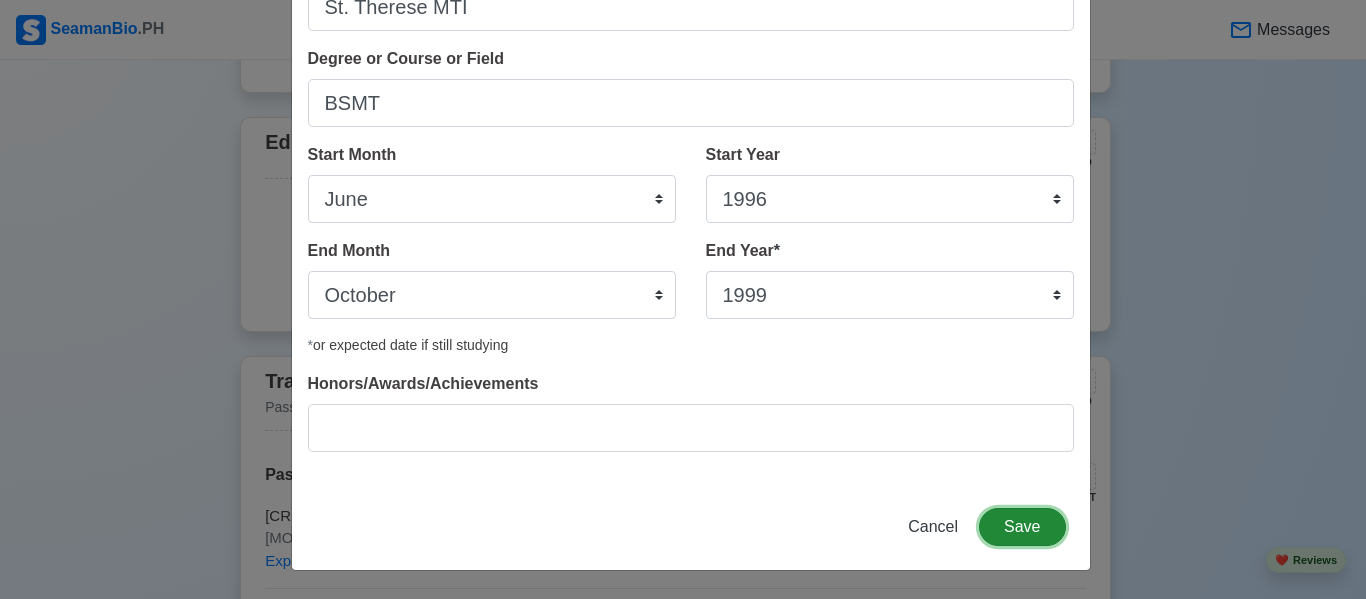 click on "Save" at bounding box center [1022, 527] 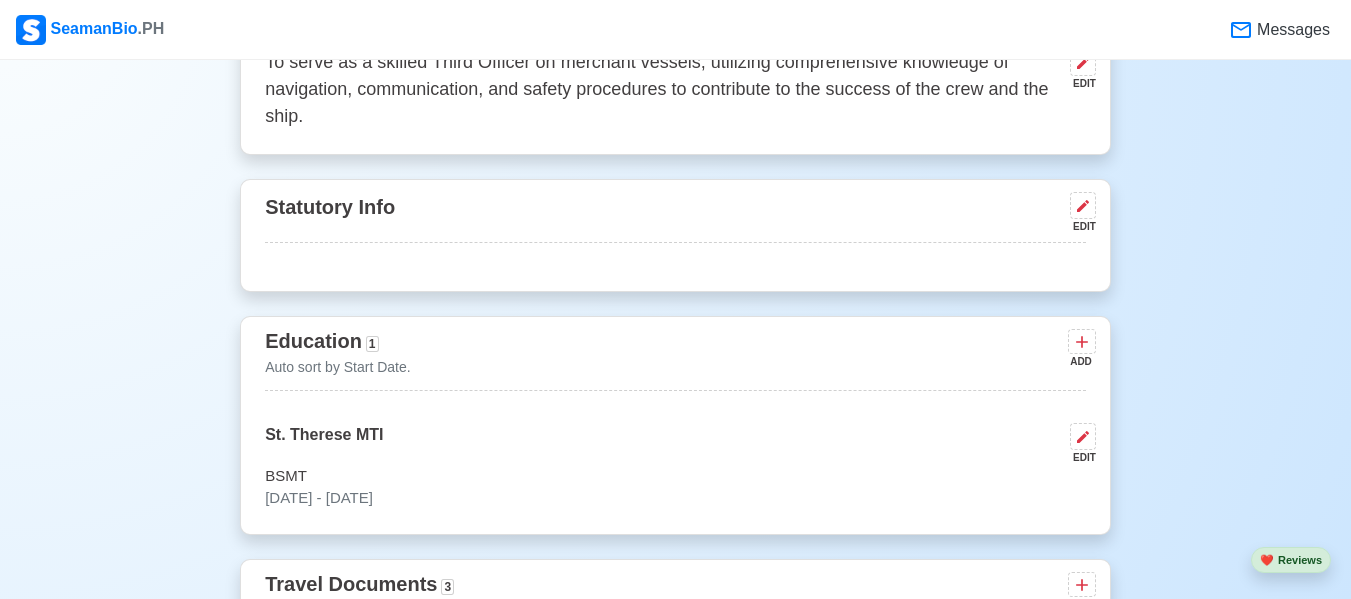 scroll, scrollTop: 925, scrollLeft: 0, axis: vertical 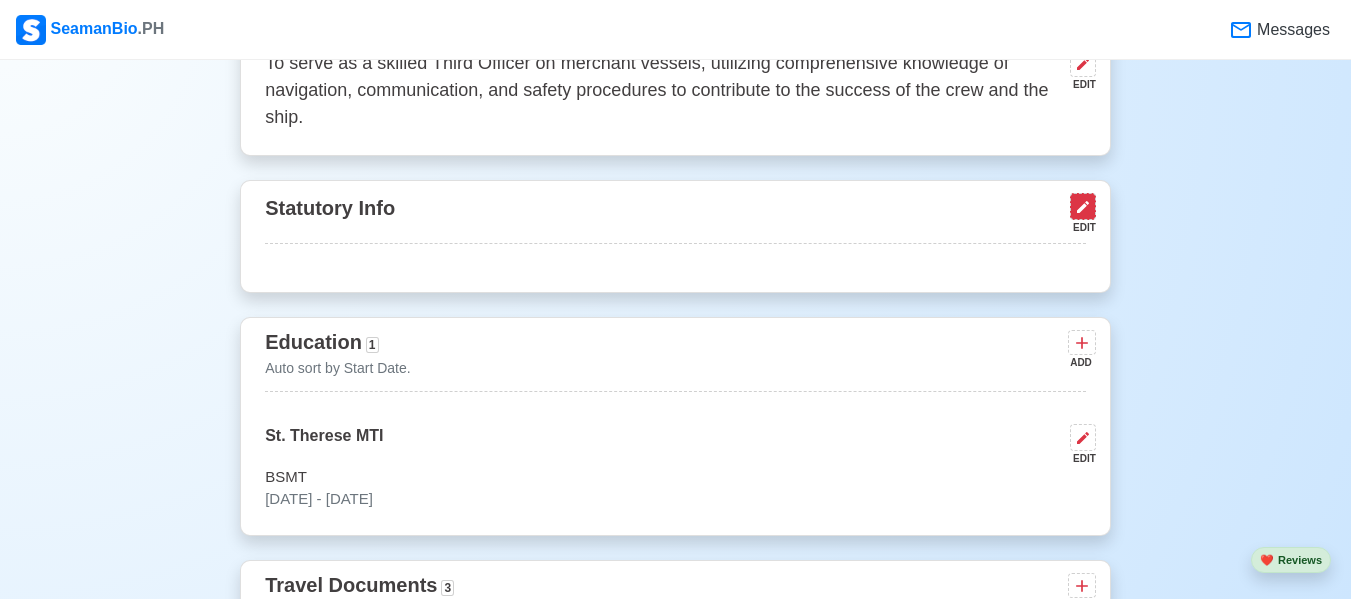 click 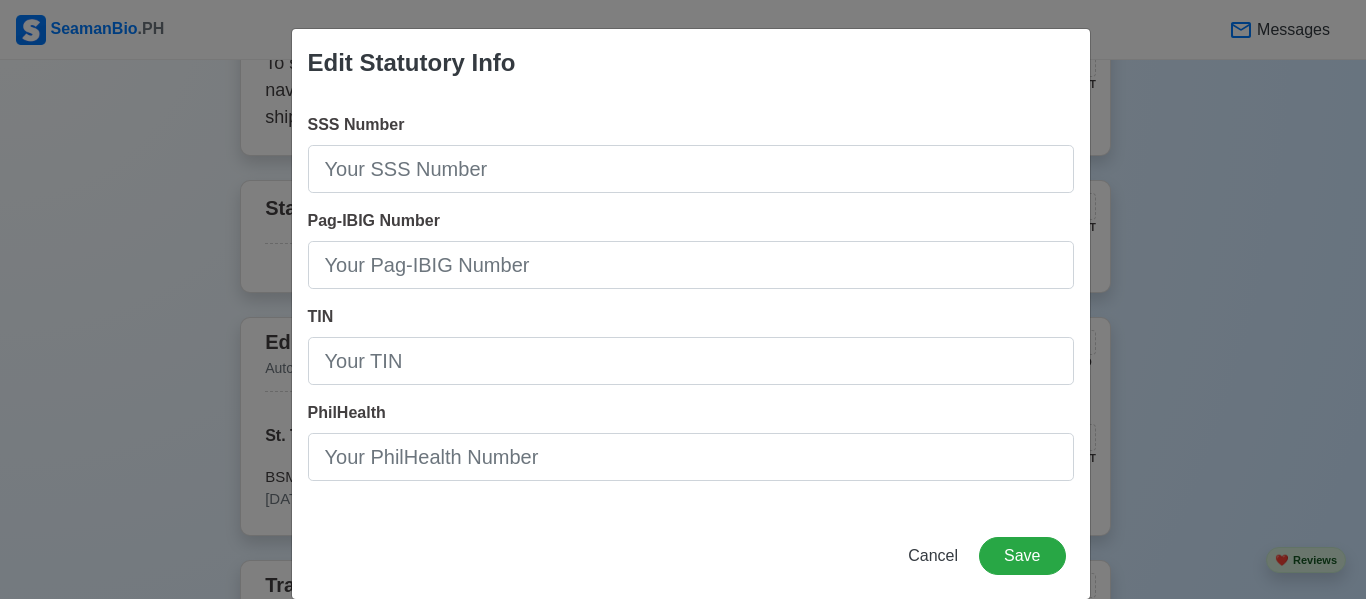 click on "Cancel Save" at bounding box center (691, 568) 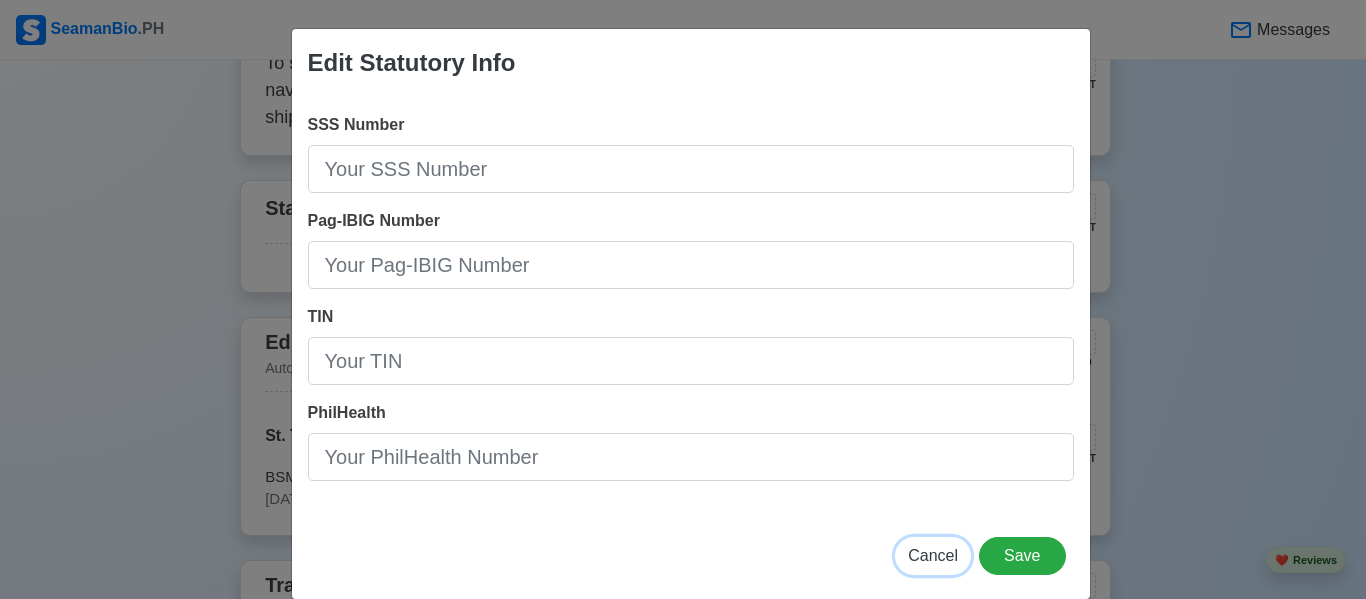 click on "Cancel" at bounding box center [933, 555] 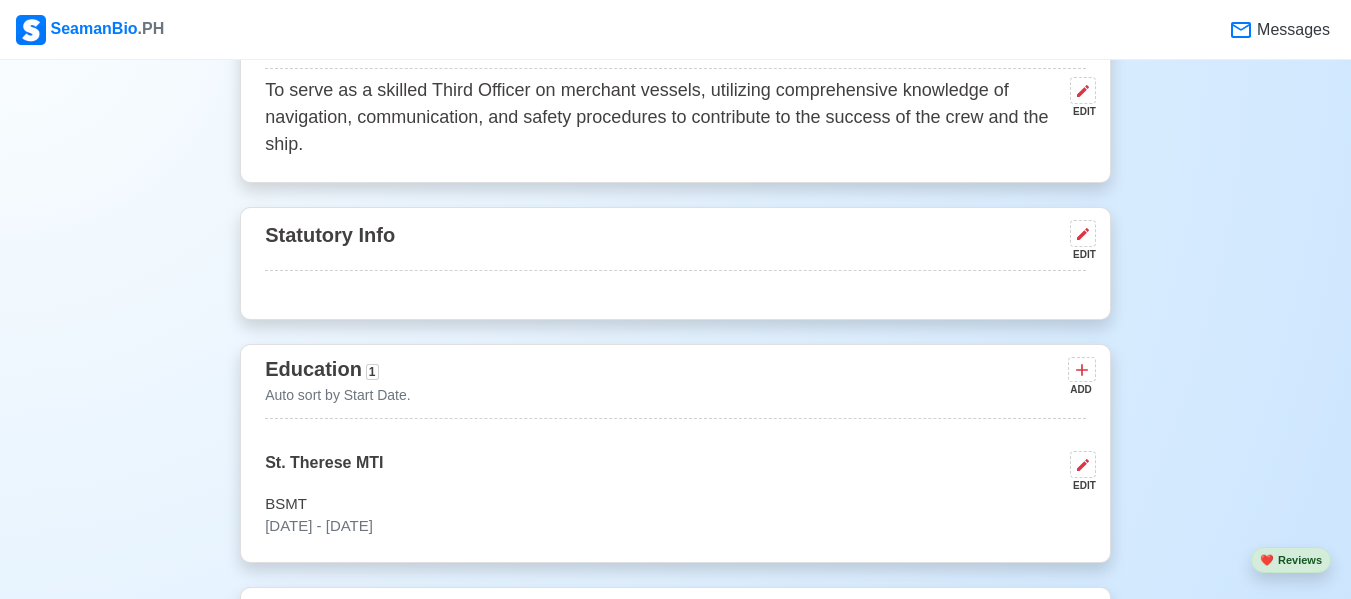 scroll, scrollTop: 1125, scrollLeft: 0, axis: vertical 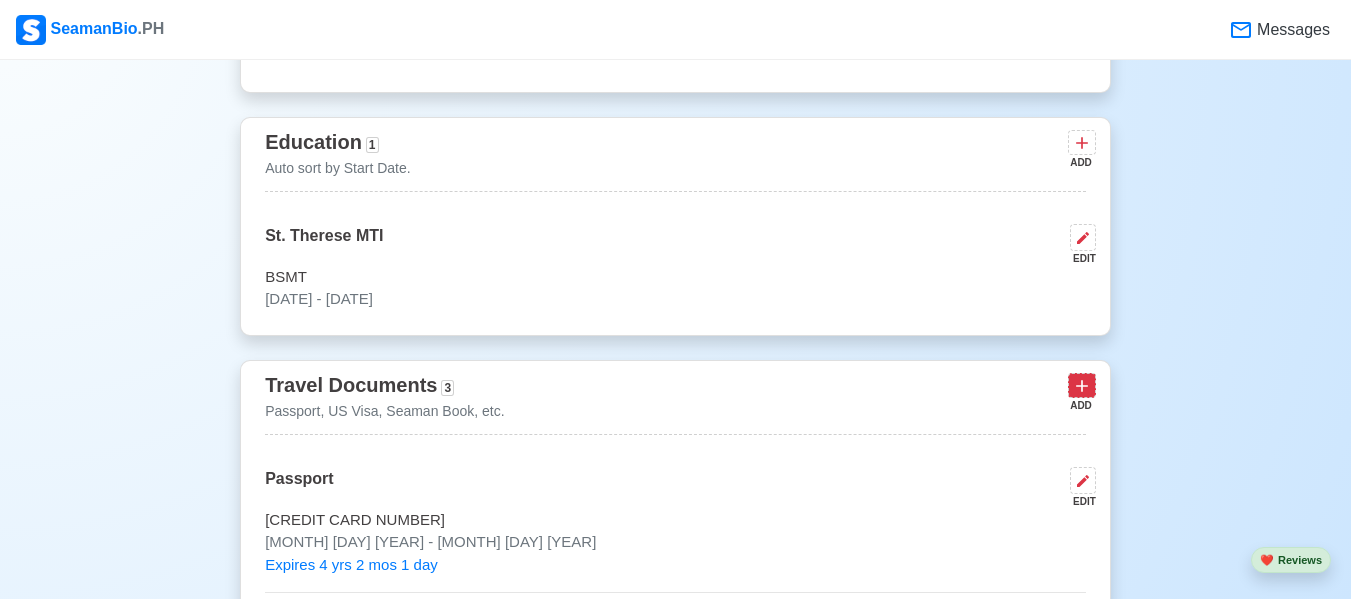 click 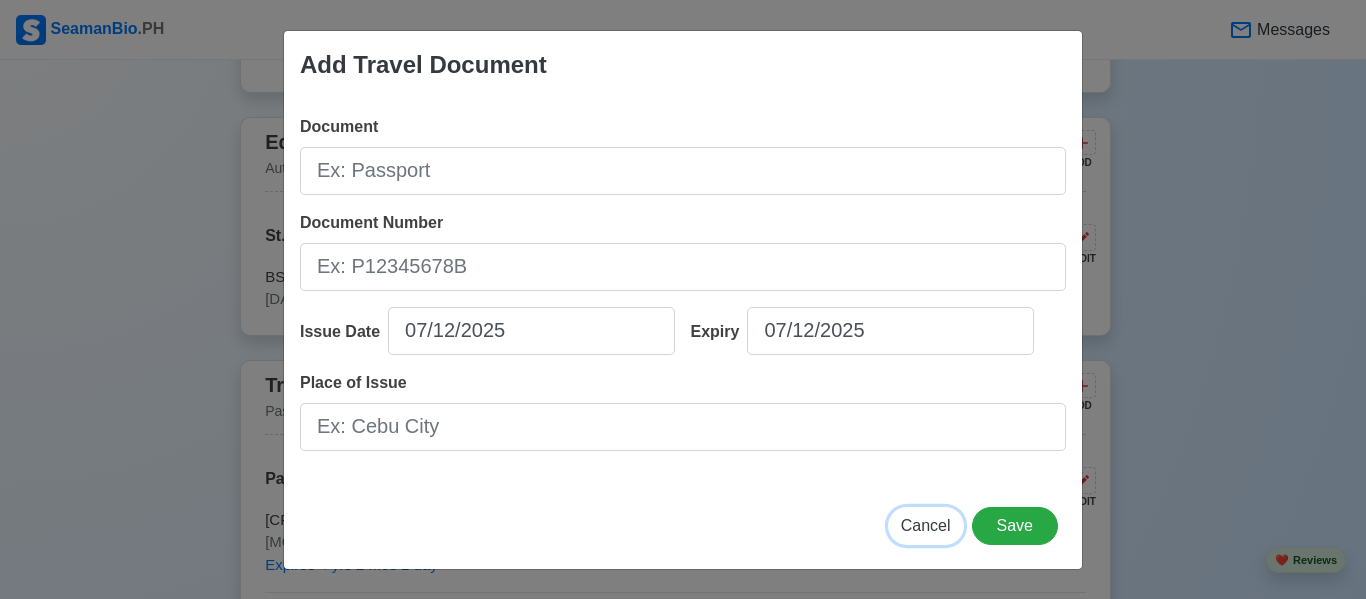 click on "Cancel" at bounding box center (926, 525) 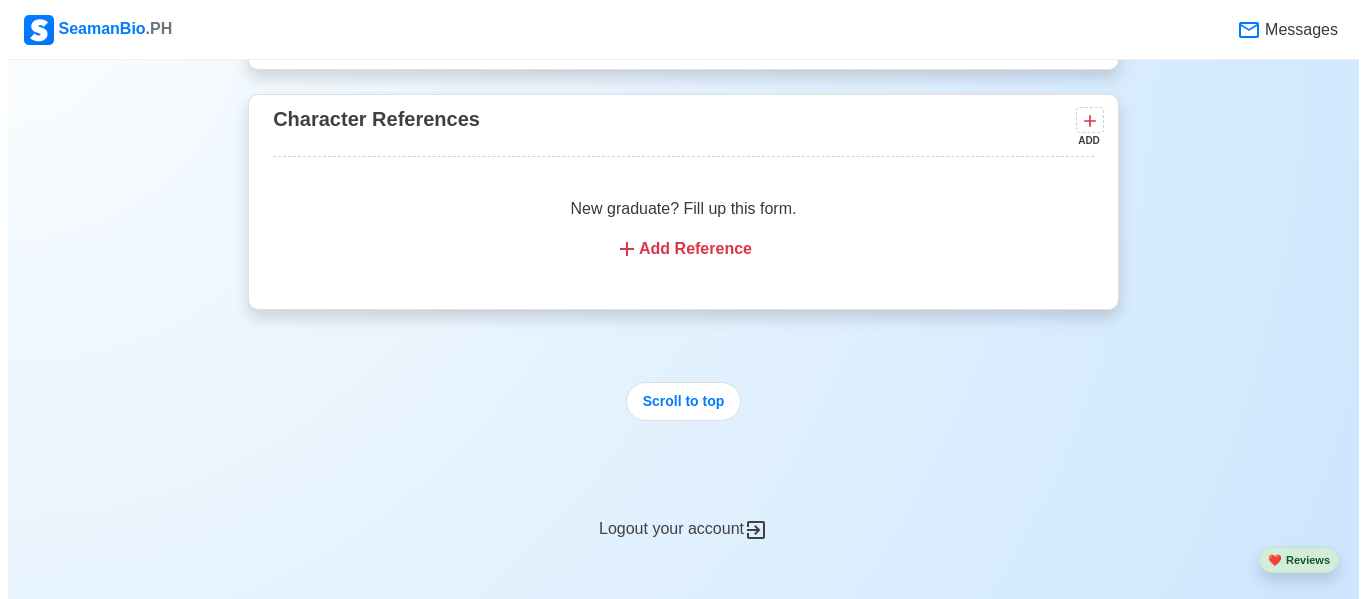 scroll, scrollTop: 6125, scrollLeft: 0, axis: vertical 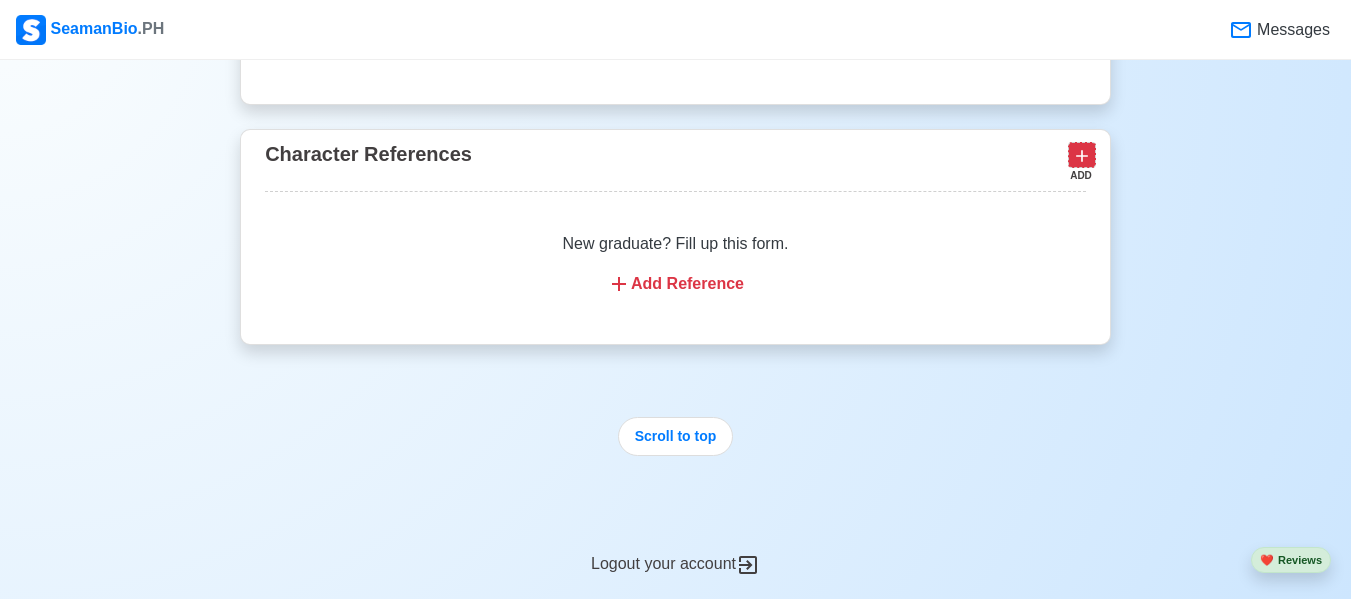 click 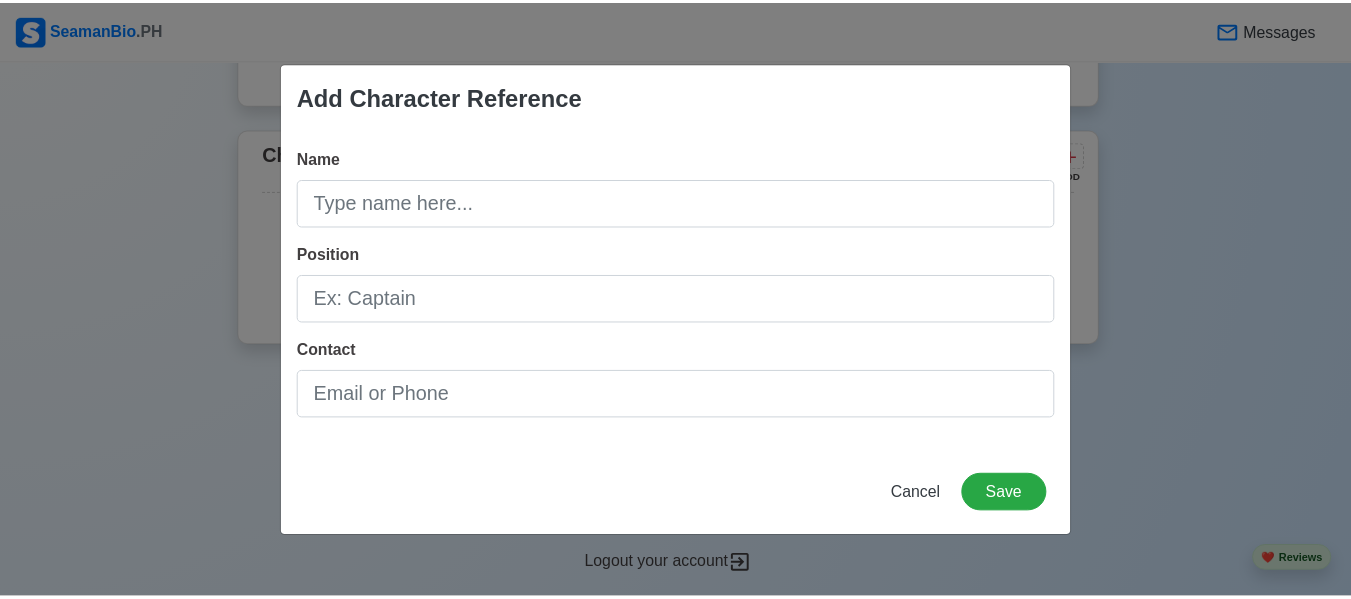 scroll, scrollTop: 0, scrollLeft: 0, axis: both 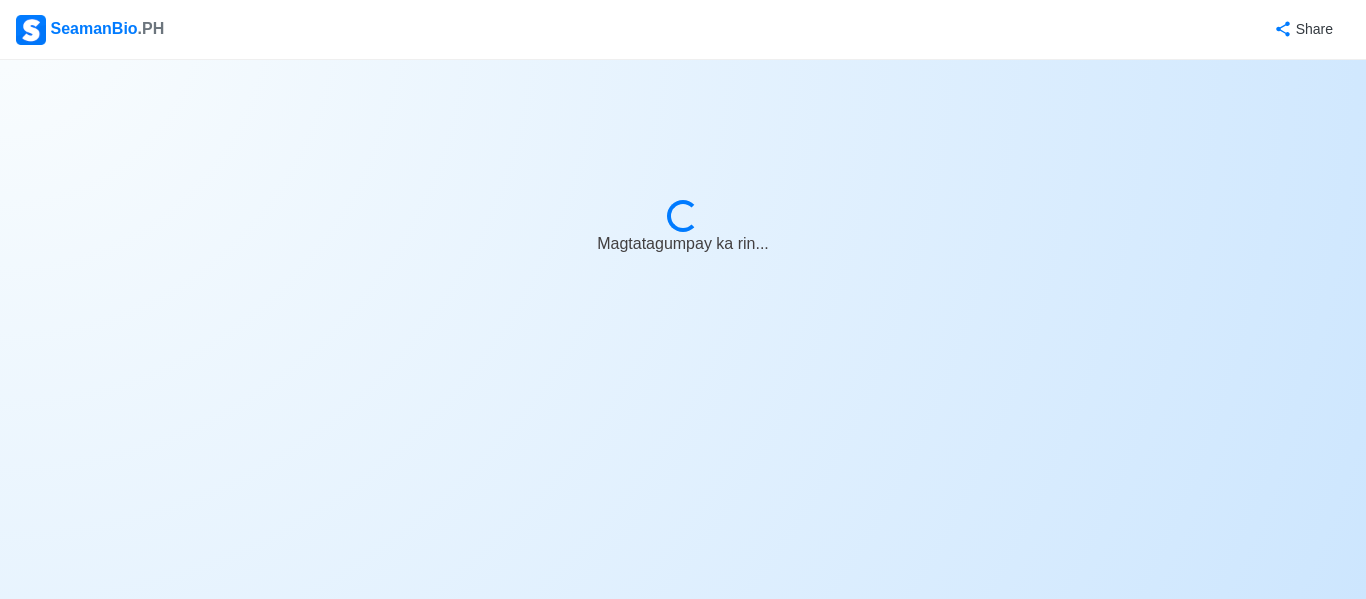 select on "Actively Looking for Job" 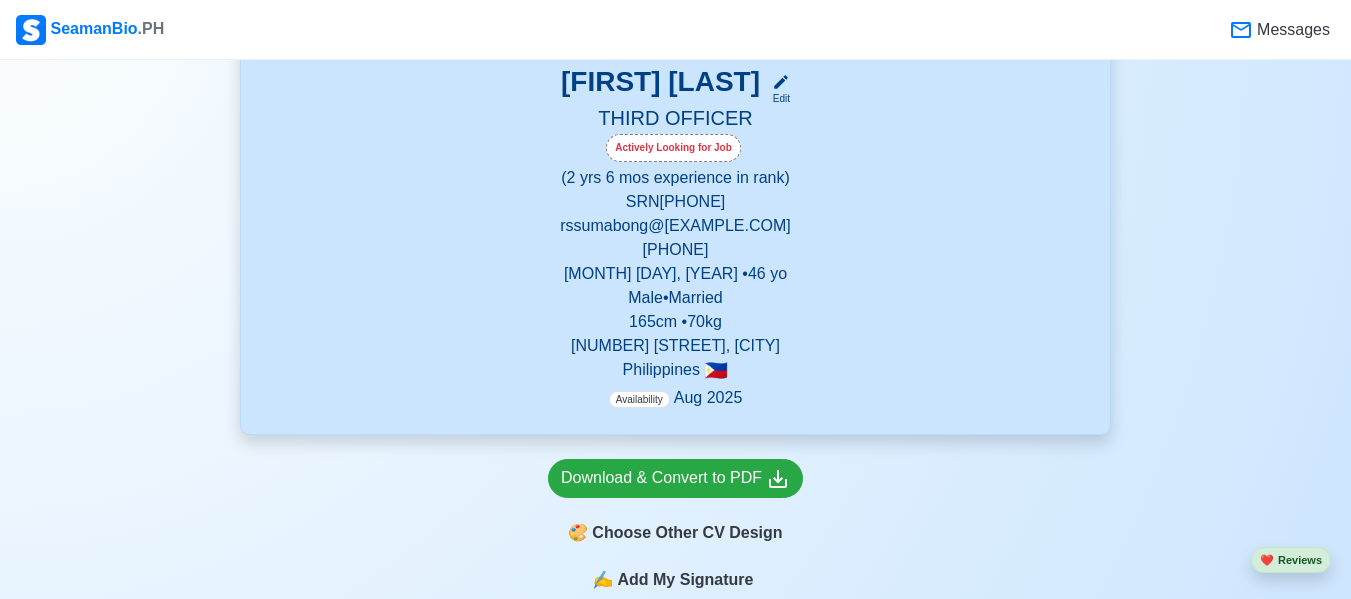 scroll, scrollTop: 12, scrollLeft: 0, axis: vertical 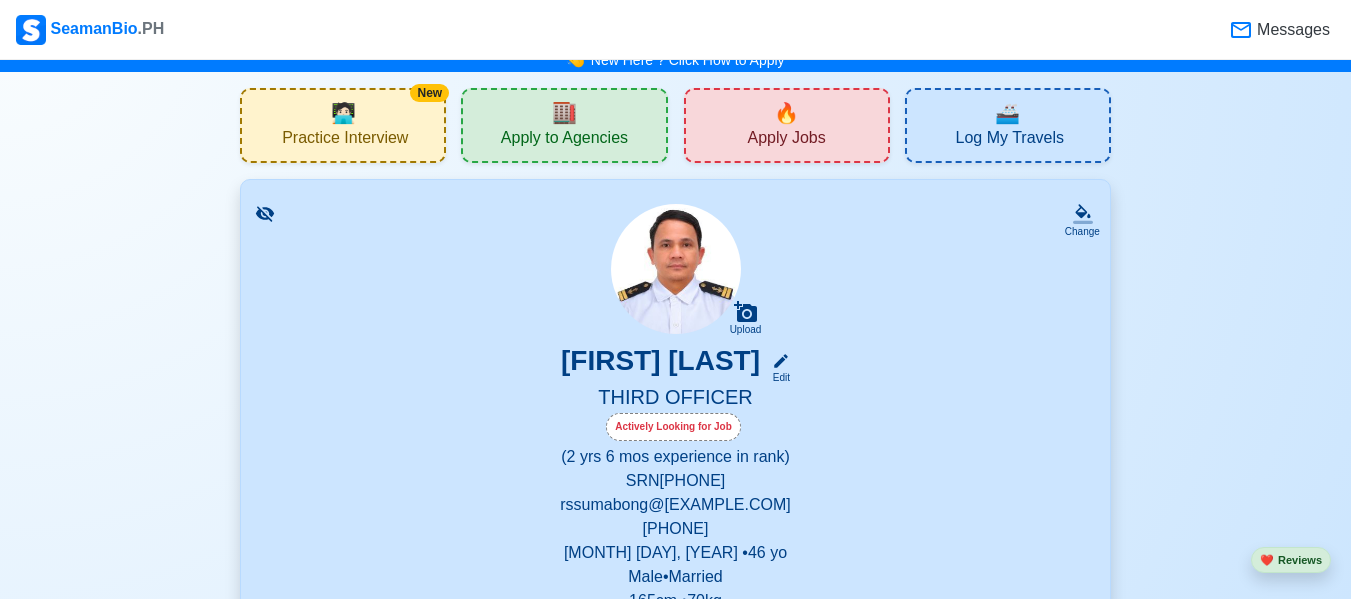 click on "🔥 Apply Jobs" at bounding box center [787, 125] 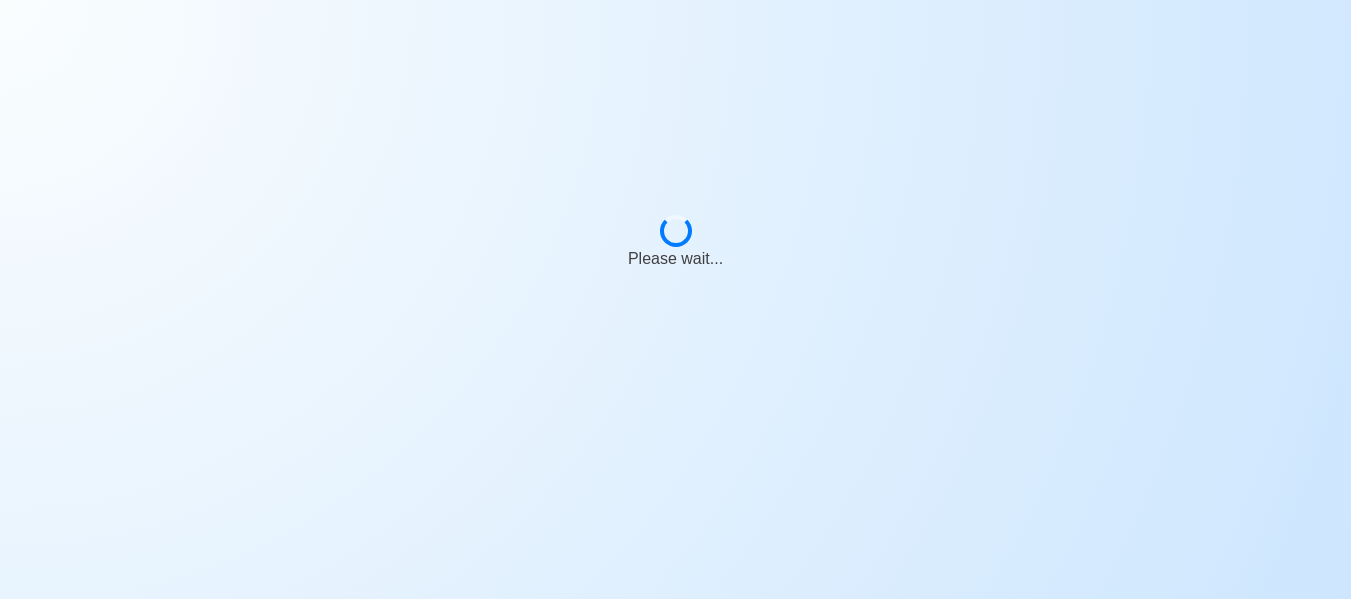 scroll, scrollTop: 0, scrollLeft: 0, axis: both 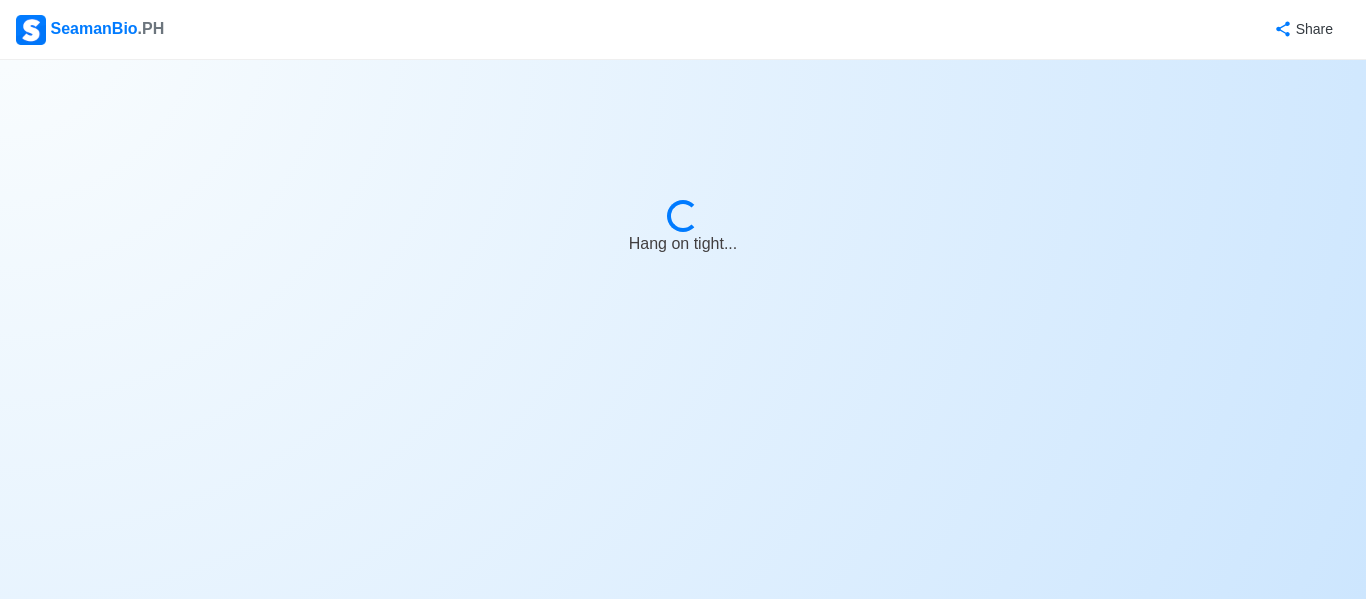 select on "3rd Officer" 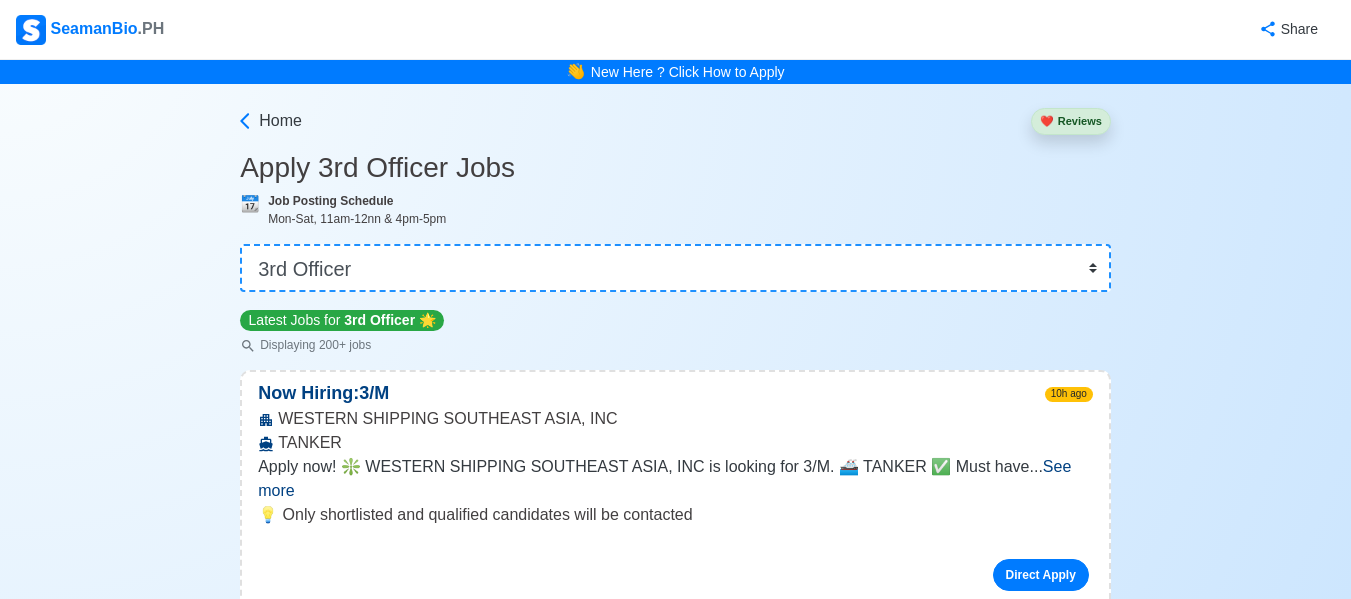 click on "See more" at bounding box center [664, 478] 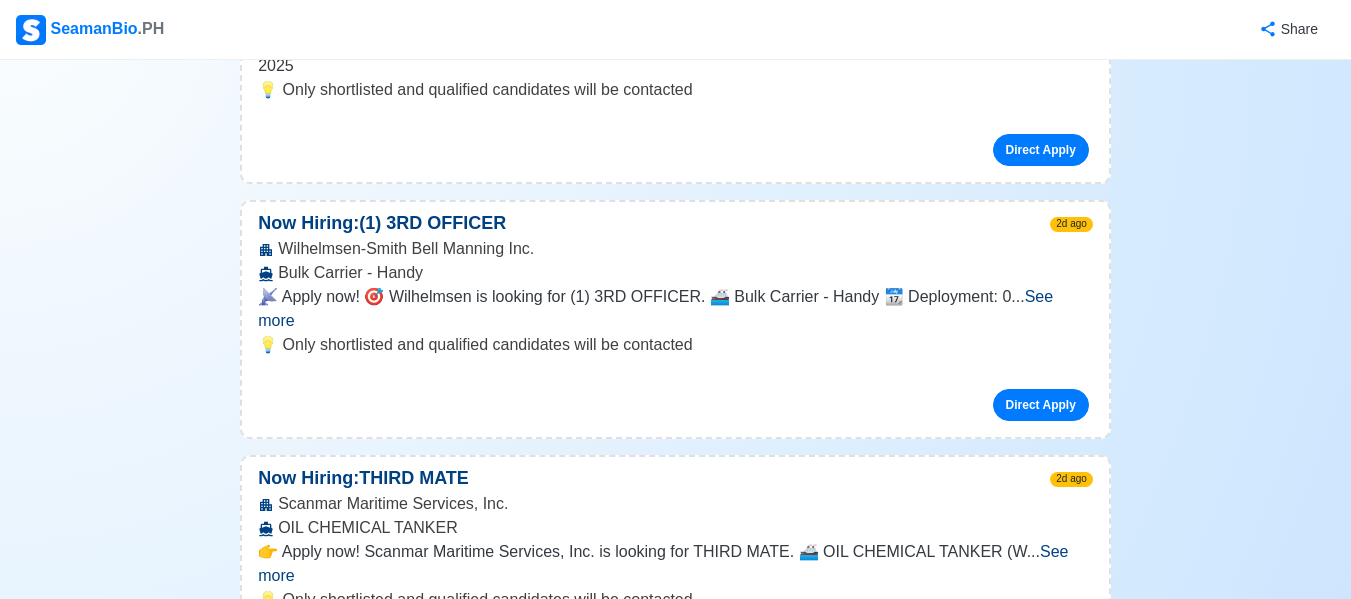 scroll, scrollTop: 2100, scrollLeft: 0, axis: vertical 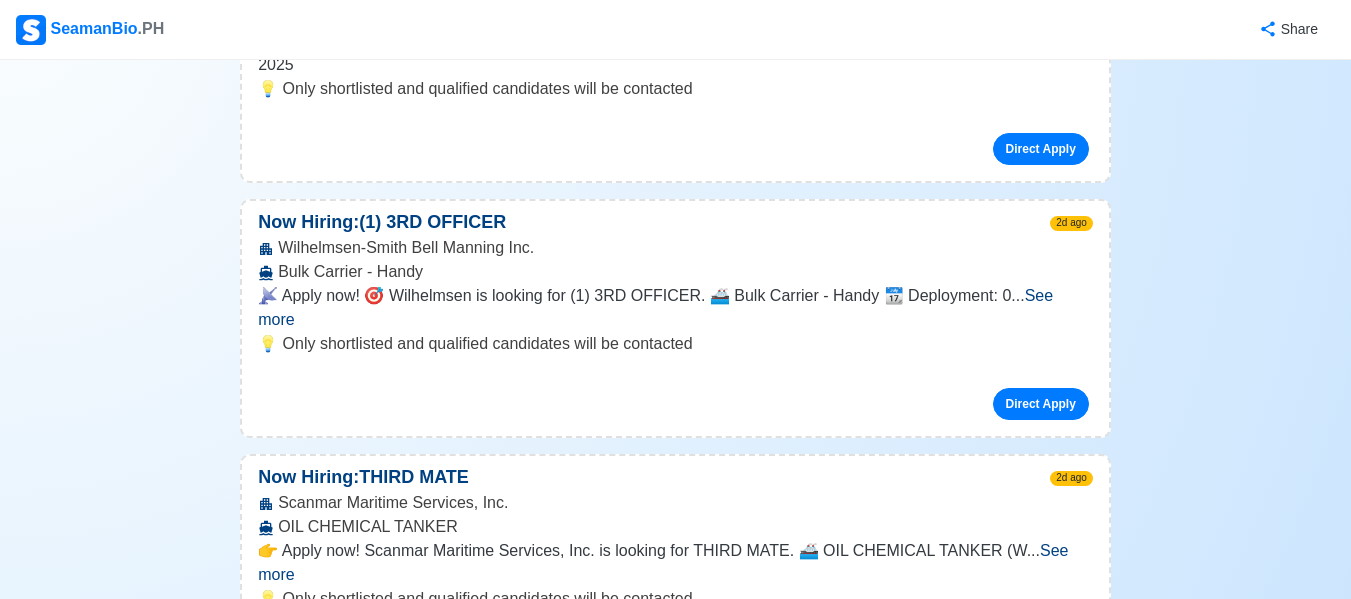 click on "See more" at bounding box center (663, 562) 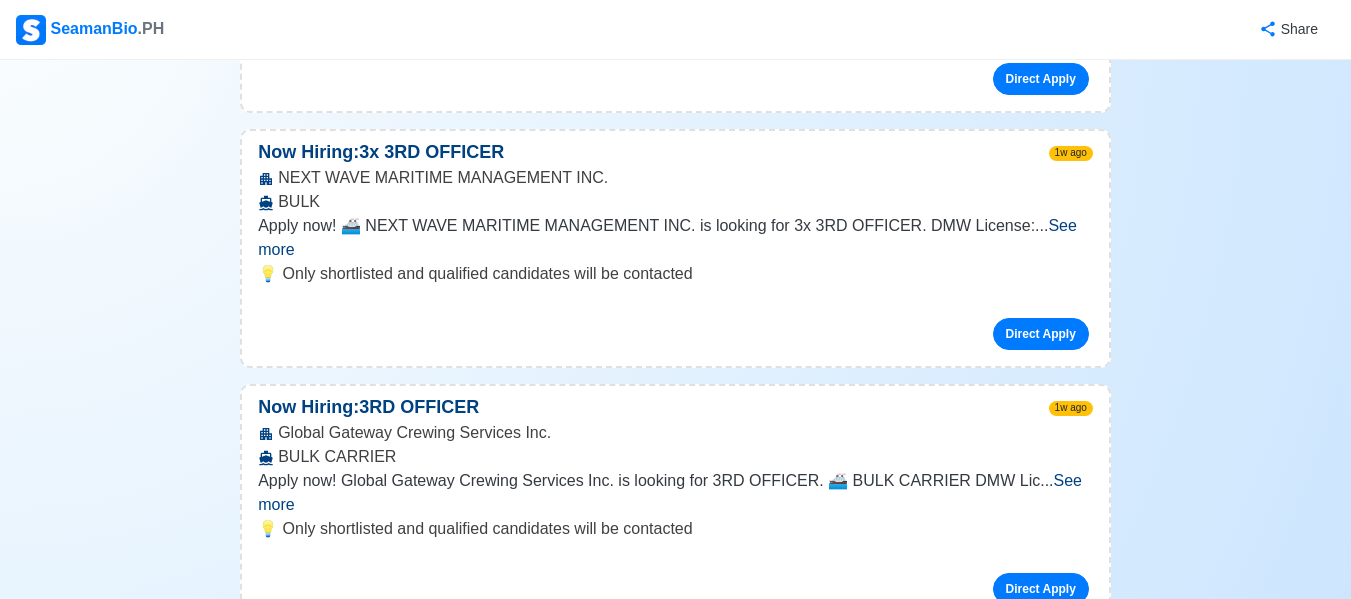 scroll, scrollTop: 5600, scrollLeft: 0, axis: vertical 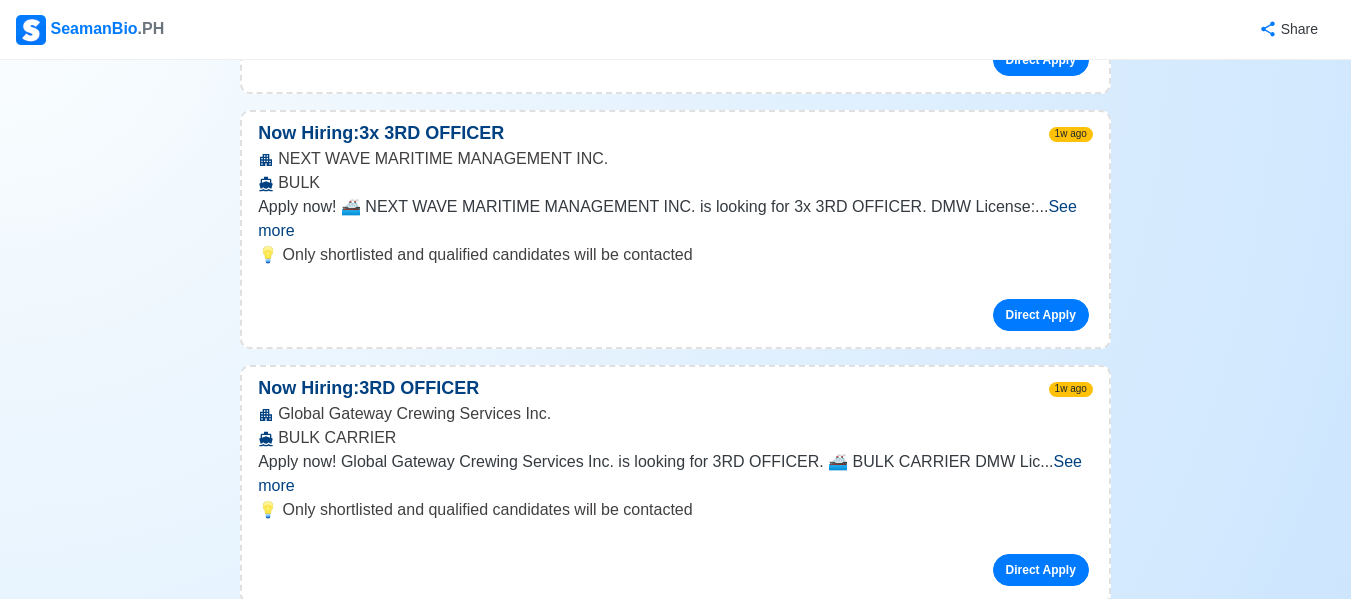 click on "See more" at bounding box center (671, 728) 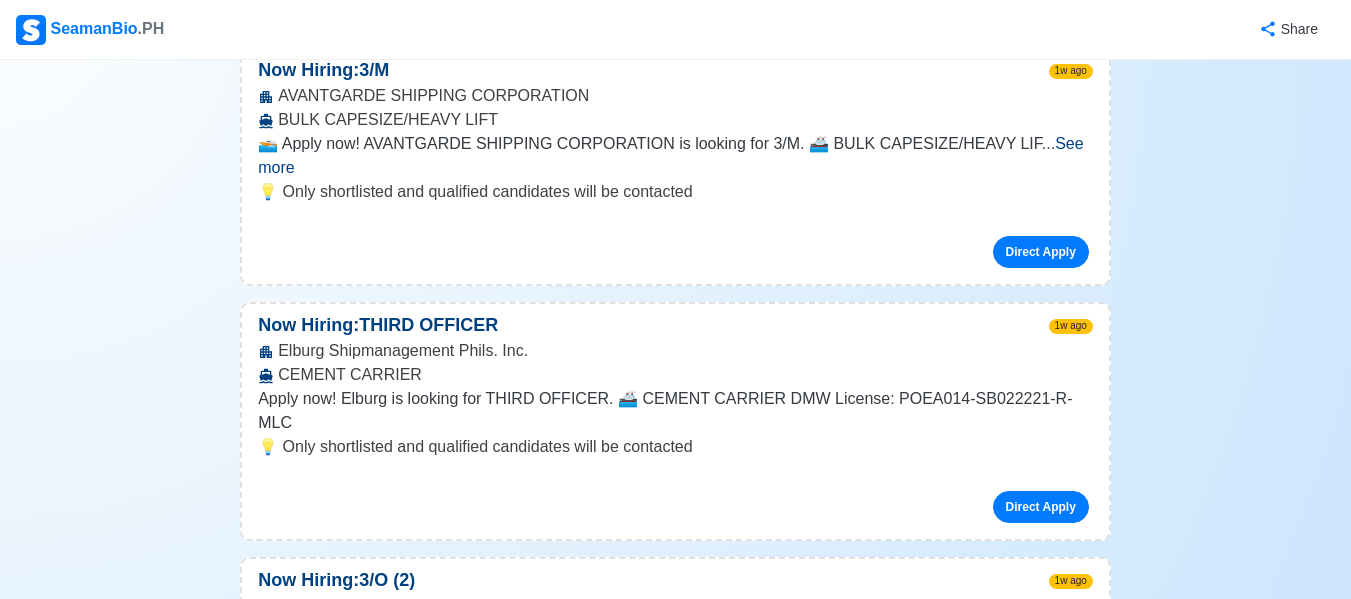 scroll, scrollTop: 8200, scrollLeft: 0, axis: vertical 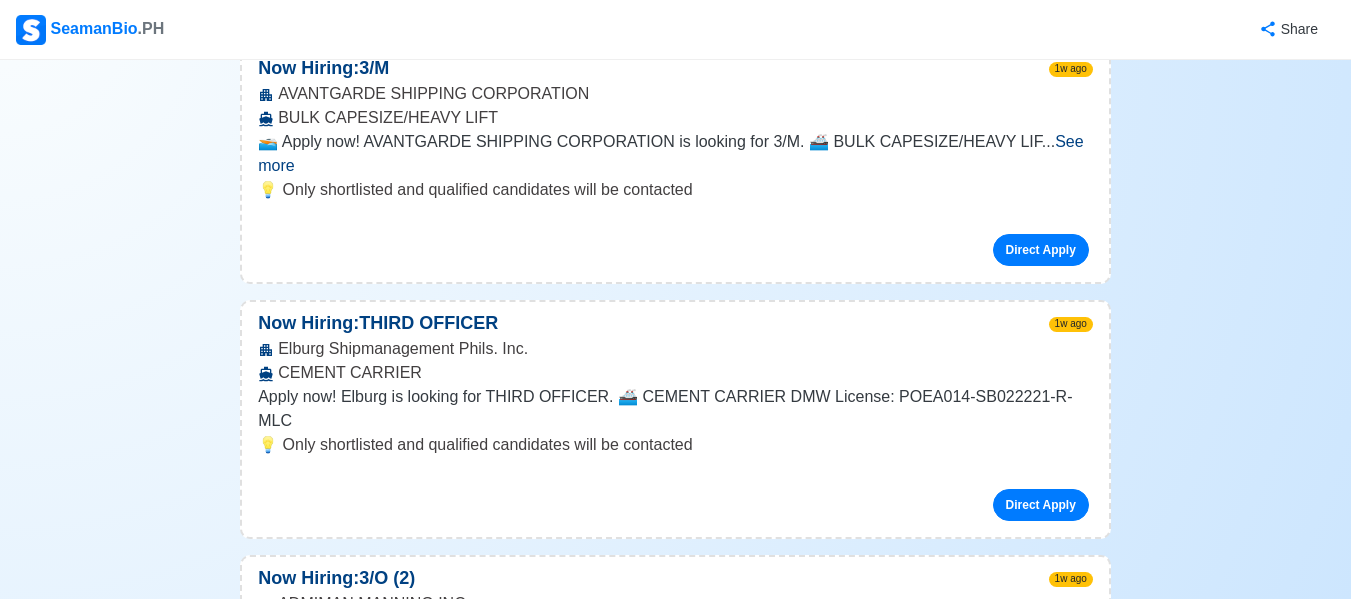 click on "See more" at bounding box center [673, 918] 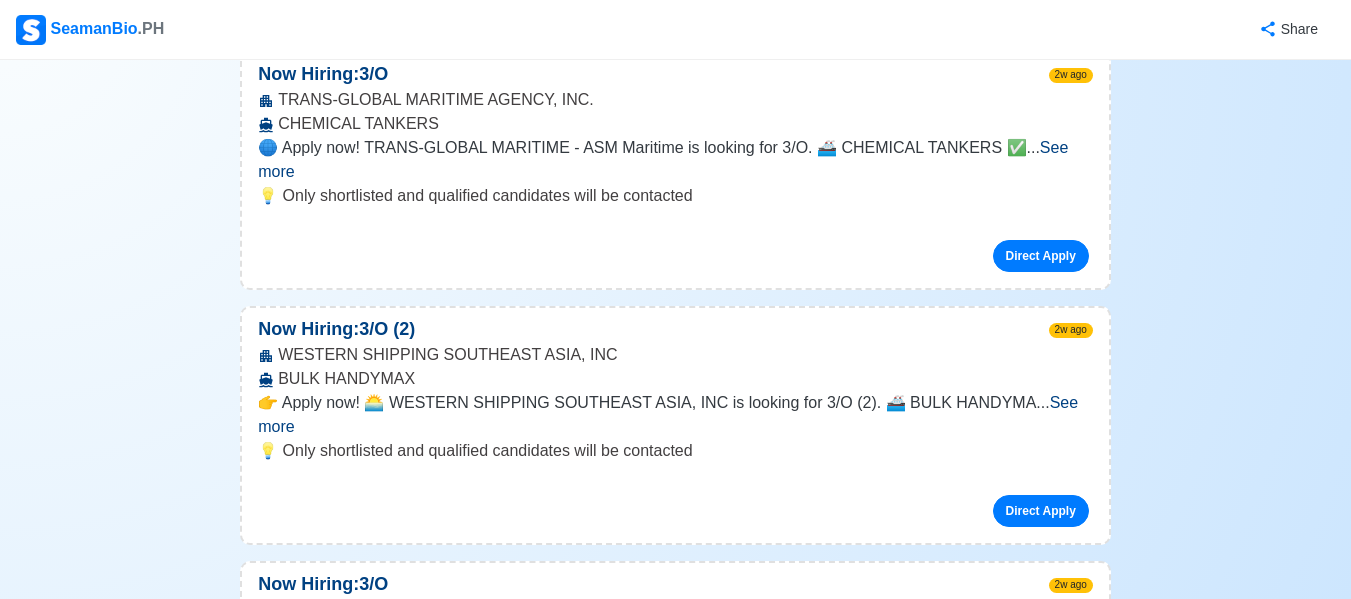 scroll, scrollTop: 10800, scrollLeft: 0, axis: vertical 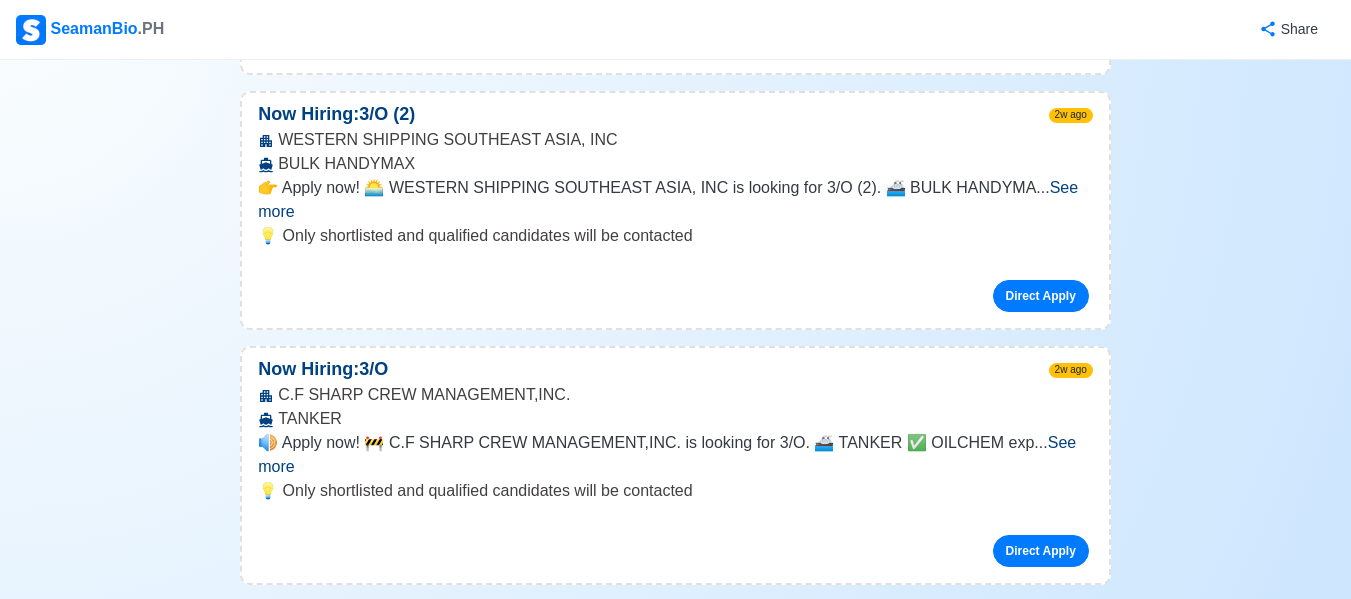 click on "See more" at bounding box center [671, 964] 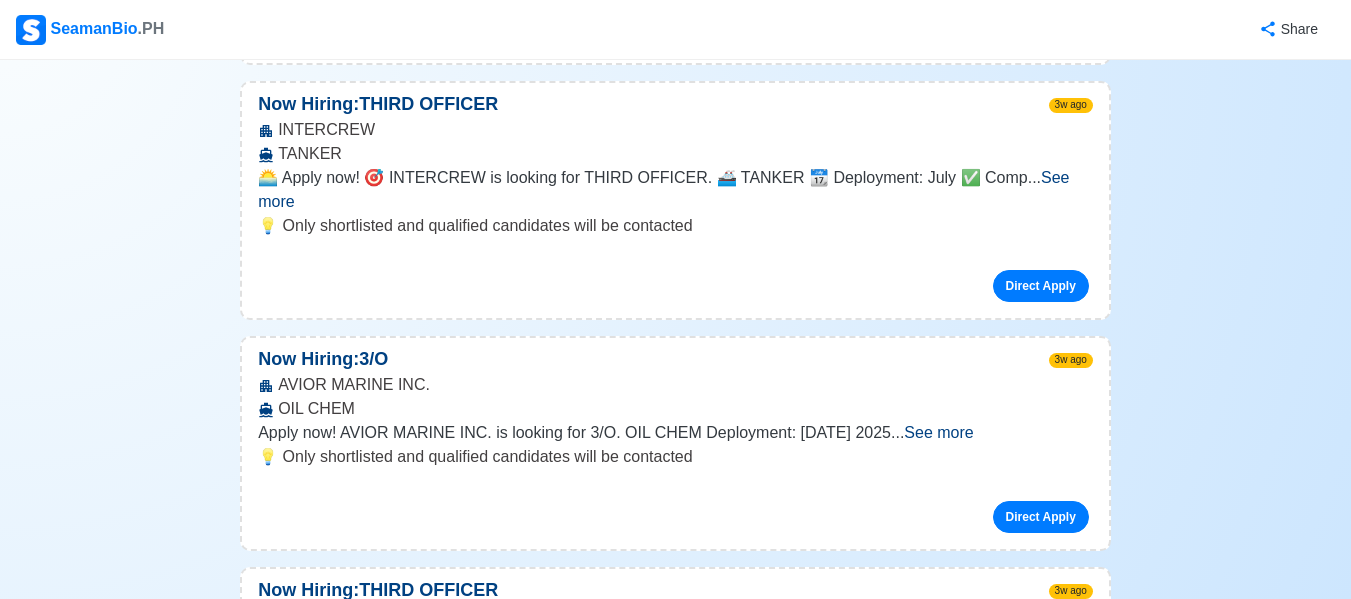 scroll, scrollTop: 13900, scrollLeft: 0, axis: vertical 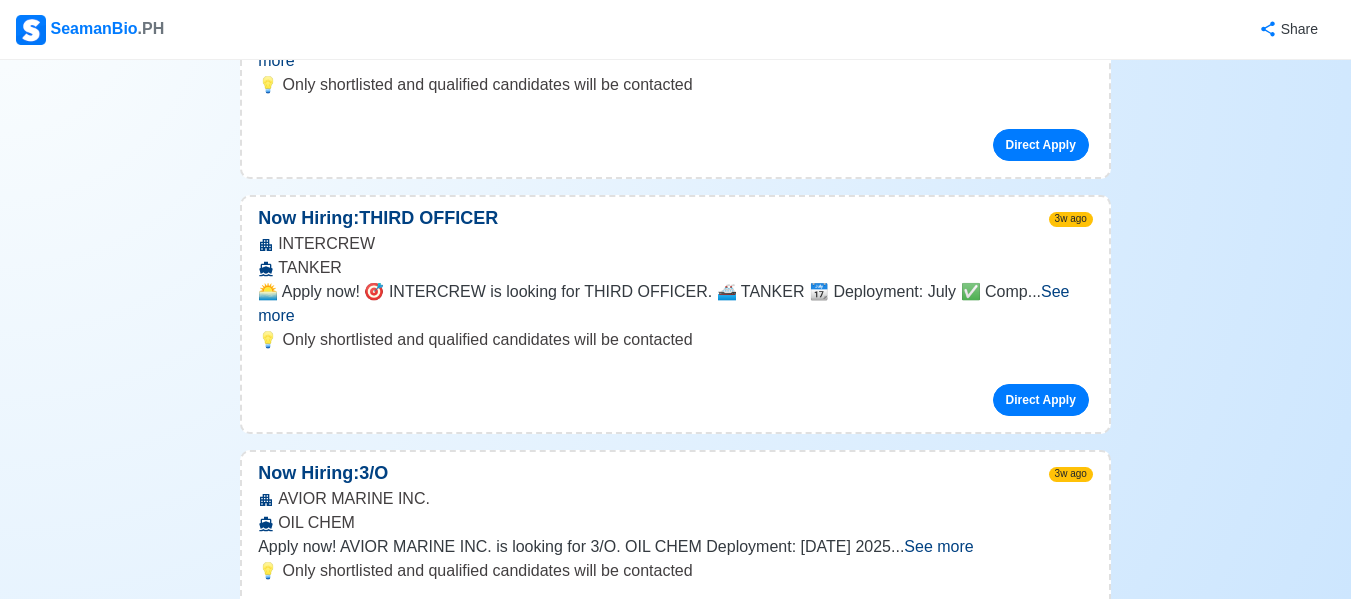 click on "See more" at bounding box center [657, 1299] 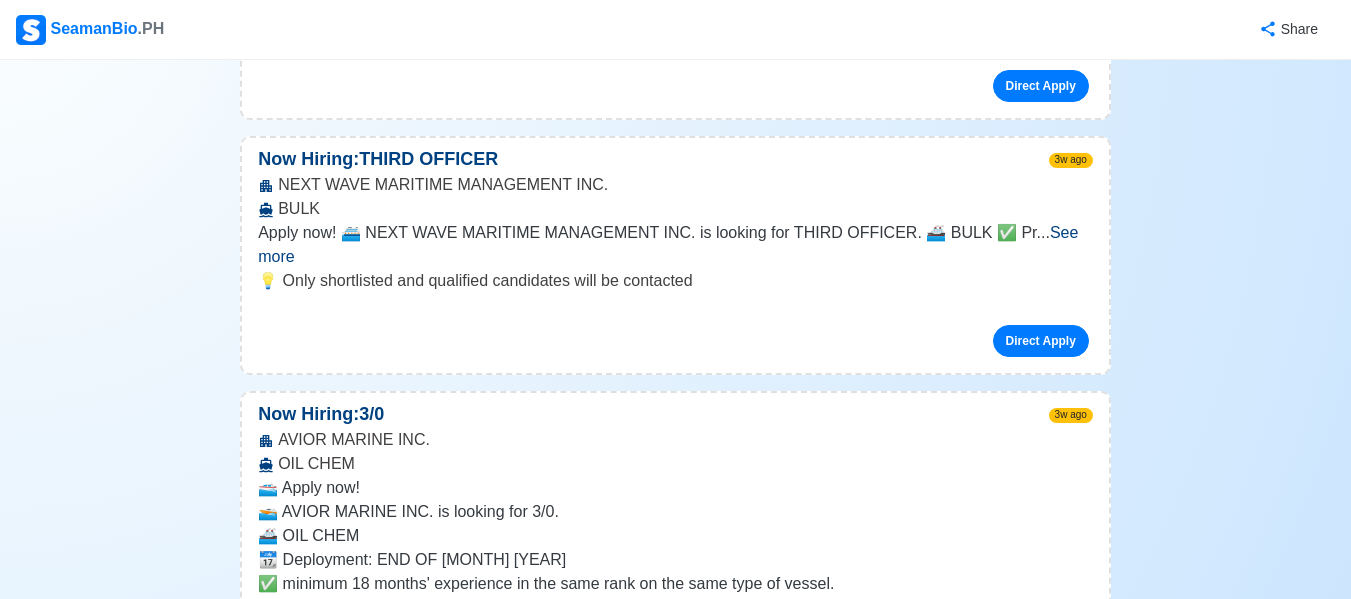 scroll, scrollTop: 14600, scrollLeft: 0, axis: vertical 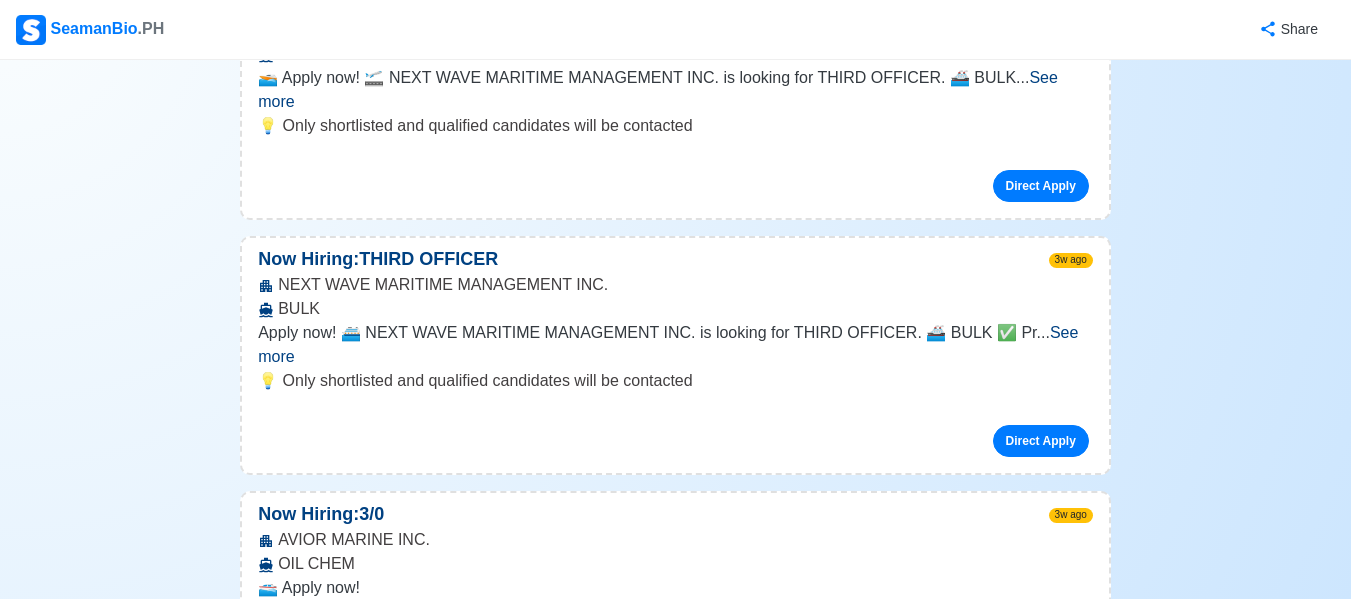 click on "See more" at bounding box center [661, 1229] 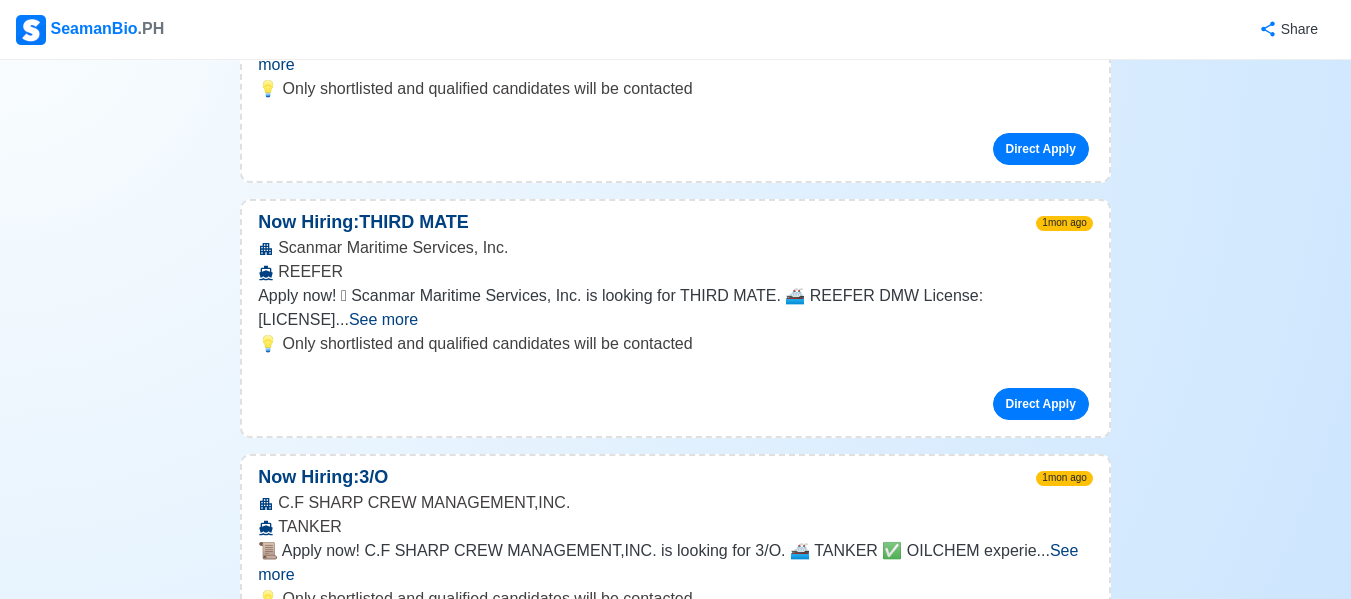 scroll, scrollTop: 18500, scrollLeft: 0, axis: vertical 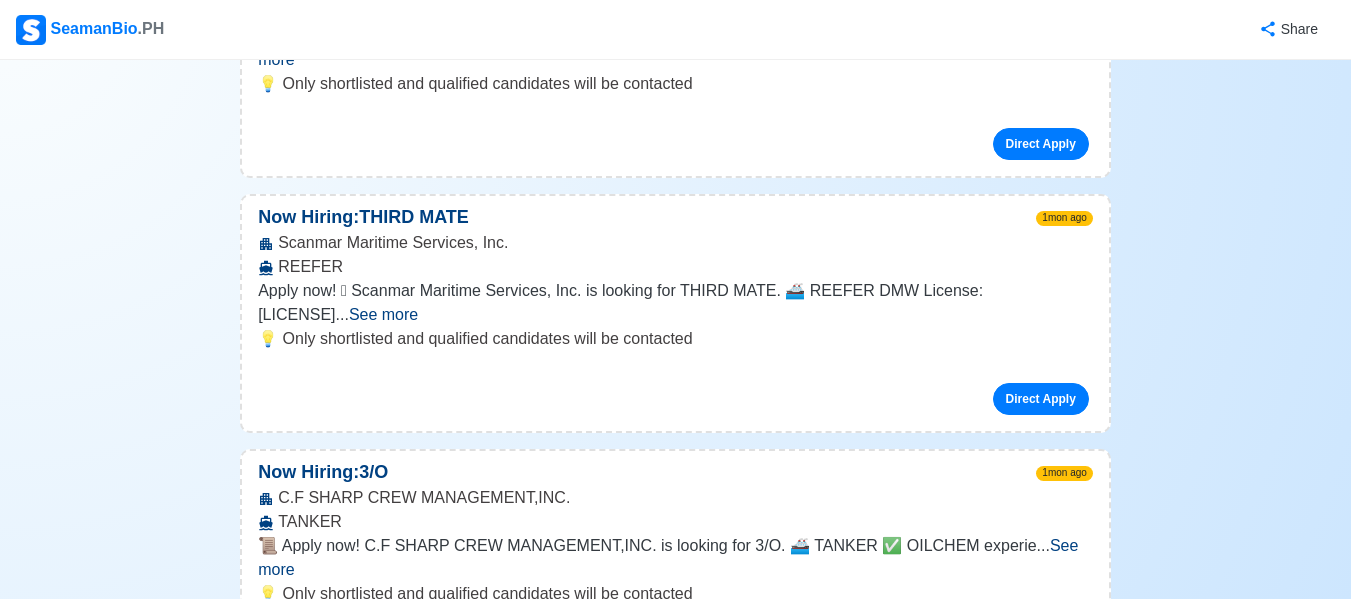 click on "See more" at bounding box center (666, 1832) 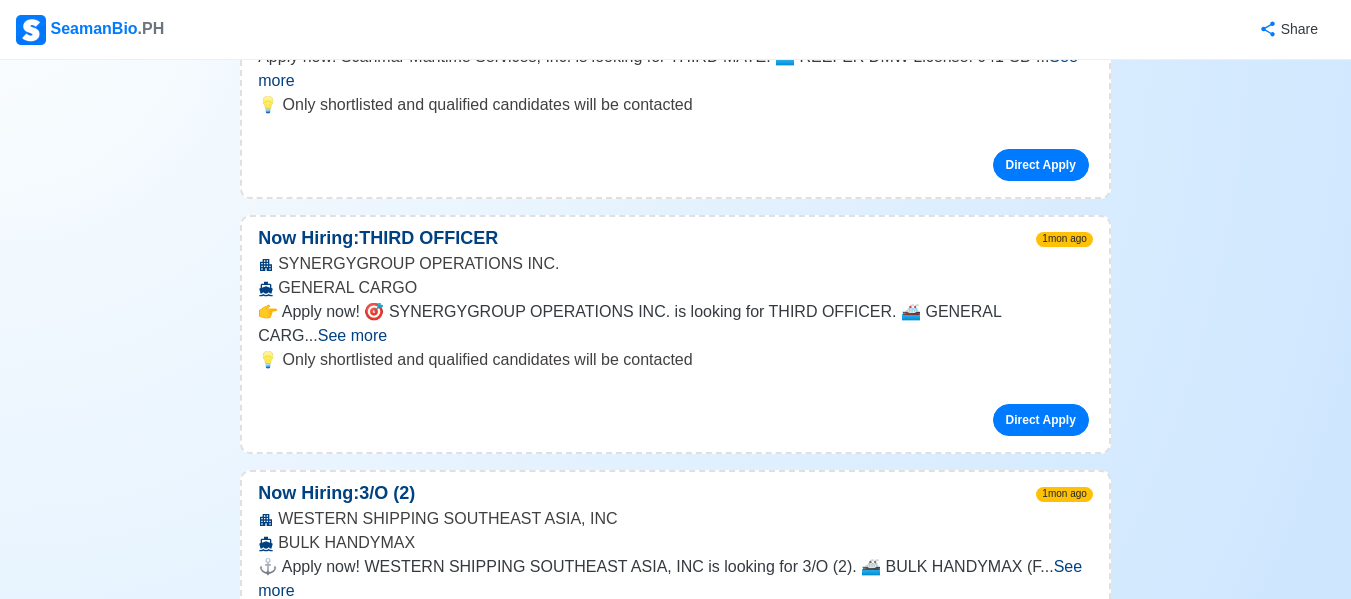 scroll, scrollTop: 19500, scrollLeft: 0, axis: vertical 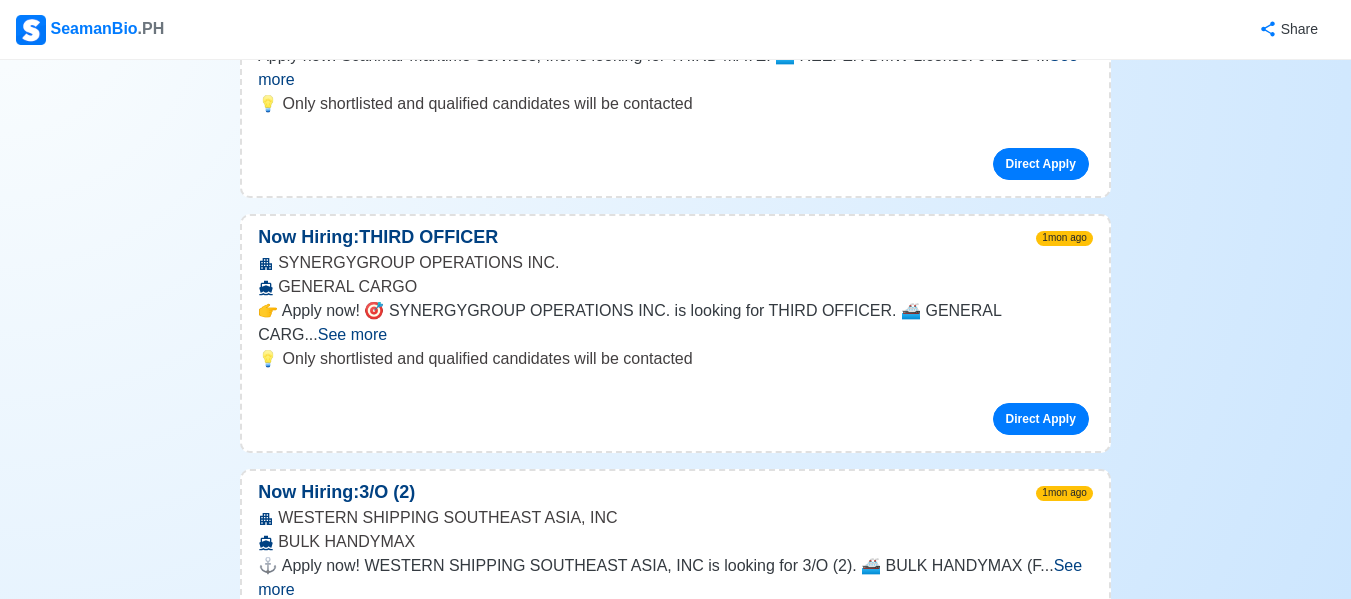 click on "See more" at bounding box center [666, 1765] 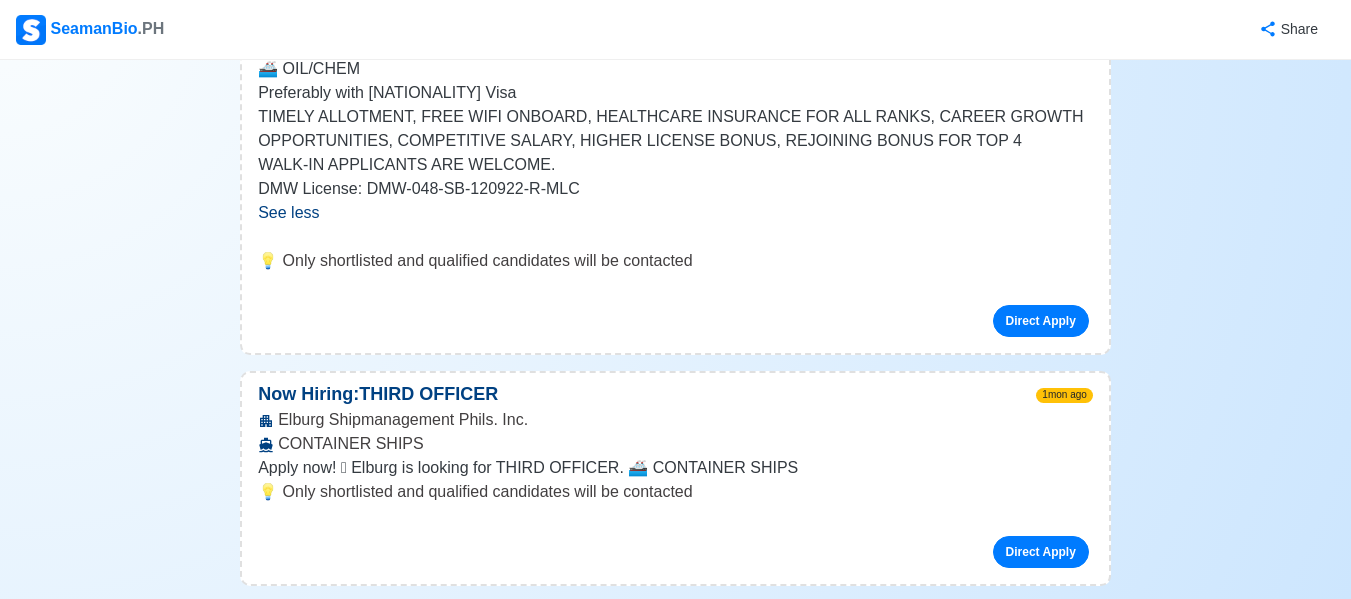 scroll, scrollTop: 20500, scrollLeft: 0, axis: vertical 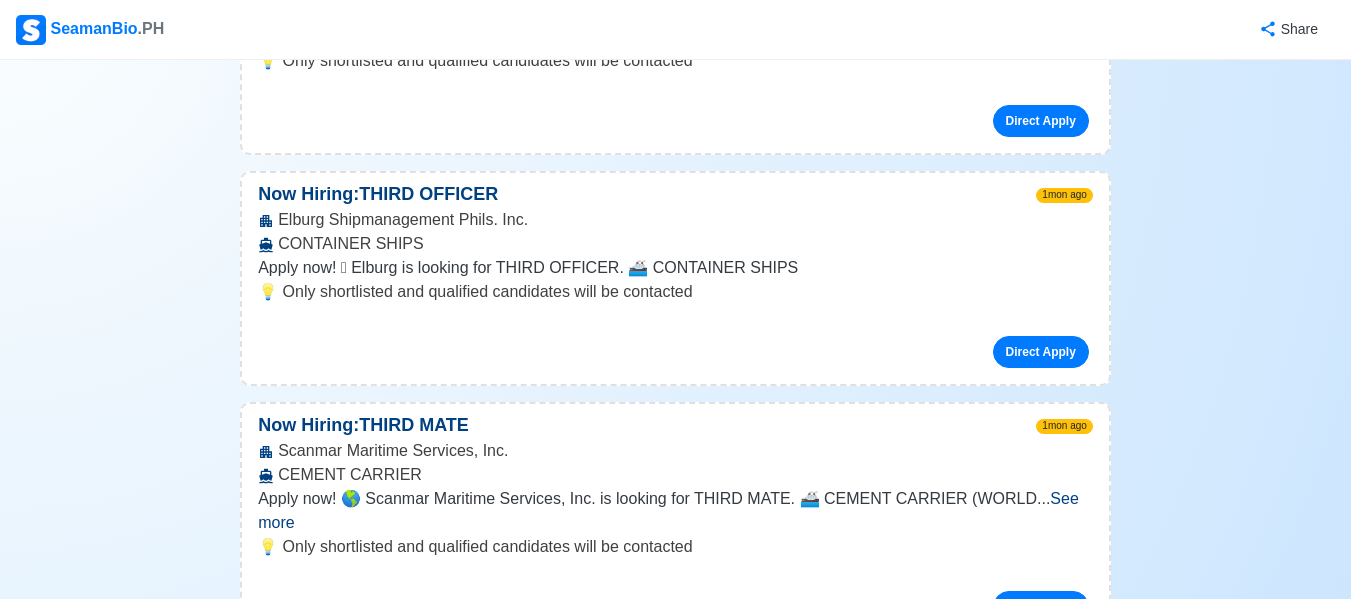 click on "See more" at bounding box center [657, 1881] 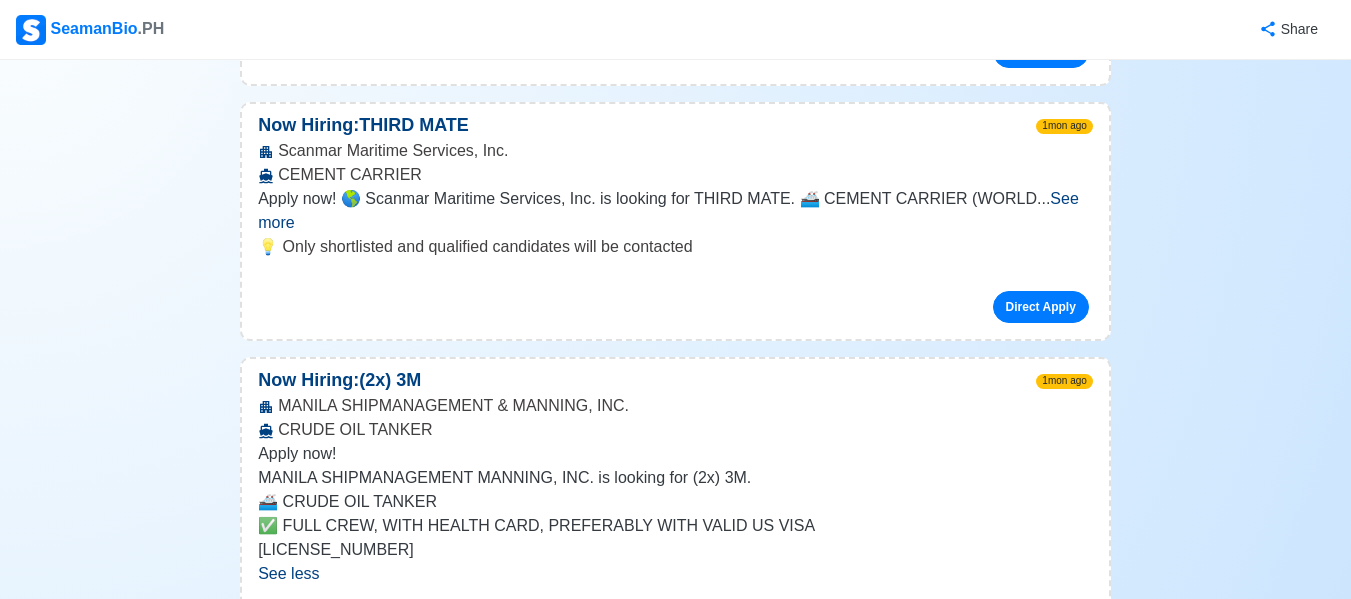 scroll, scrollTop: 21000, scrollLeft: 0, axis: vertical 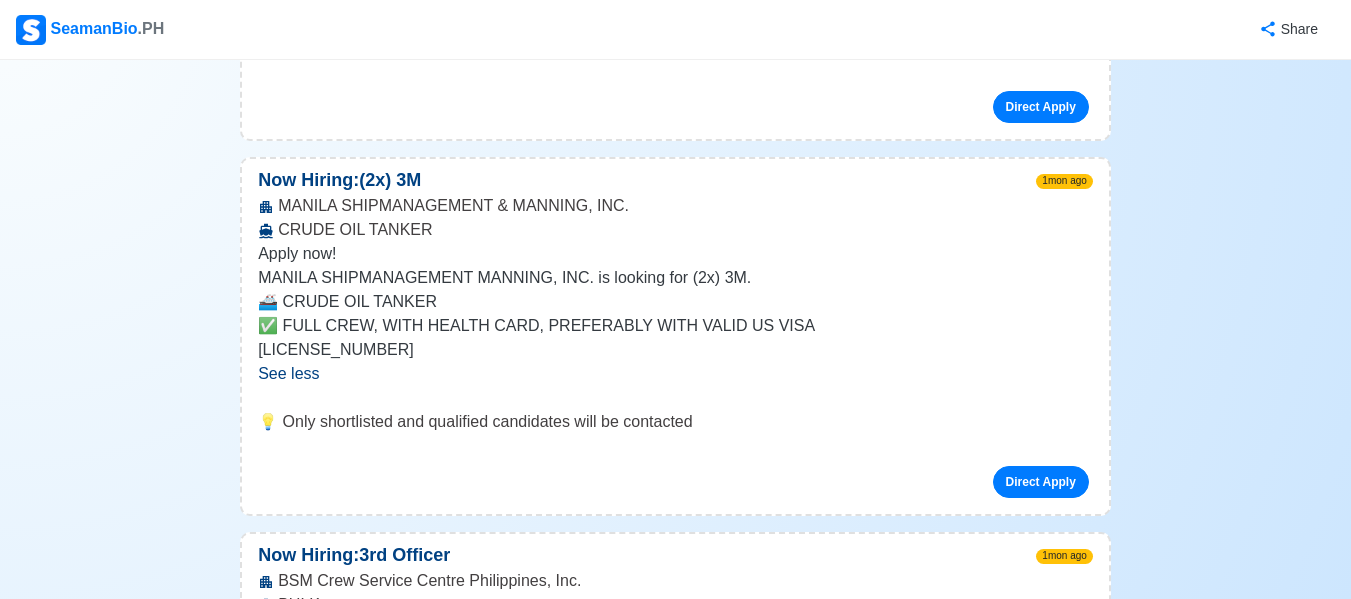 click on "See more" at bounding box center [665, 1828] 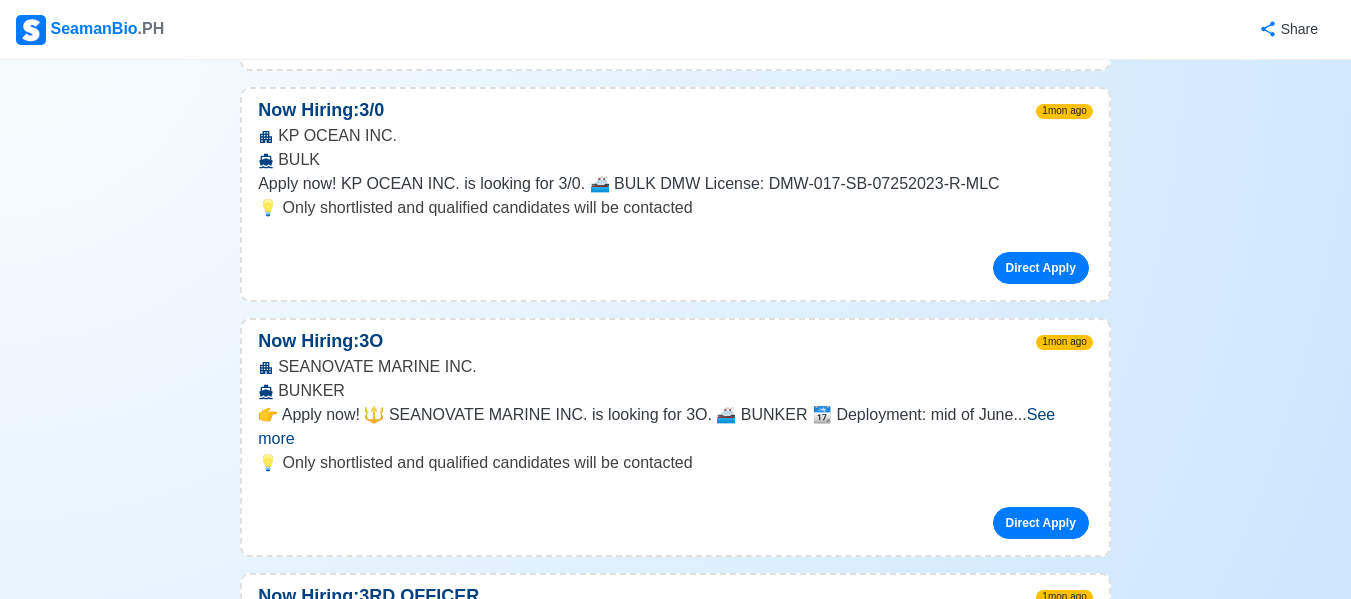 scroll, scrollTop: 22000, scrollLeft: 0, axis: vertical 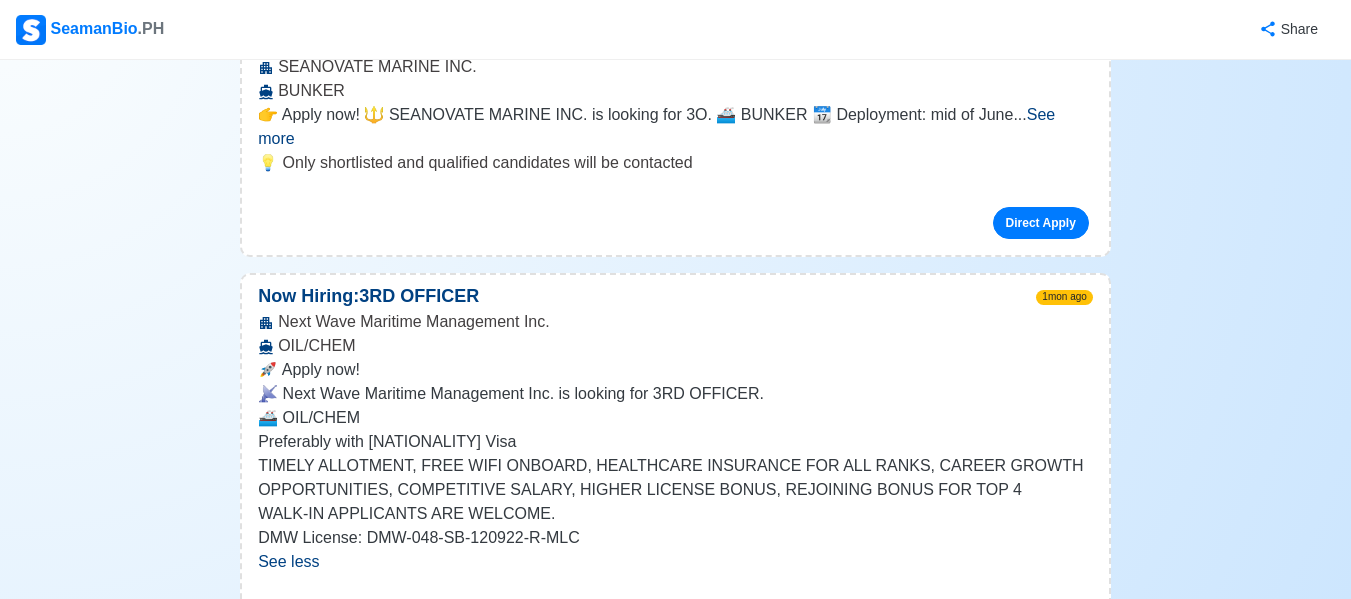 click on "See more" at bounding box center (668, 1833) 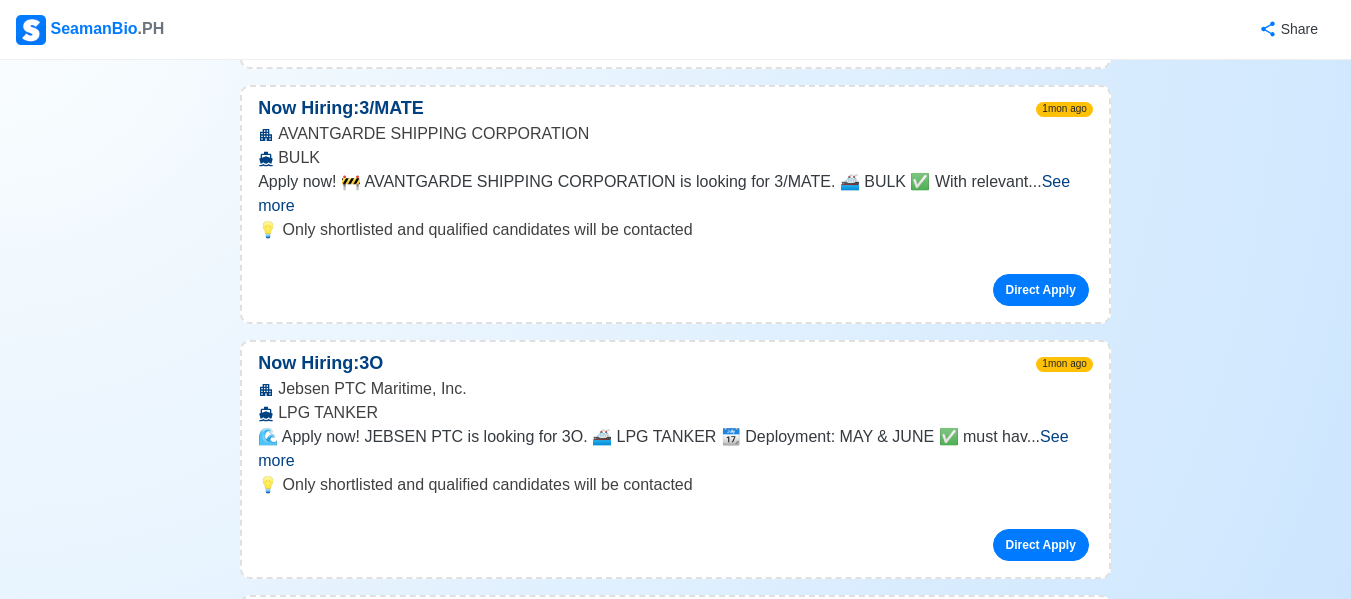 scroll, scrollTop: 27100, scrollLeft: 0, axis: vertical 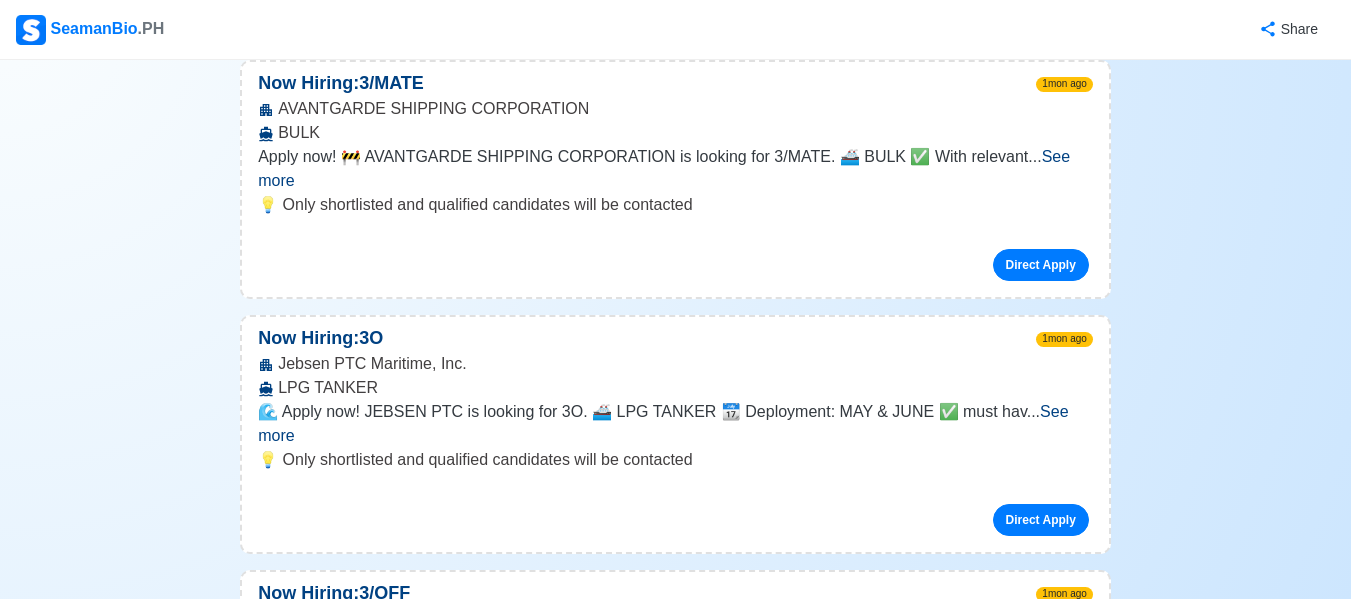 click on "See more" at bounding box center (664, 2439) 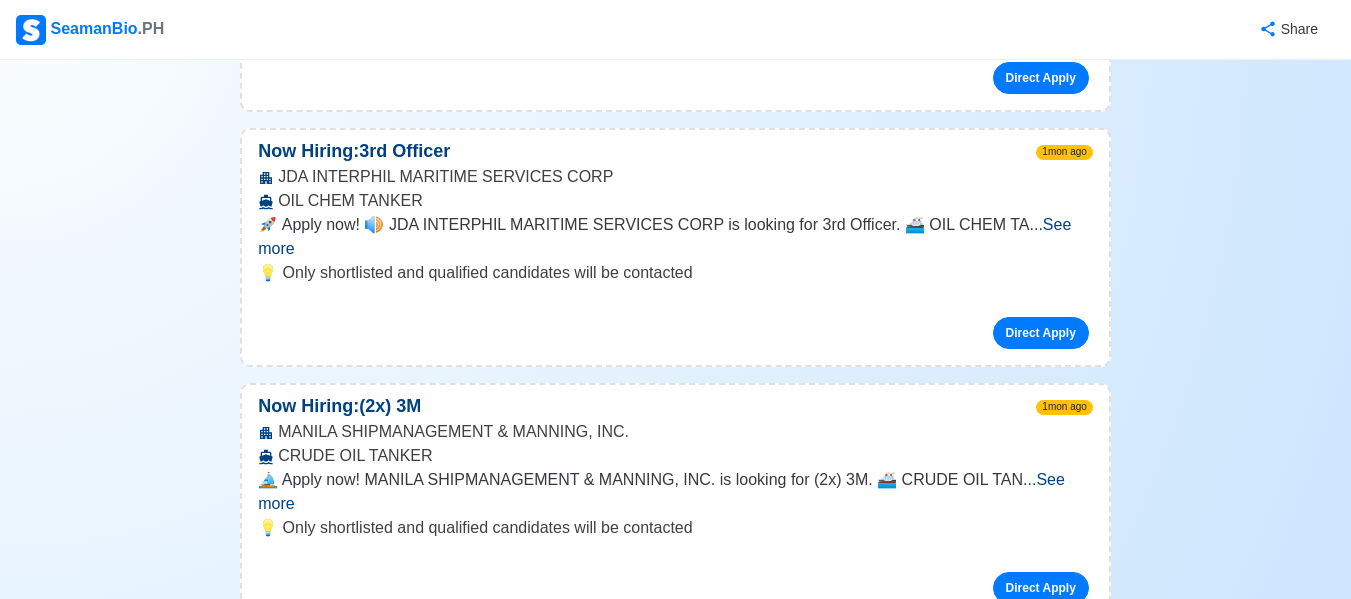 scroll, scrollTop: 30400, scrollLeft: 0, axis: vertical 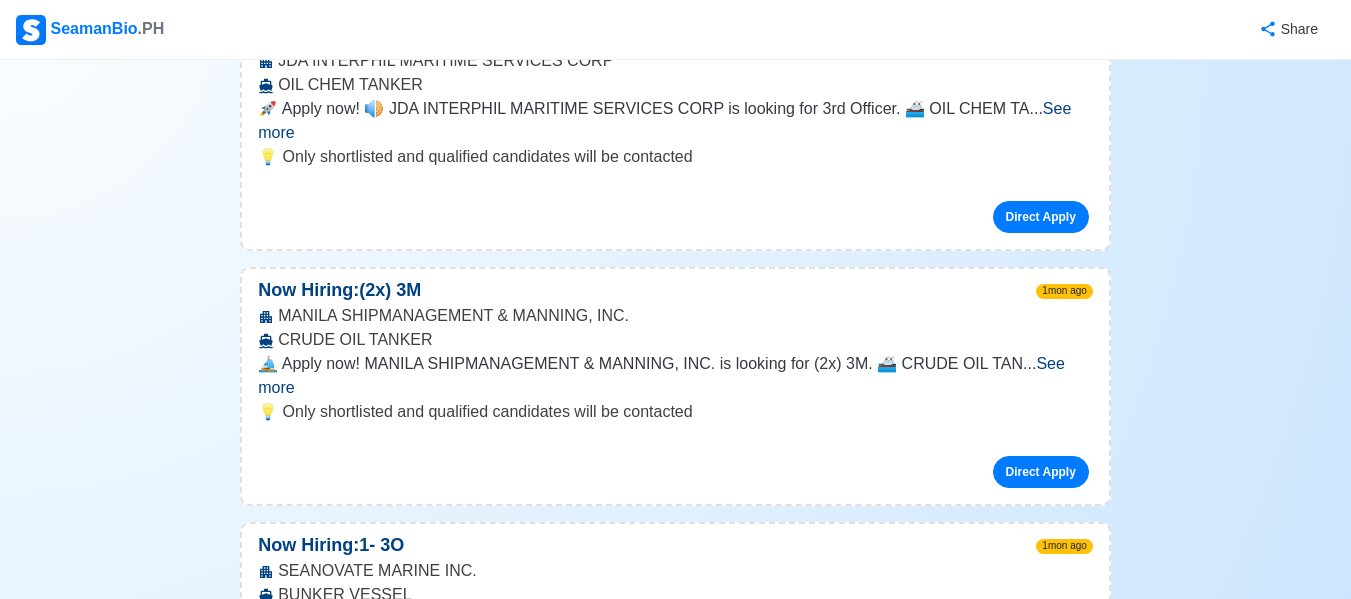 click on "See more" at bounding box center (666, 2622) 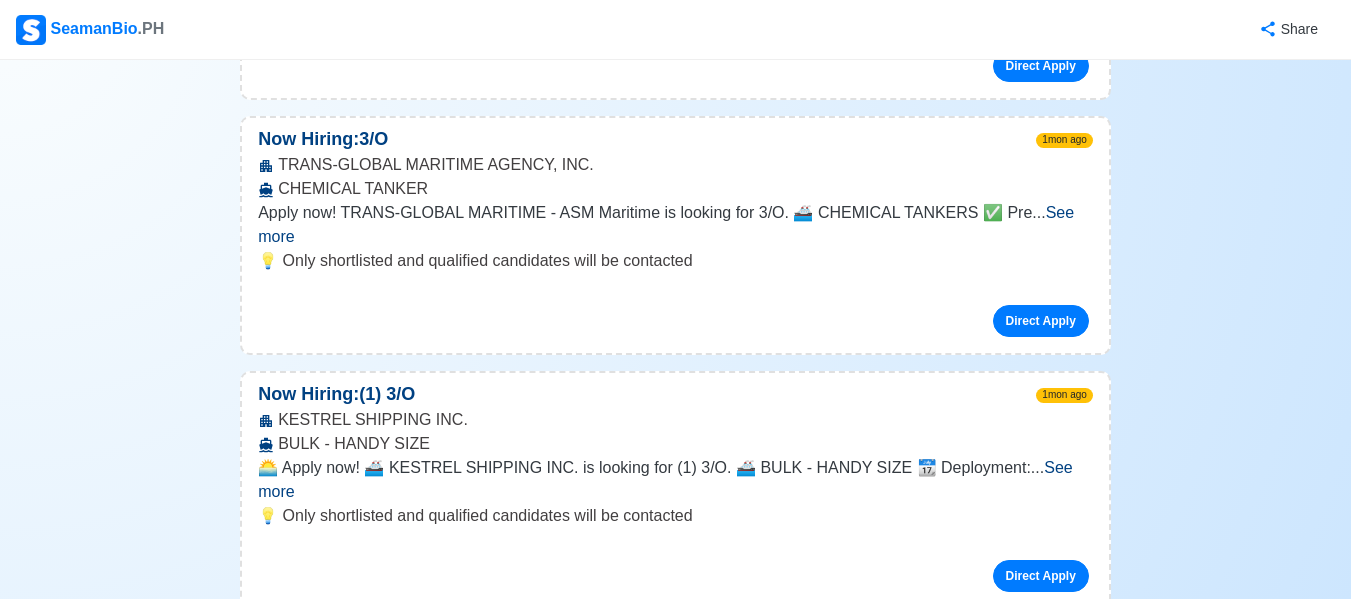 scroll, scrollTop: 32300, scrollLeft: 0, axis: vertical 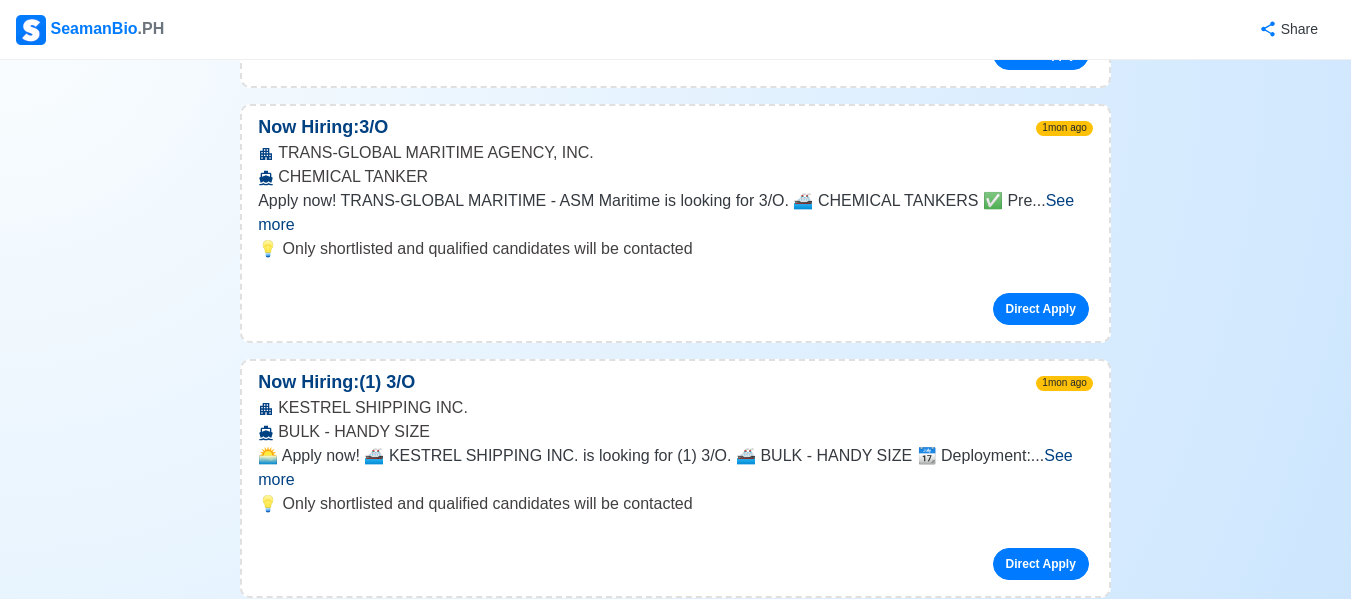 click on "See more" at bounding box center [666, 2675] 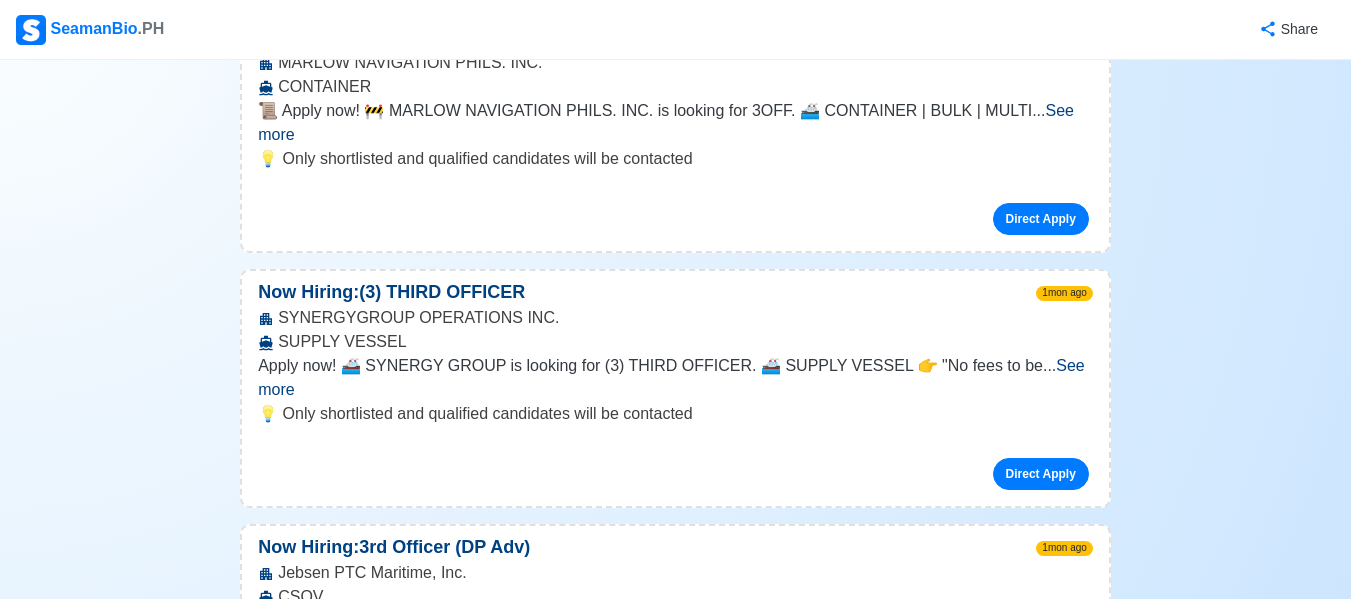 scroll, scrollTop: 36000, scrollLeft: 0, axis: vertical 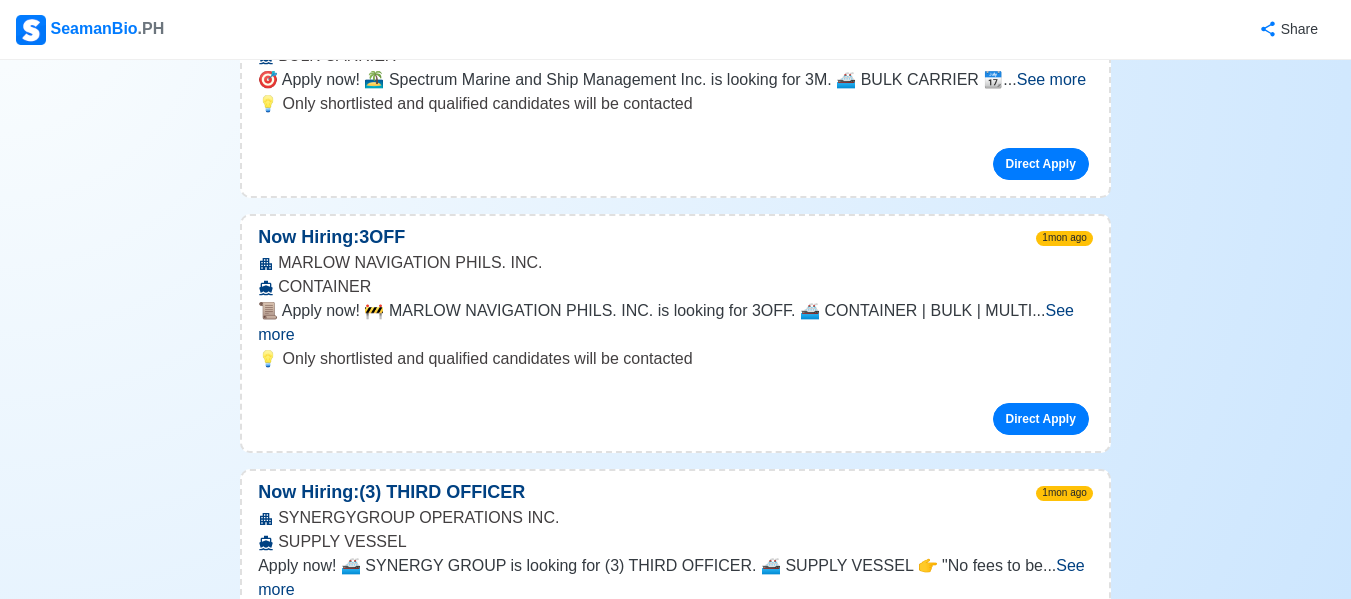click on "See more" at bounding box center (322, 2860) 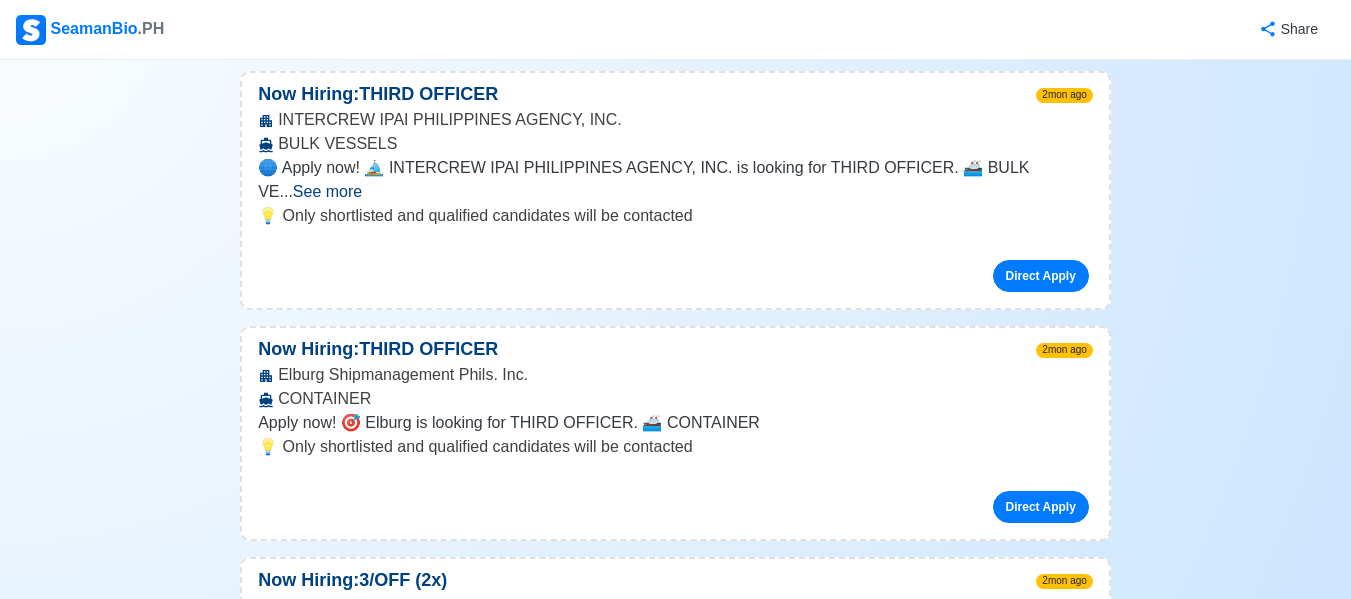 scroll, scrollTop: 42400, scrollLeft: 0, axis: vertical 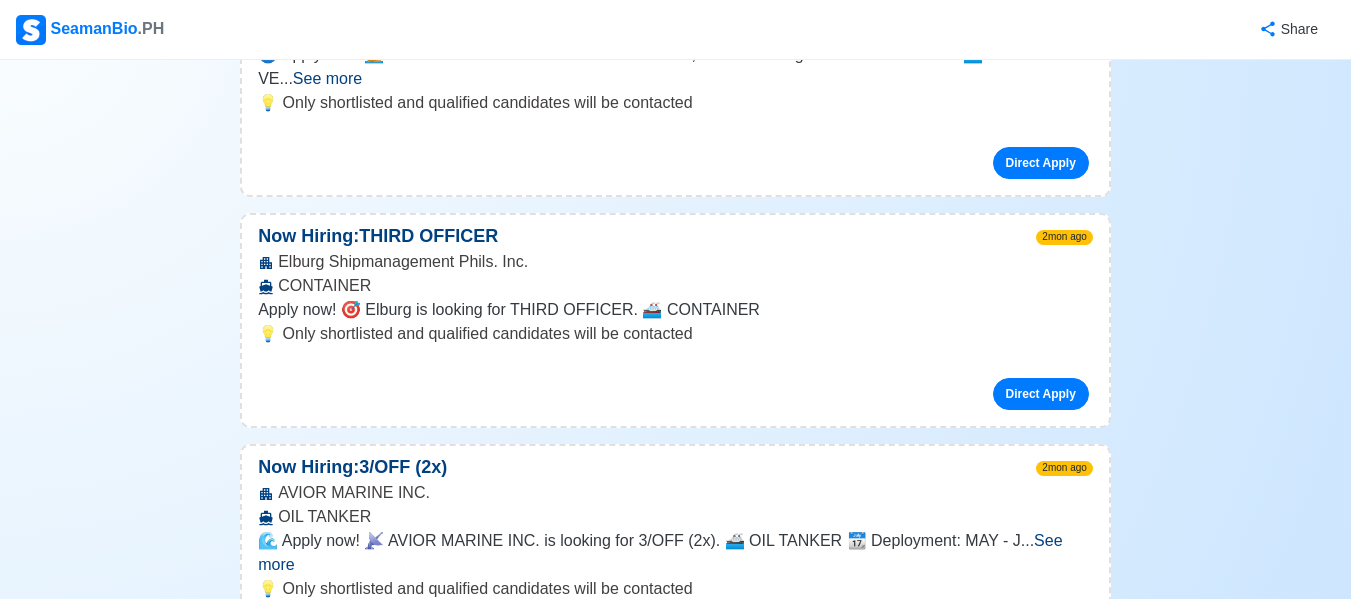 click on "See more" at bounding box center (668, 3588) 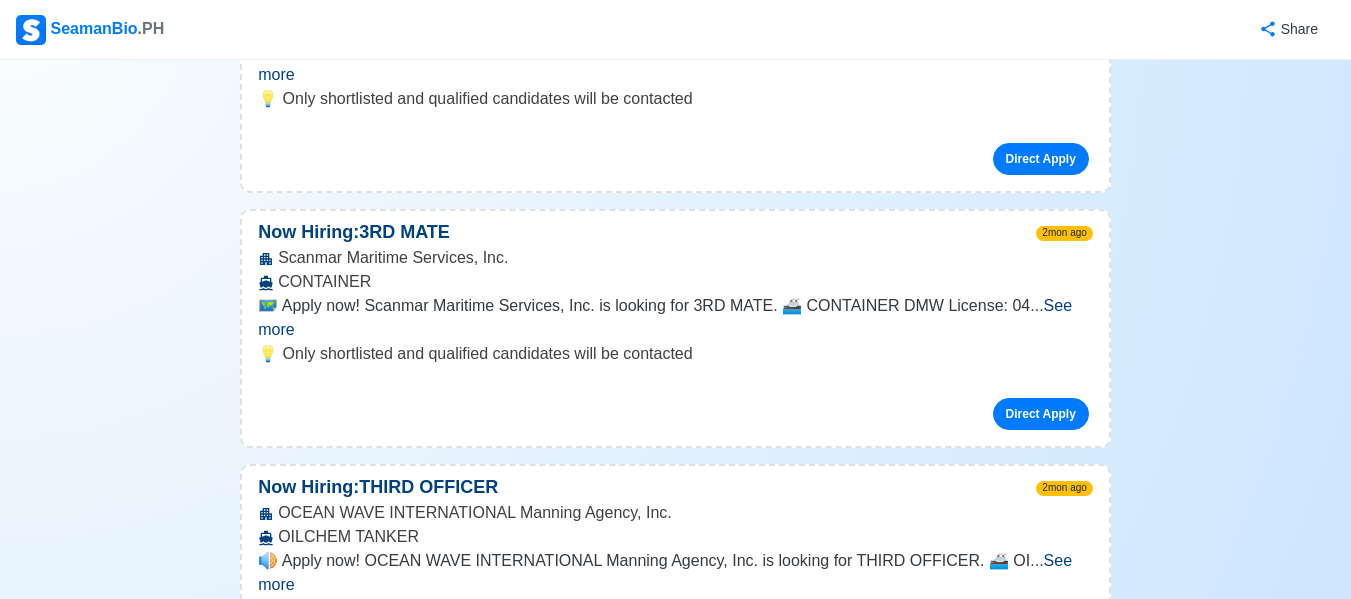 scroll, scrollTop: 43500, scrollLeft: 0, axis: vertical 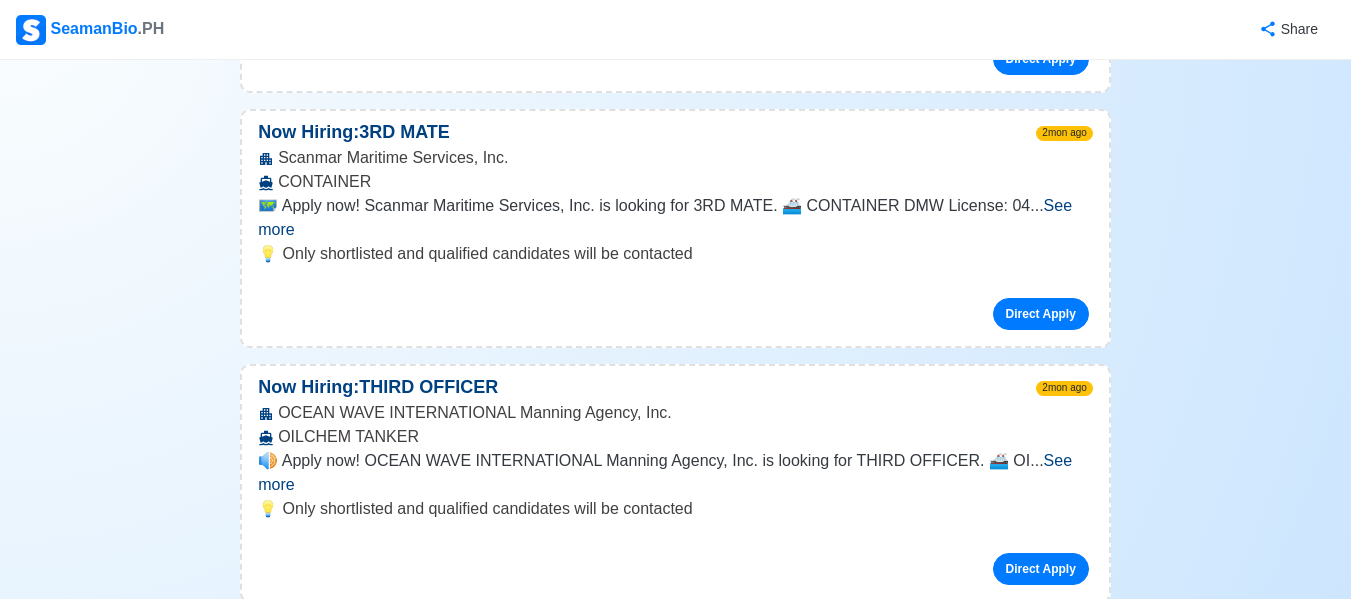 click on "See more" at bounding box center [660, 3517] 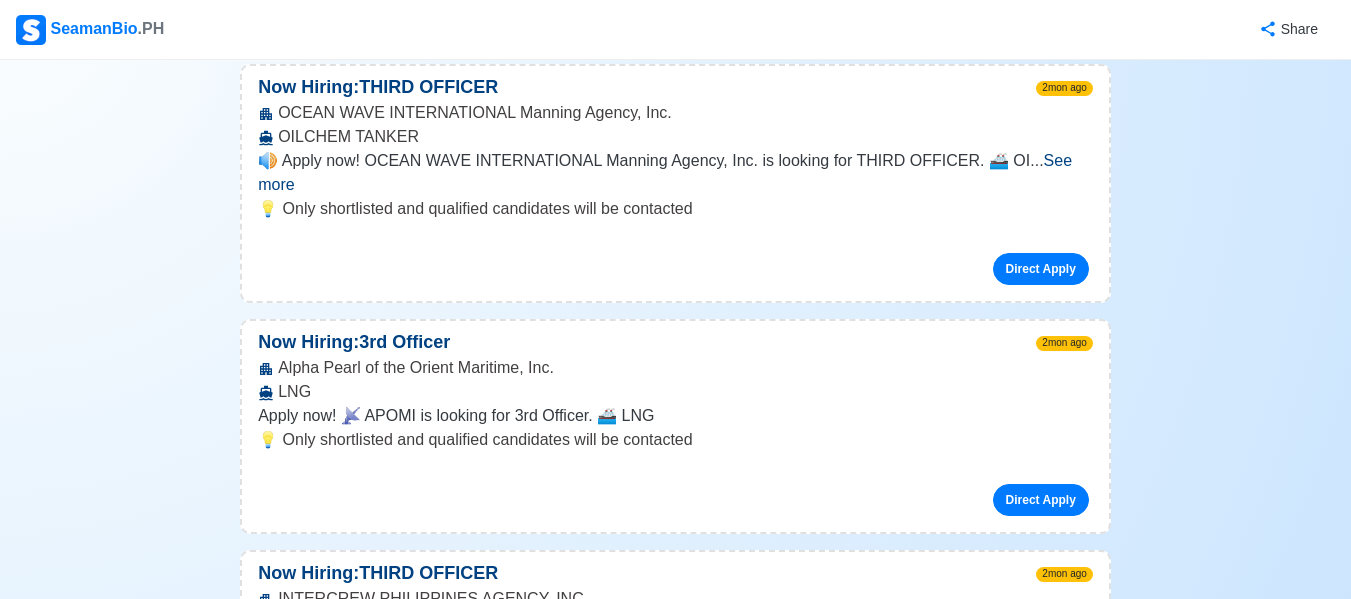 click on "See more" at bounding box center (661, 3616) 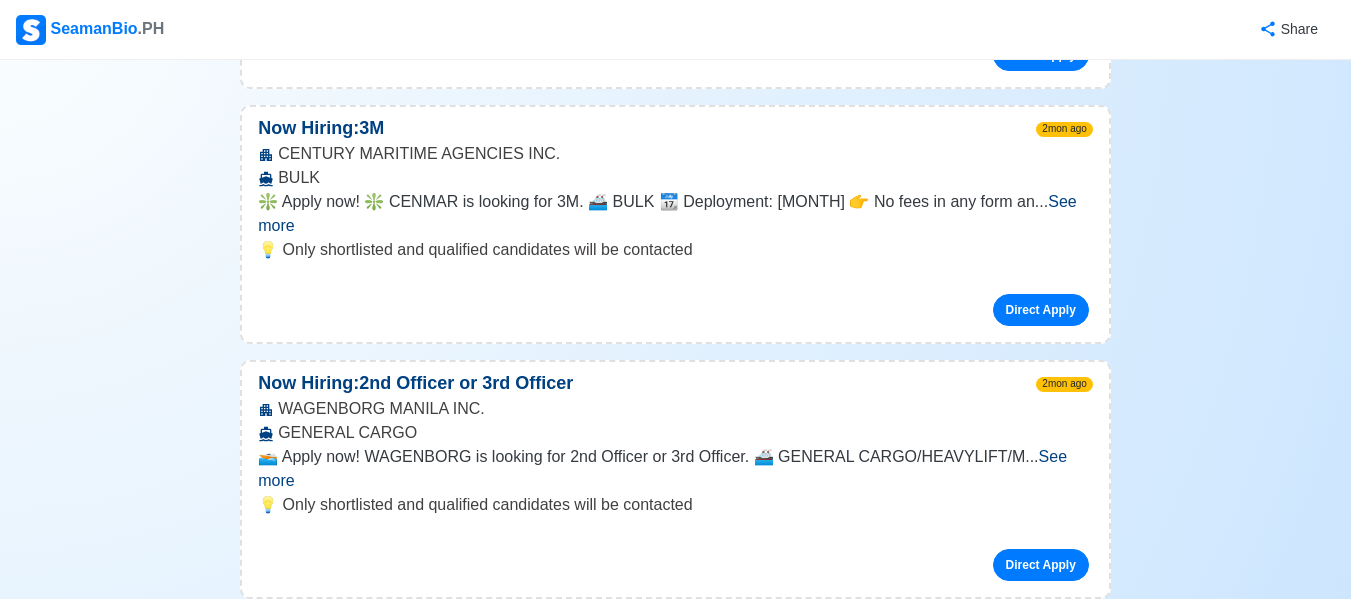scroll, scrollTop: 44800, scrollLeft: 0, axis: vertical 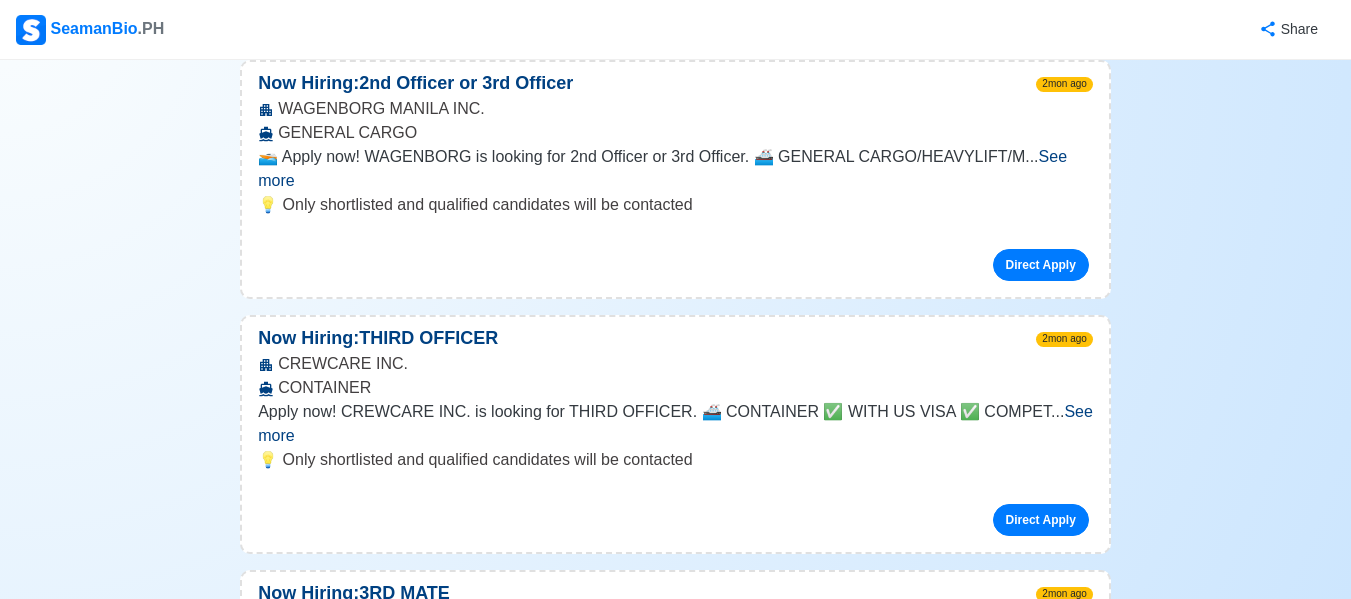 click on "See more" at bounding box center (663, 3756) 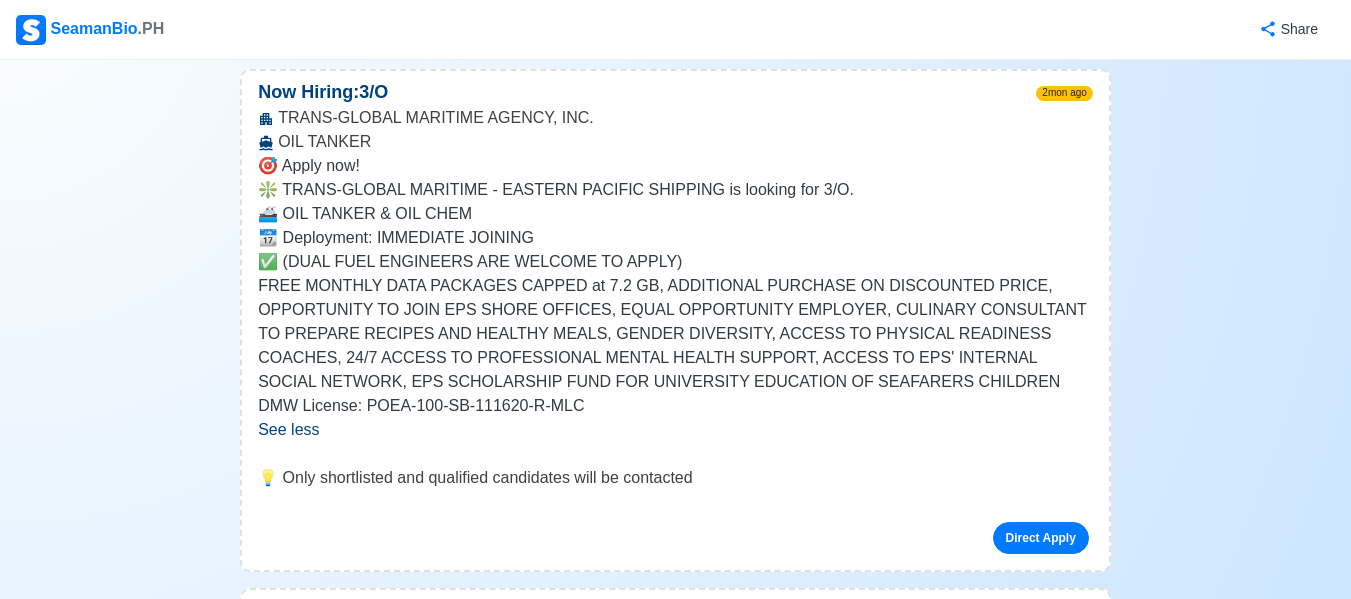 scroll, scrollTop: 45700, scrollLeft: 0, axis: vertical 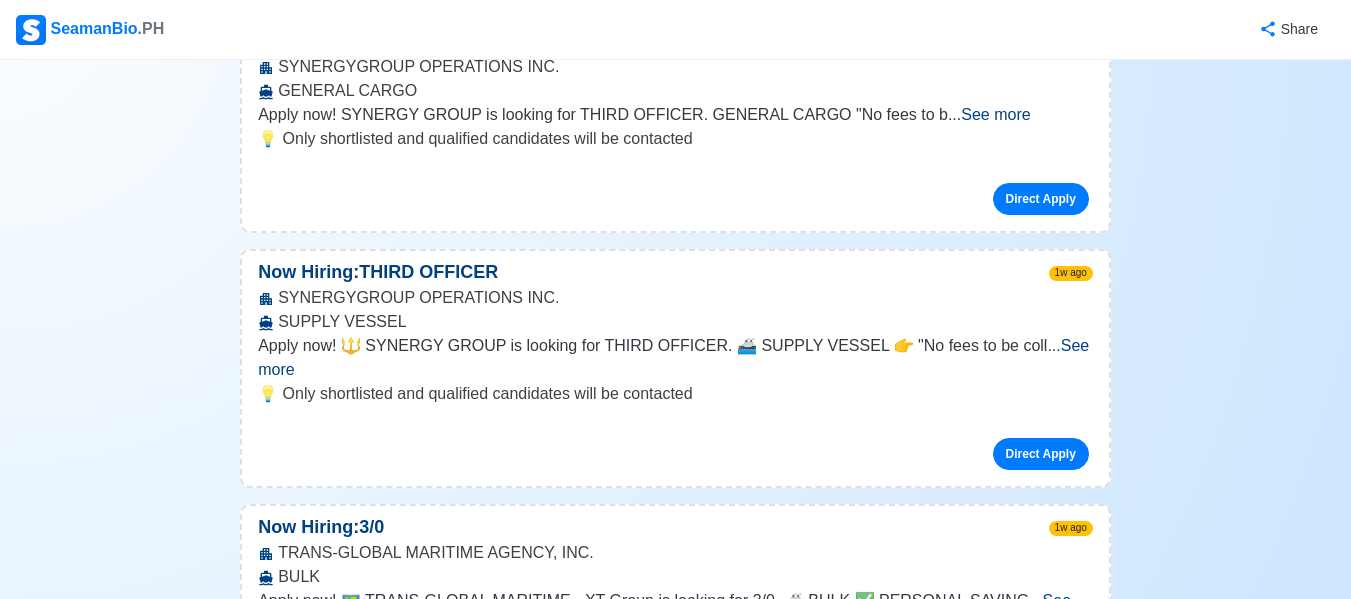 click on "See more" at bounding box center (667, 867) 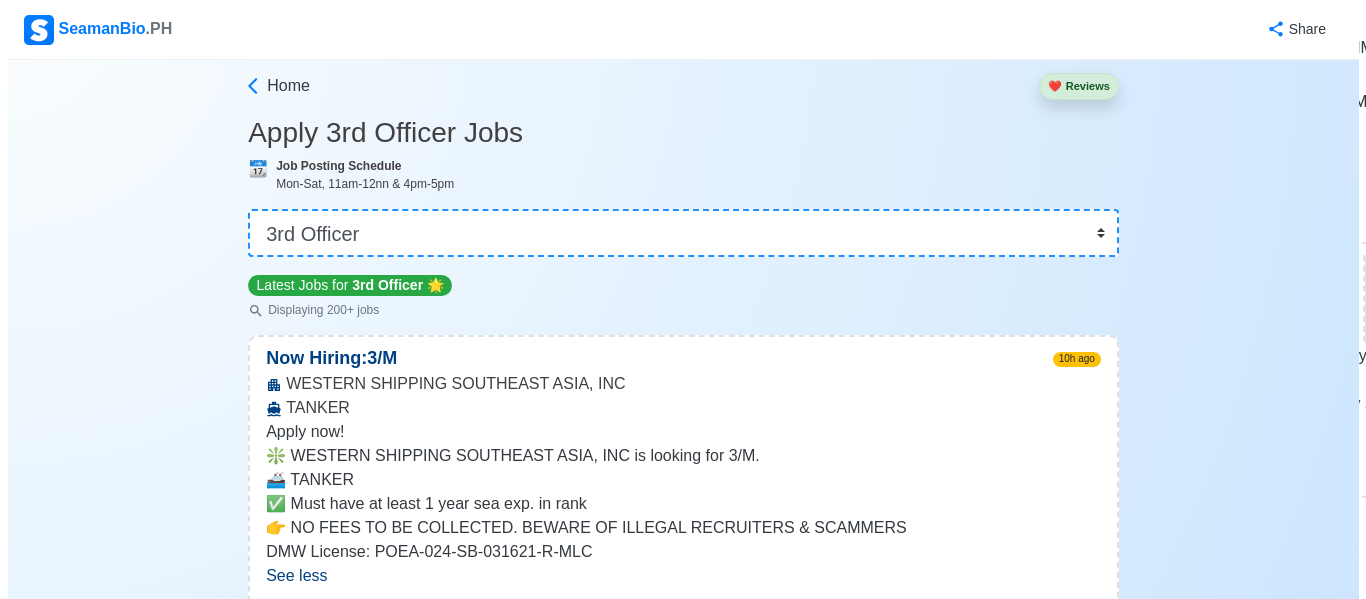 scroll, scrollTop: 0, scrollLeft: 0, axis: both 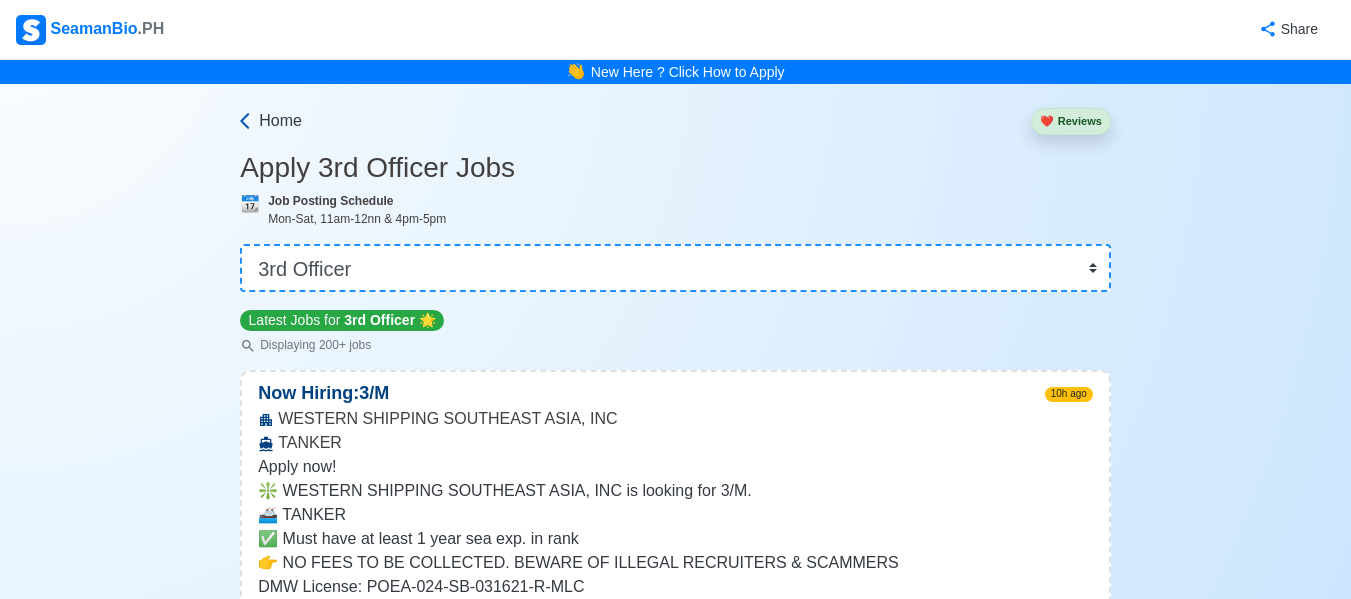 click 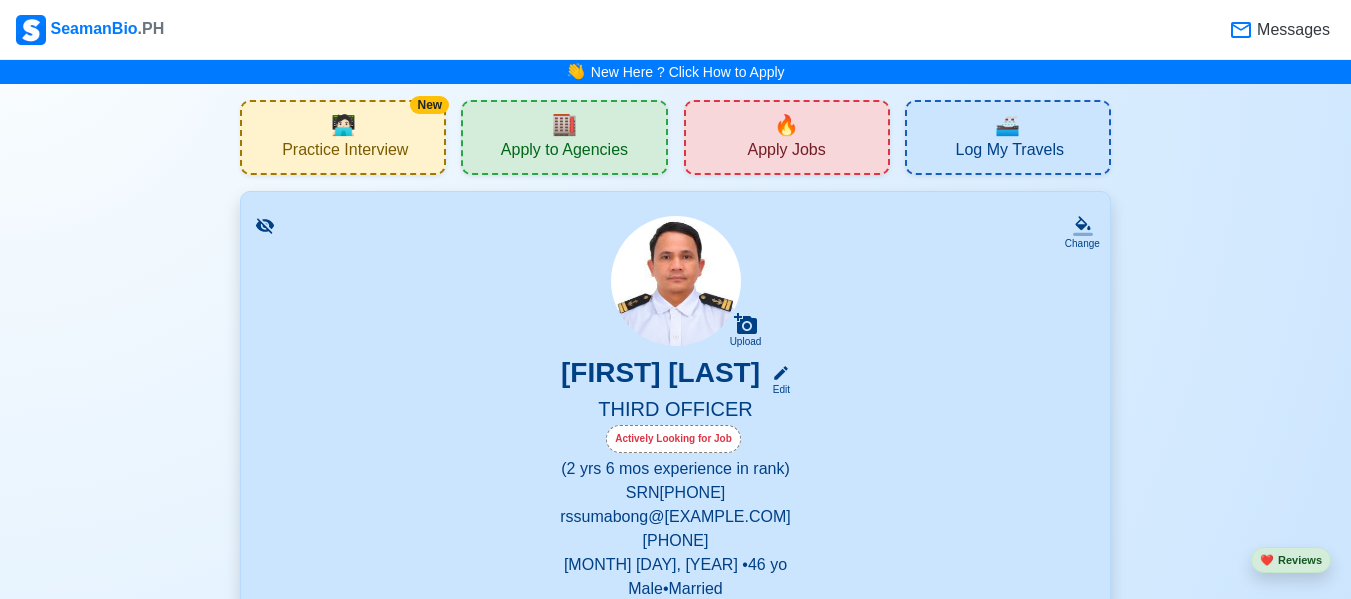 click on "New 🧑🏻‍💻   Practice Interview" at bounding box center [343, 137] 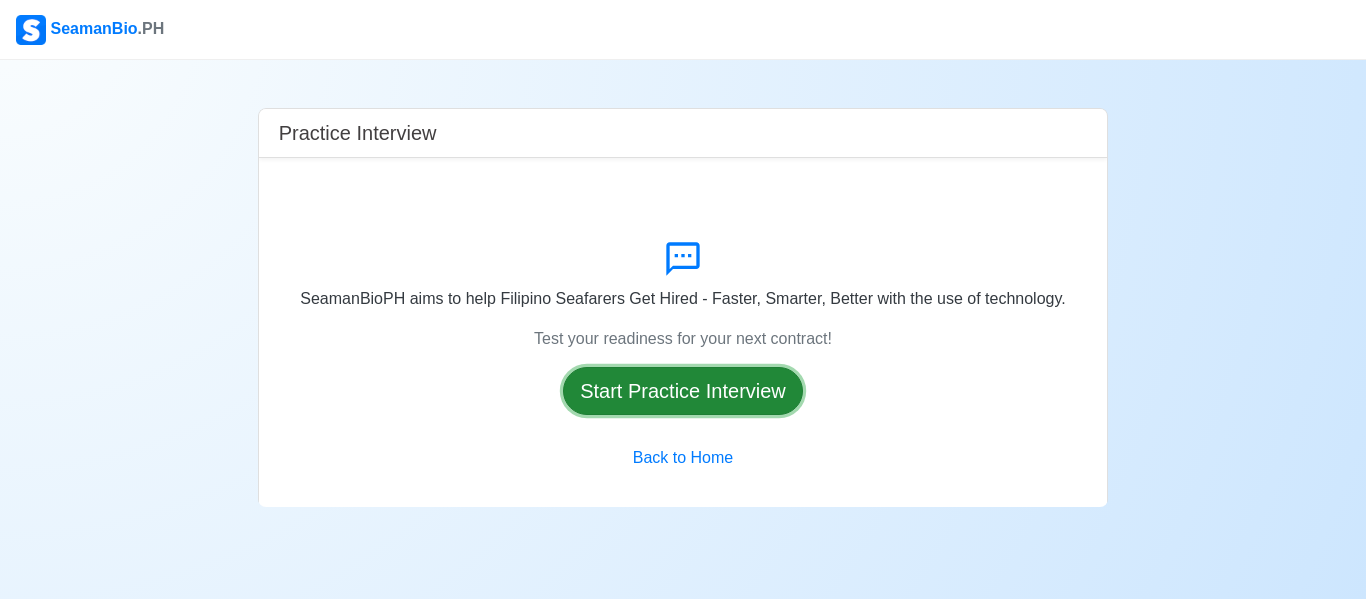click on "Start Practice Interview" at bounding box center [683, 391] 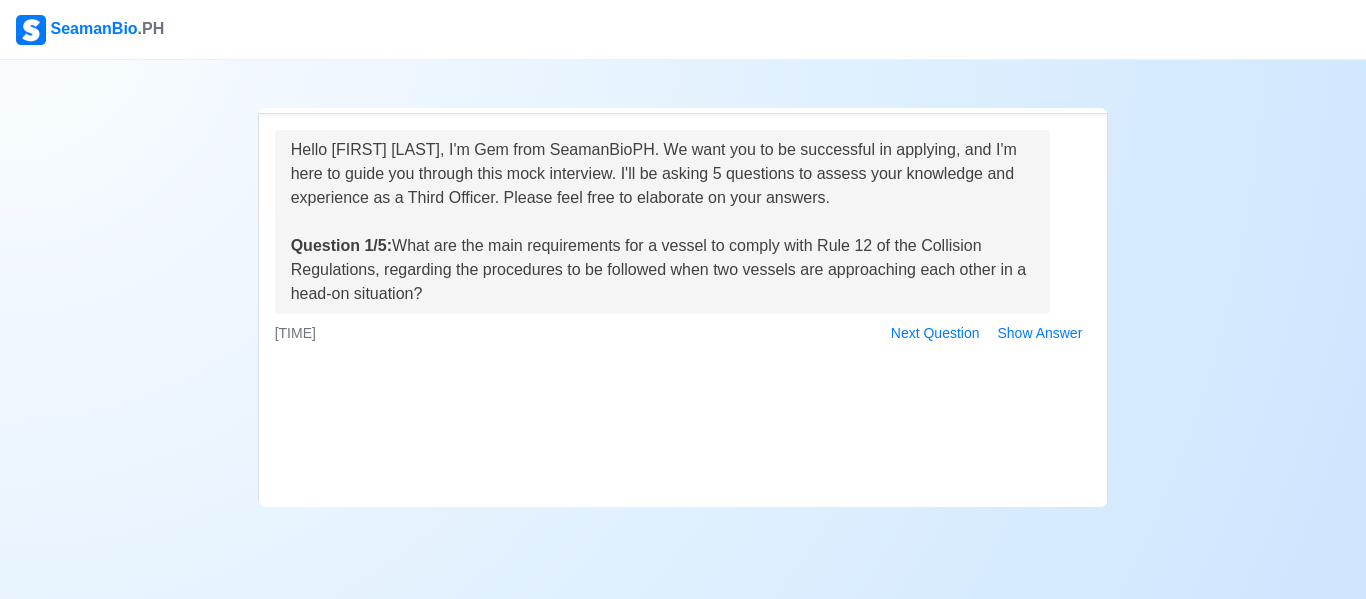 scroll, scrollTop: 131, scrollLeft: 0, axis: vertical 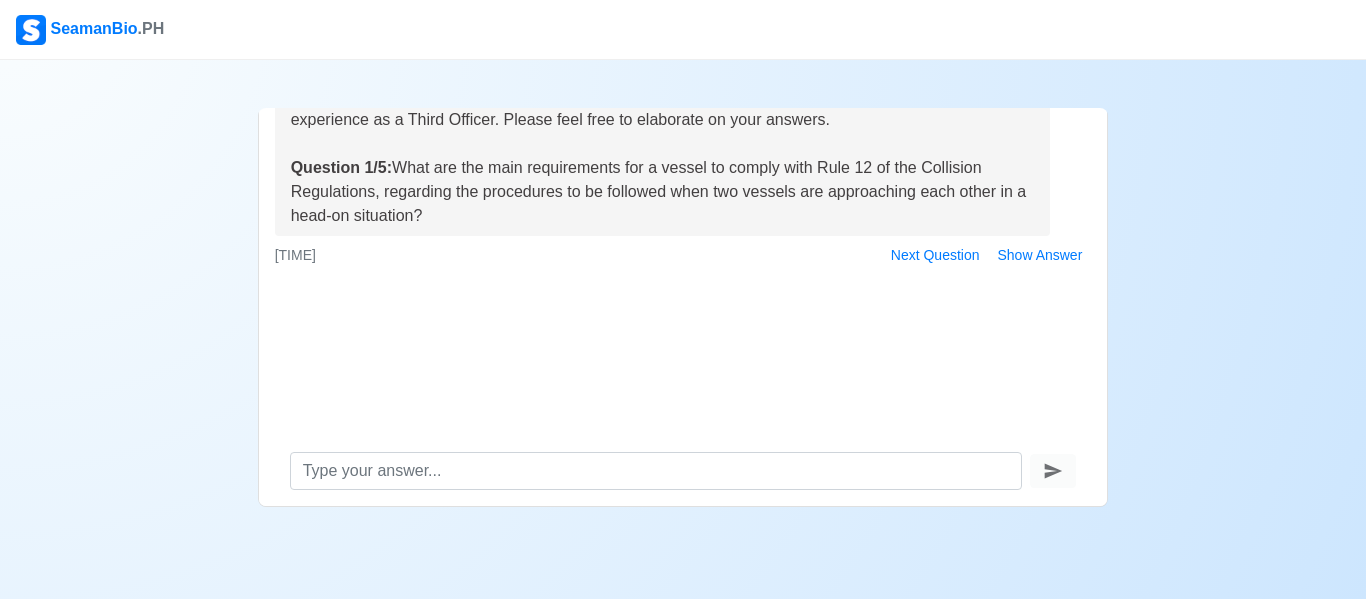 drag, startPoint x: 626, startPoint y: 164, endPoint x: 634, endPoint y: 214, distance: 50.635956 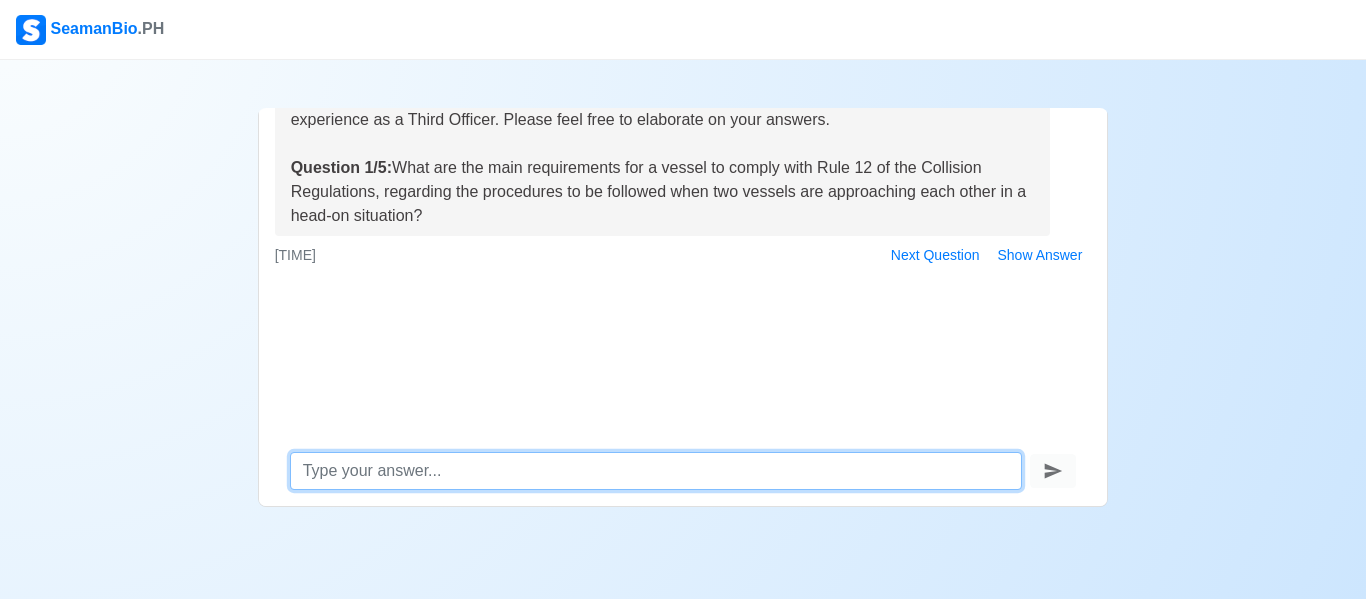 click at bounding box center (656, 471) 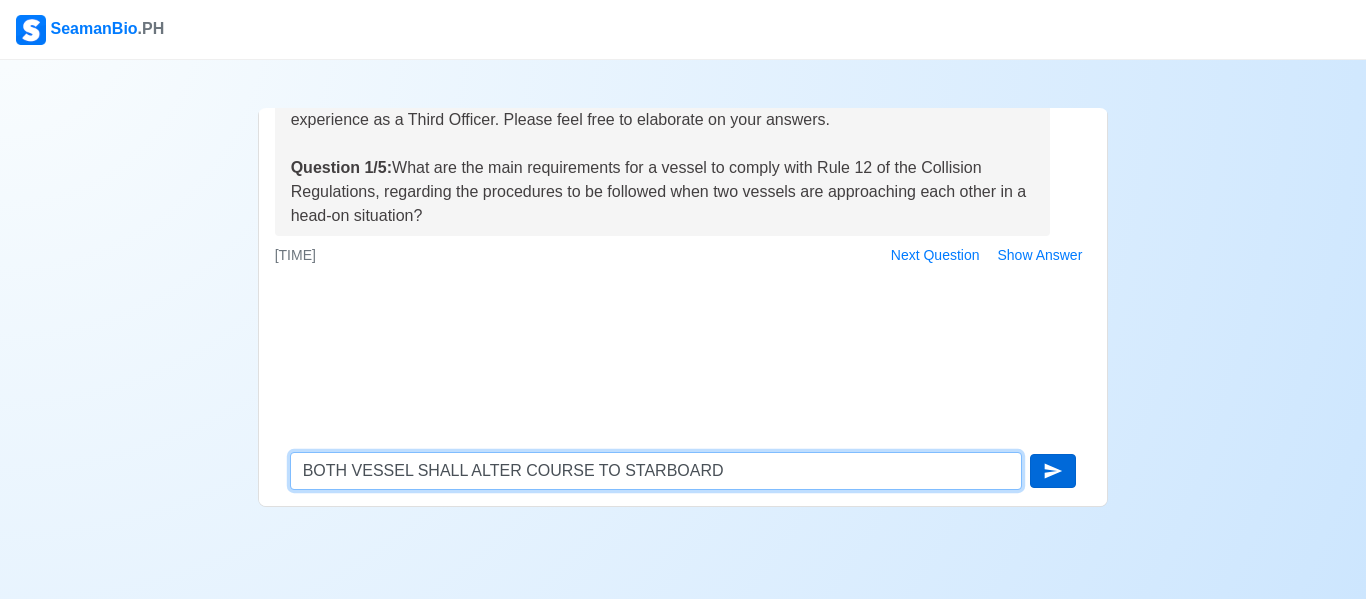 type on "BOTH VESSEL SHALL ALTER COURSE TO STARBOARD" 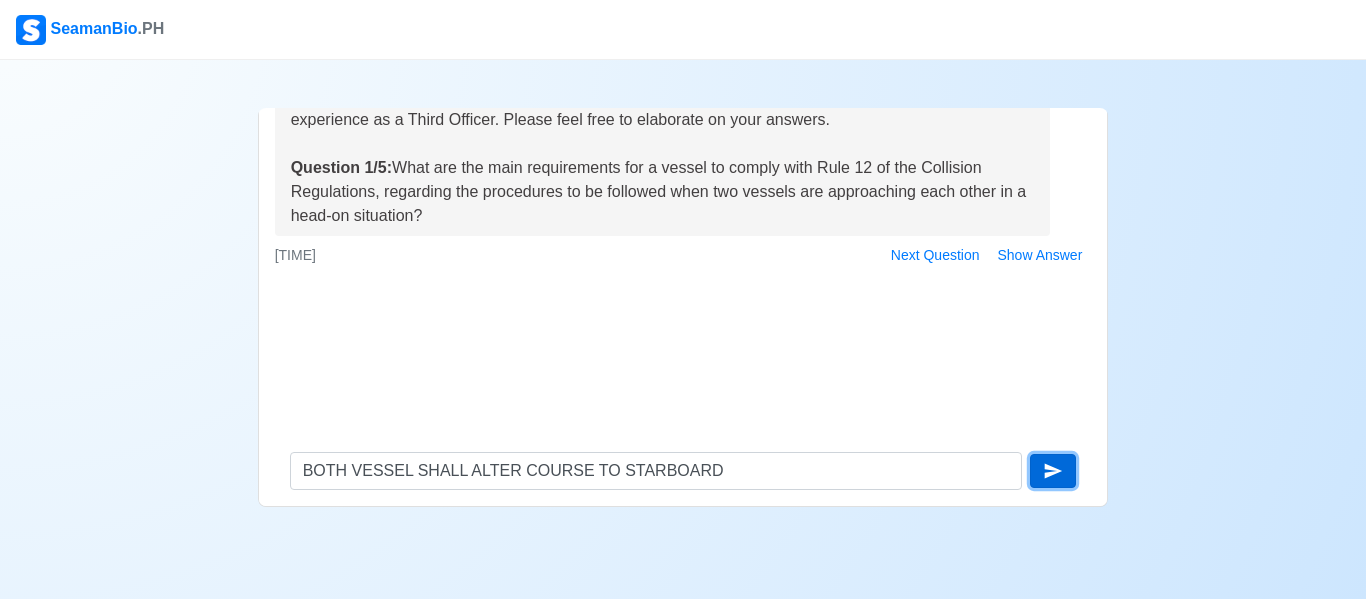 click 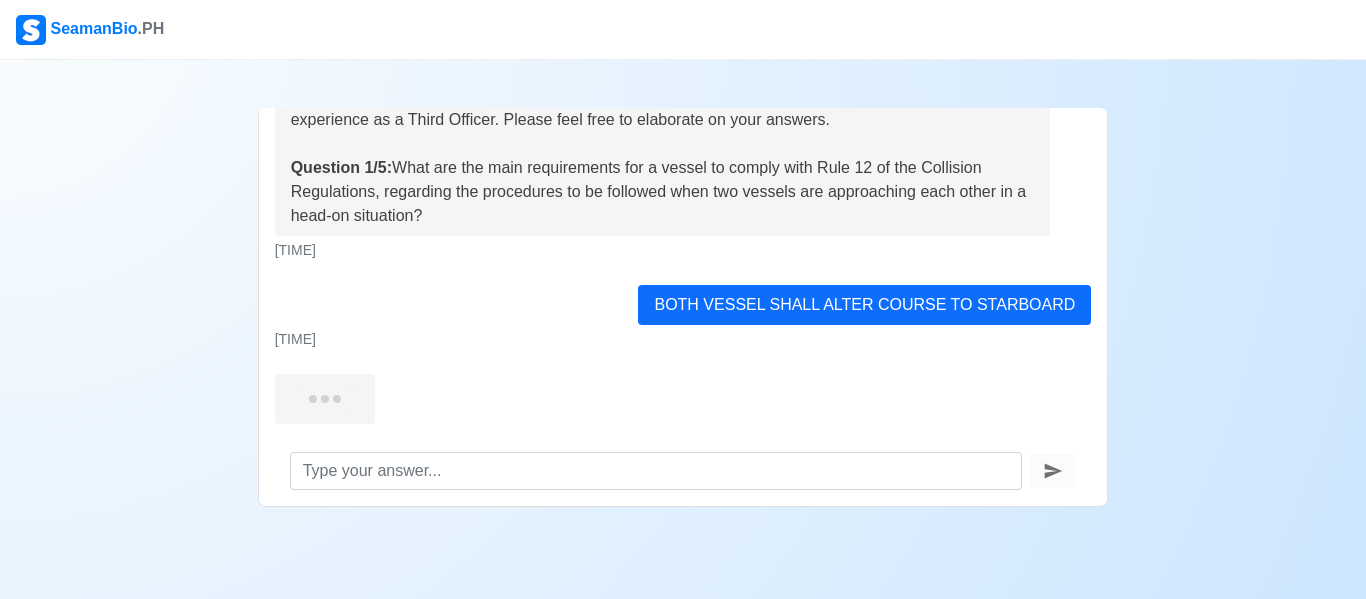 scroll, scrollTop: 36, scrollLeft: 0, axis: vertical 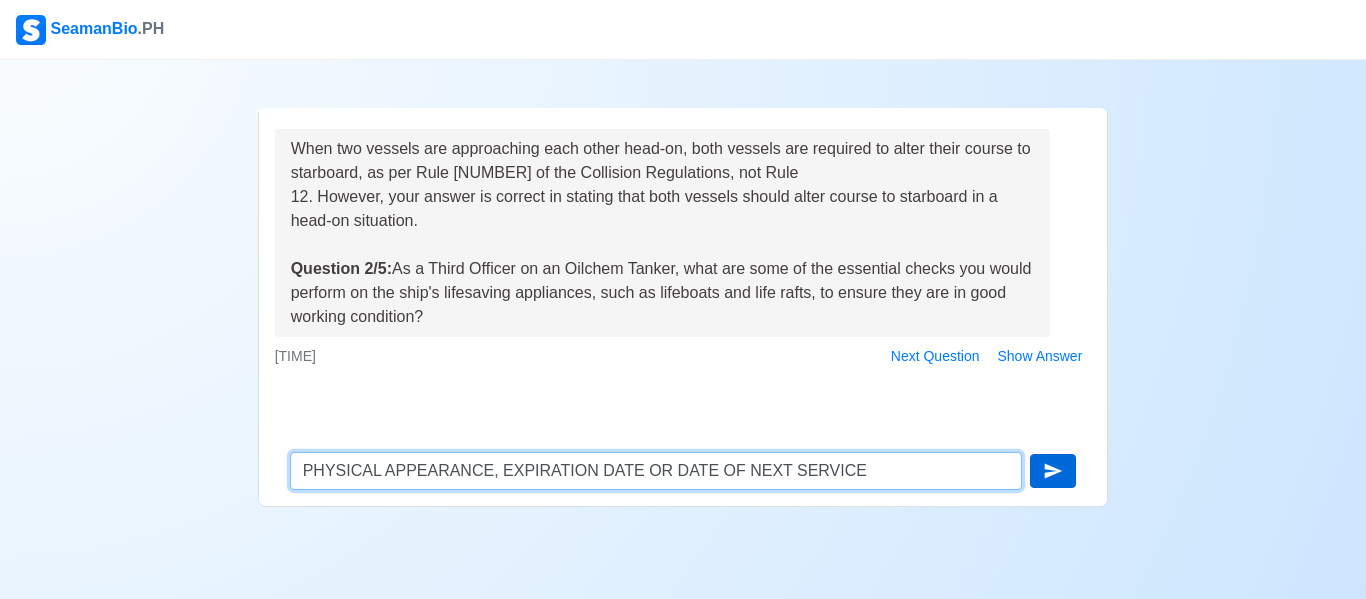 type on "PHYSICAL APPEARANCE, EXPIRATION DATE OR DATE OF NEXT SERVICE" 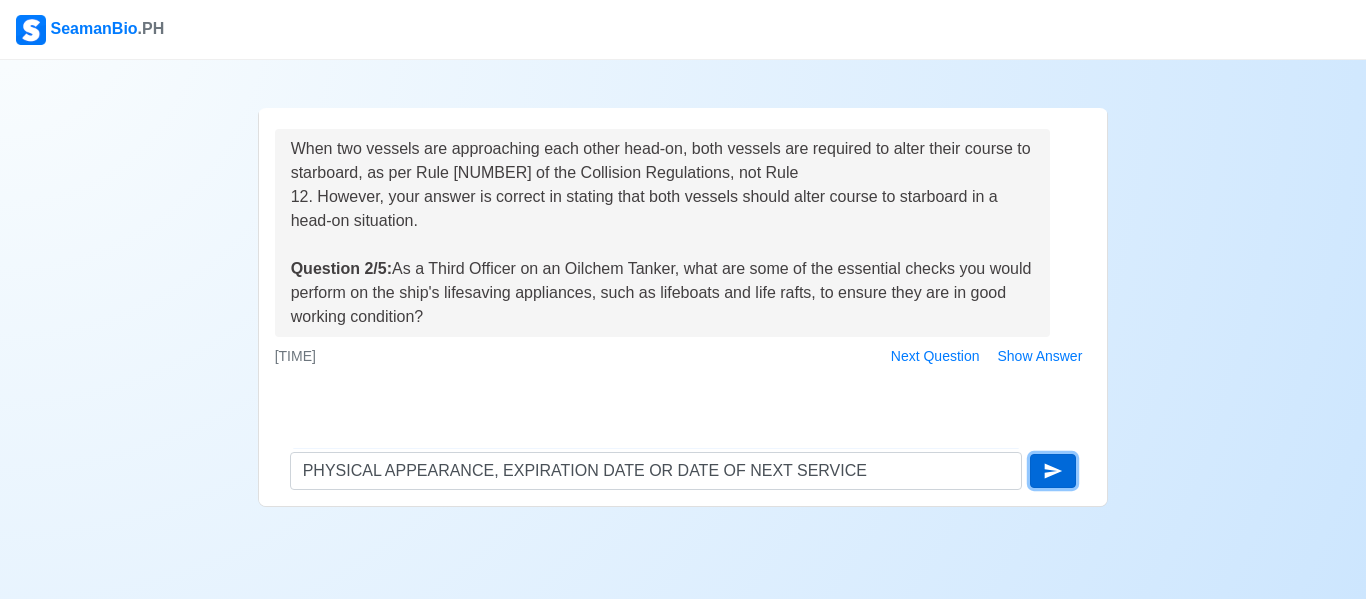 click 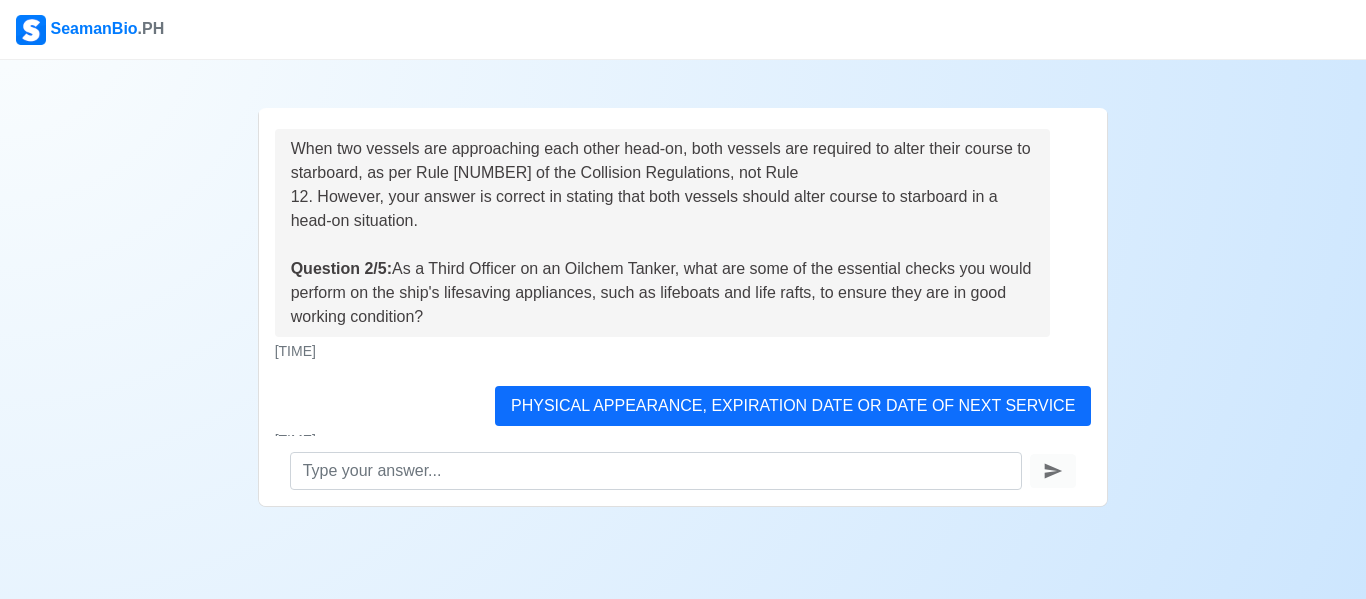 scroll, scrollTop: 317, scrollLeft: 0, axis: vertical 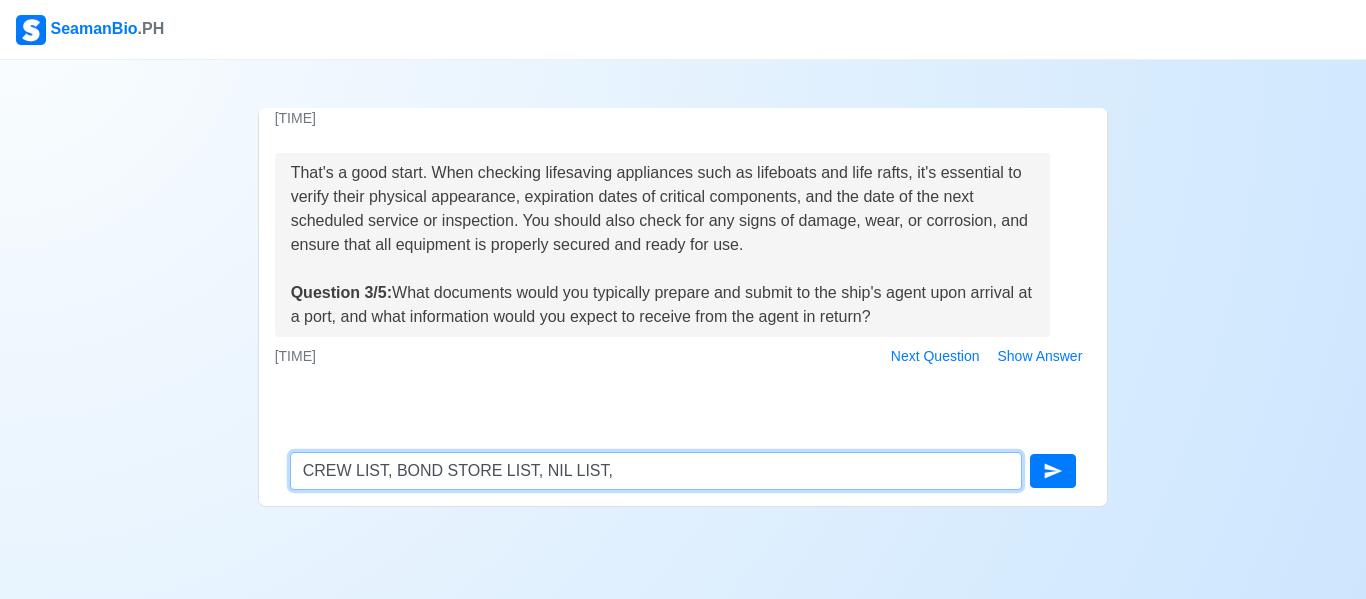 click on "CREW LIST, BOND STORE LIST, NIL LIST," at bounding box center [656, 471] 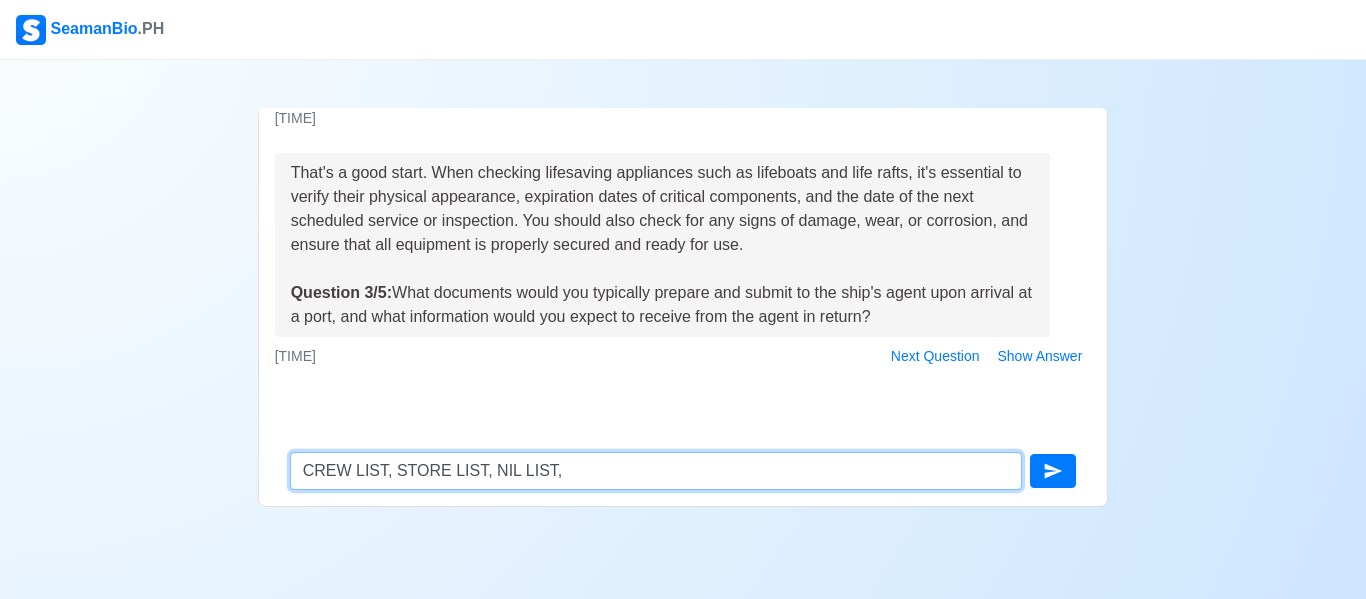 click on "CREW LIST, STORE LIST, NIL LIST," at bounding box center [656, 471] 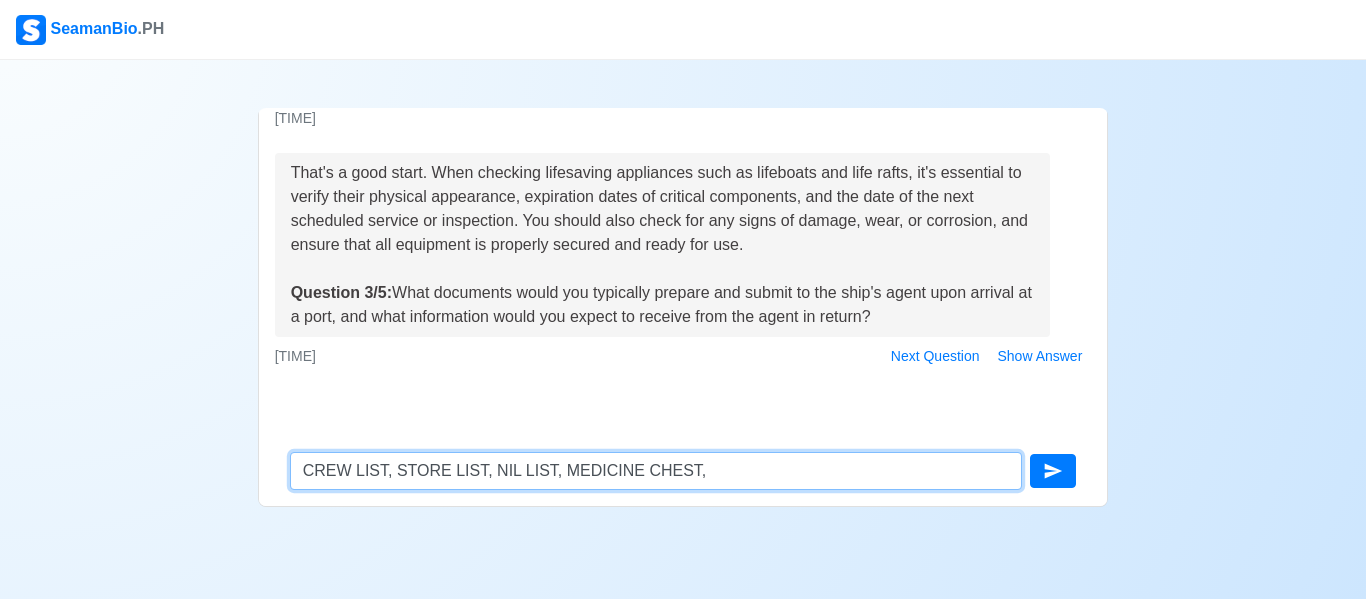 click on "CREW LIST, STORE LIST, NIL LIST, MEDICINE CHEST," at bounding box center (656, 471) 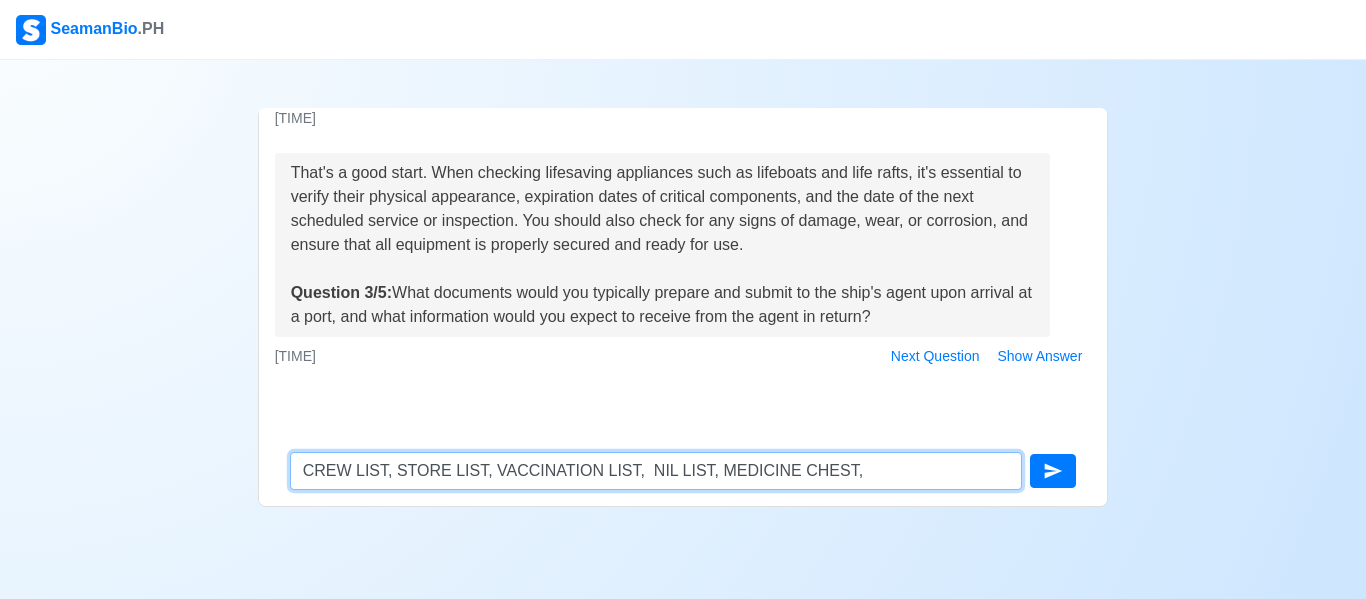 click on "CREW LIST, STORE LIST, VACCINATION LIST,  NIL LIST, MEDICINE CHEST," at bounding box center [656, 471] 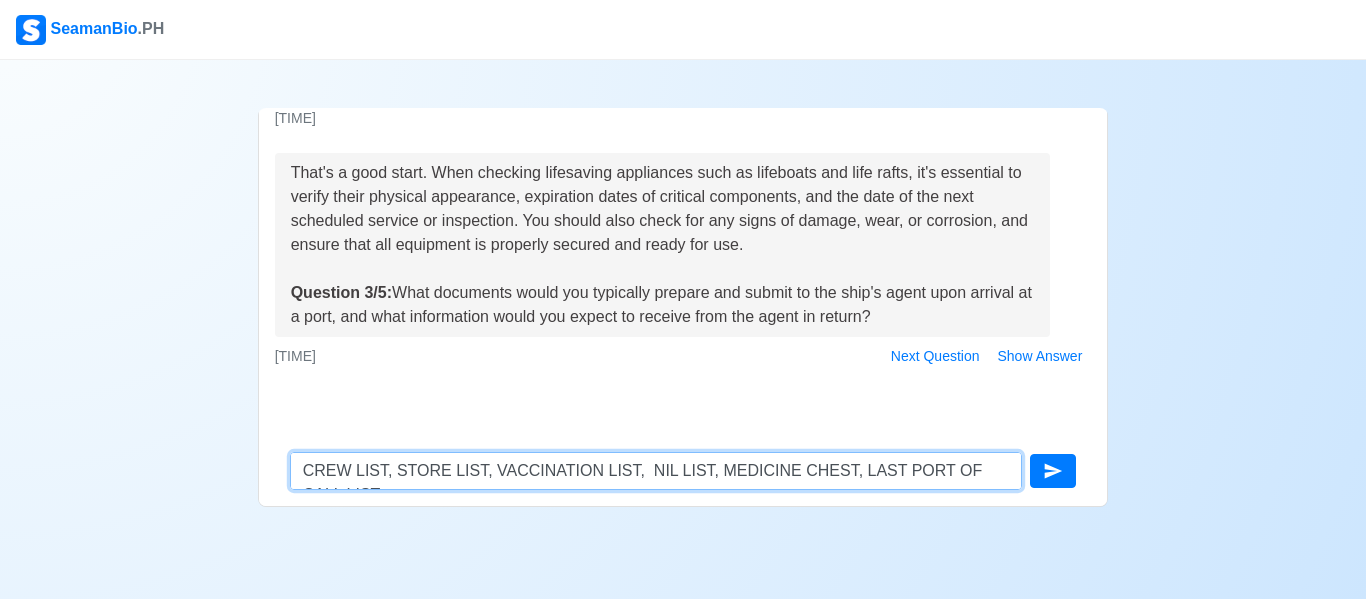 click on "CREW LIST, STORE LIST, VACCINATION LIST,  NIL LIST, MEDICINE CHEST, LAST PORT OF CALL LIST" at bounding box center [656, 471] 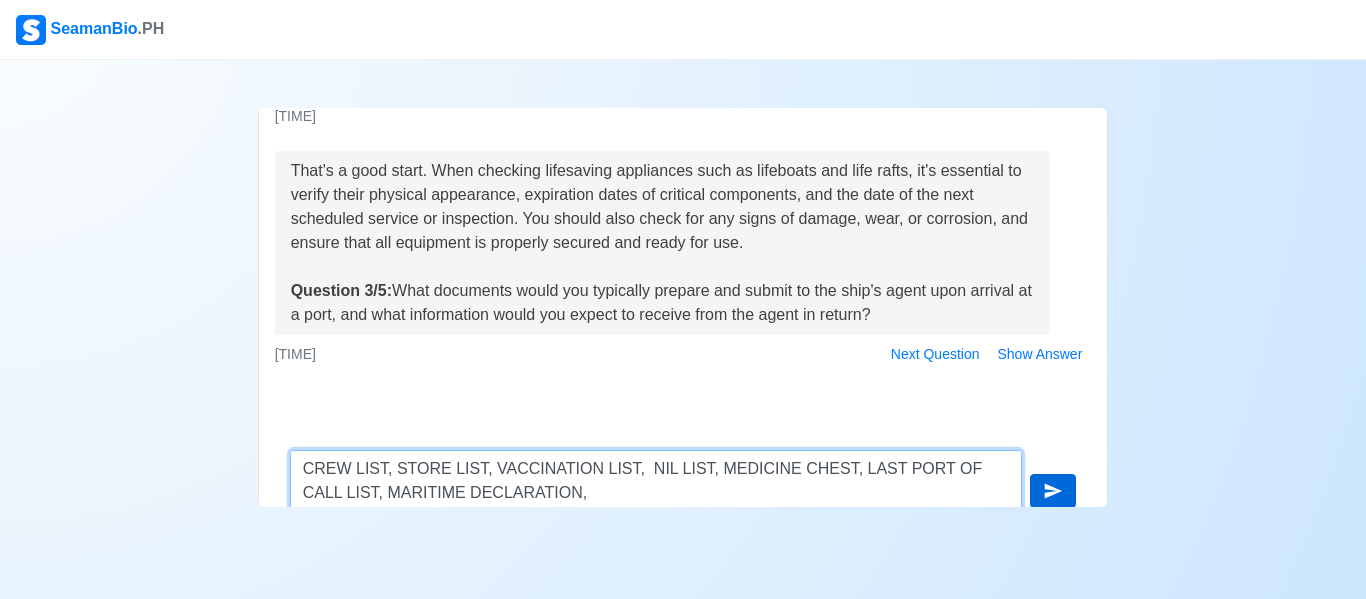 type on "CREW LIST, STORE LIST, VACCINATION LIST,  NIL LIST, MEDICINE CHEST, LAST PORT OF CALL LIST, MARITIME DECLARATION," 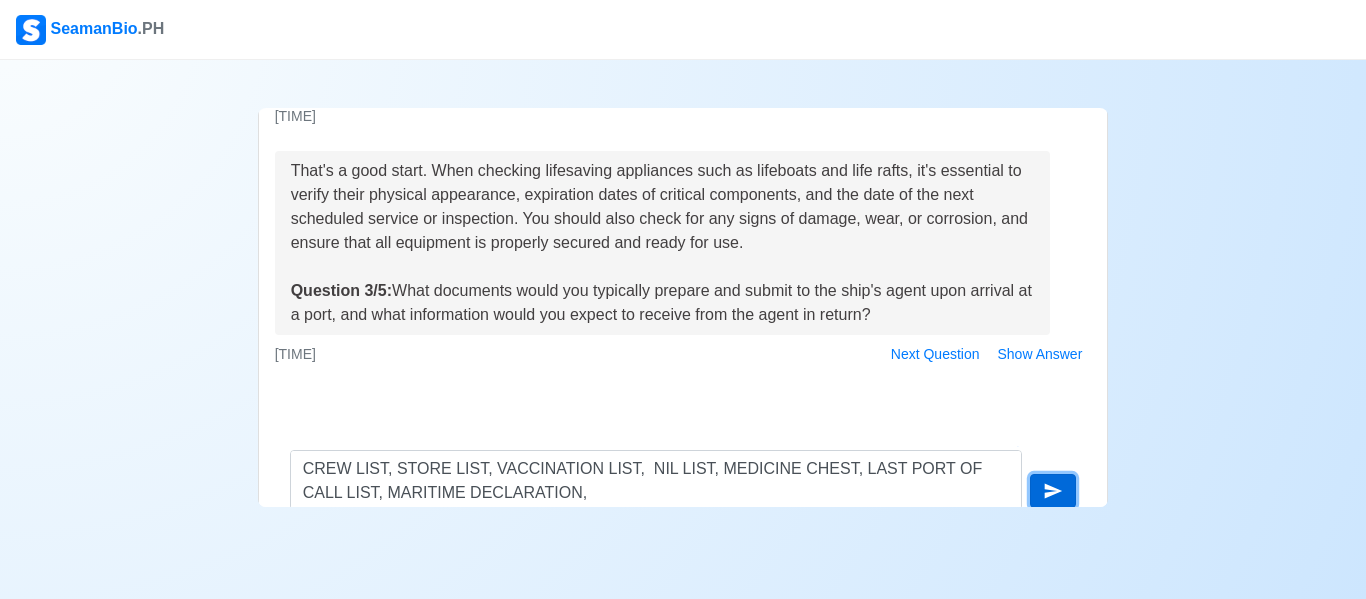 click 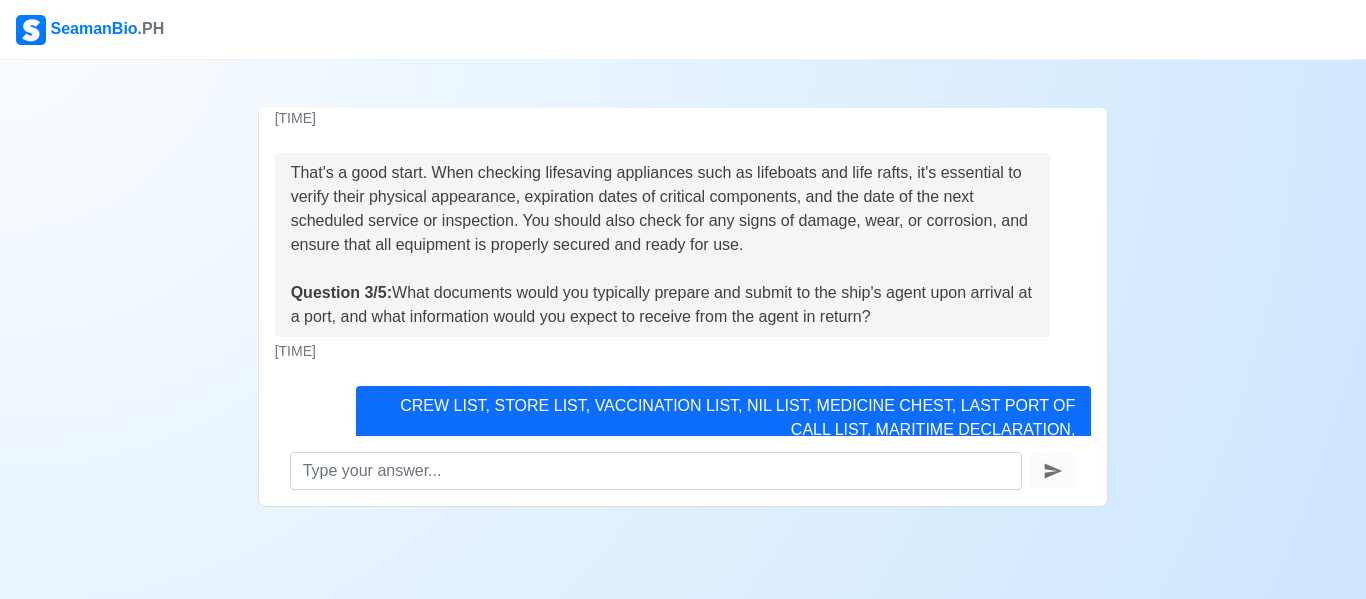 scroll, scrollTop: 728, scrollLeft: 0, axis: vertical 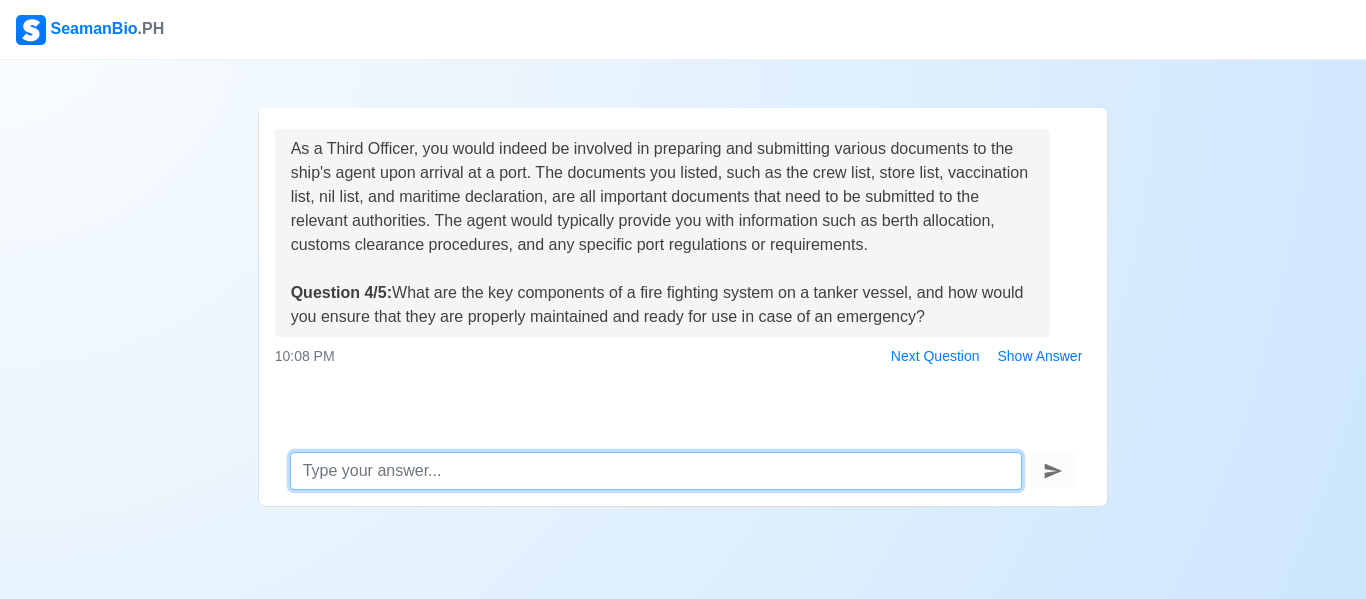 click at bounding box center (656, 471) 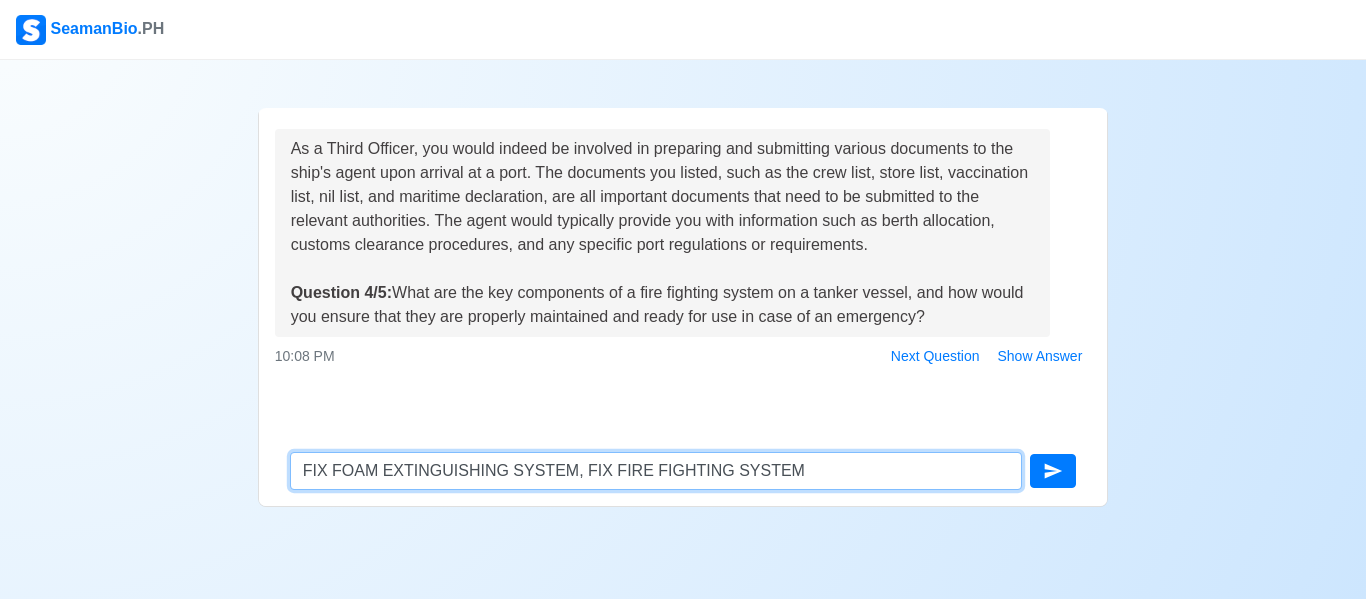 click on "FIX FOAM EXTINGUISHING SYSTEM, FIX FIRE FIGHTING SYSTEM" at bounding box center [656, 471] 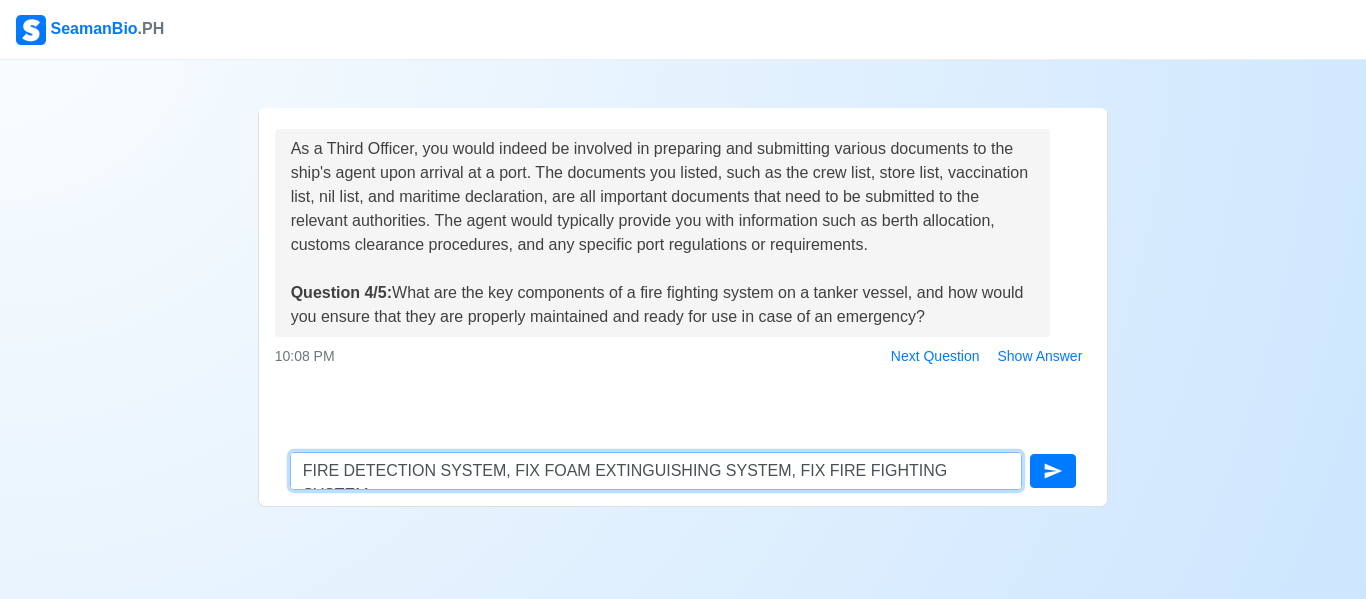 click on "FIRE DETECTION SYSTEM, FIX FOAM EXTINGUISHING SYSTEM, FIX FIRE FIGHTING SYSTEM" at bounding box center [656, 471] 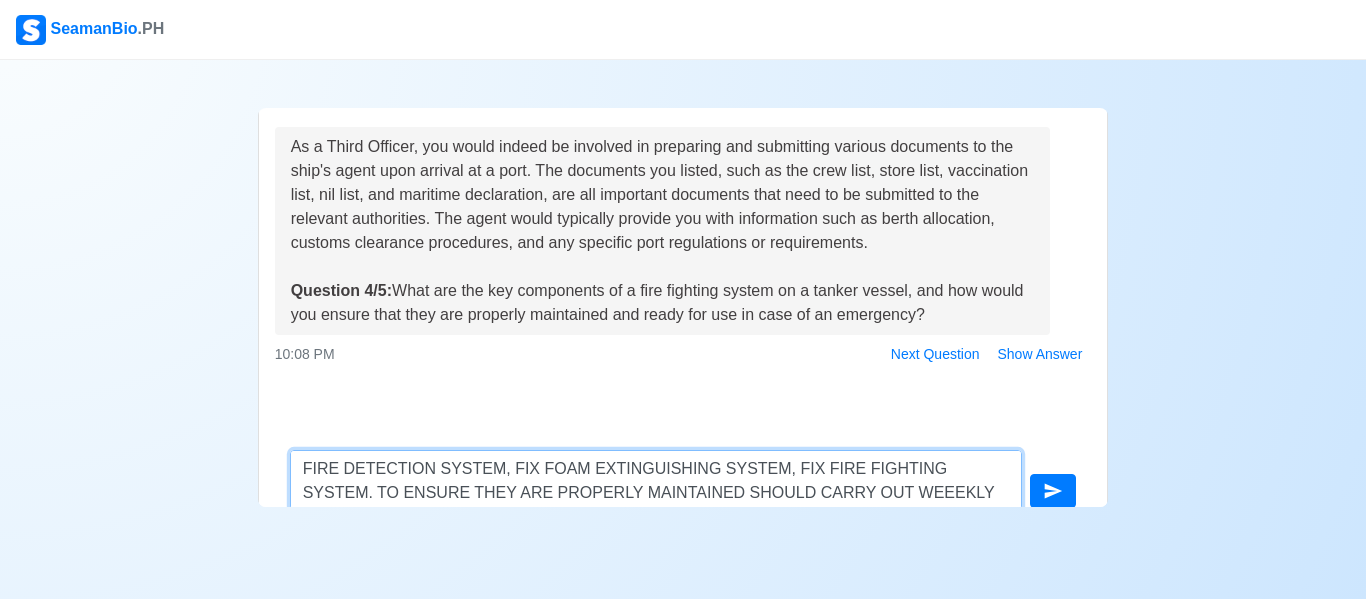 click on "FIRE DETECTION SYSTEM, FIX FOAM EXTINGUISHING SYSTEM, FIX FIRE FIGHTING SYSTEM. TO ENSURE THEY ARE PROPERLY MAINTAINED SHOULD CARRY OUT WEEEKLY CHECKS, MONTHLY" at bounding box center [656, 480] 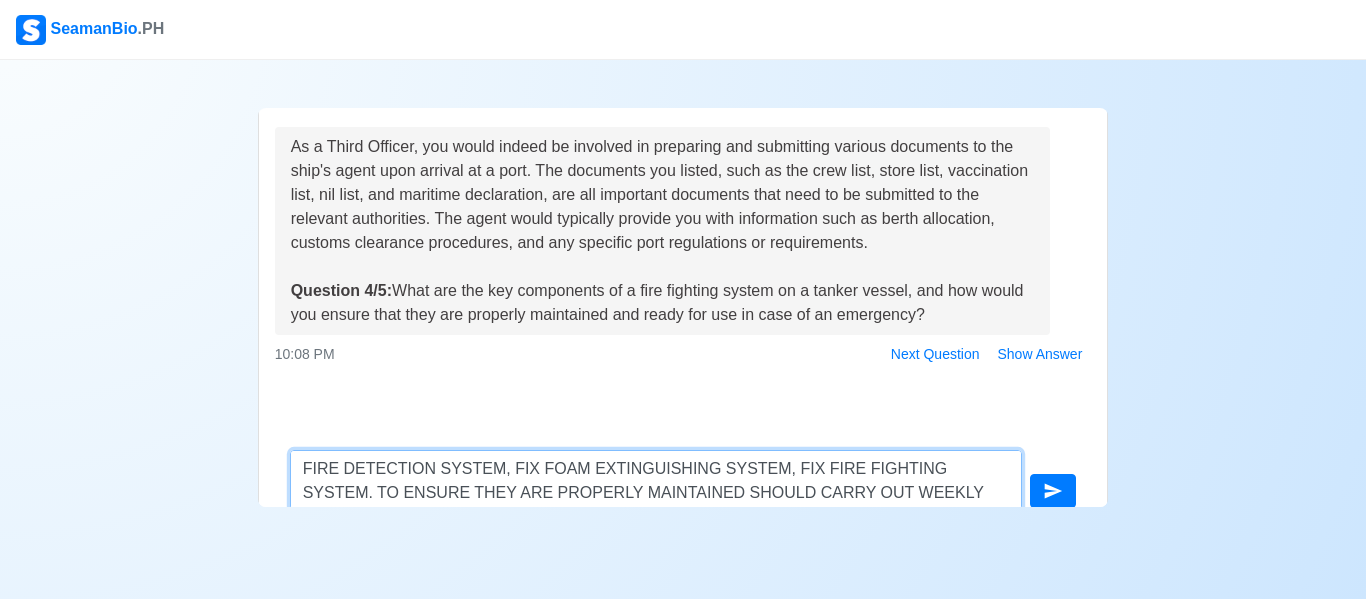 click on "FIRE DETECTION SYSTEM, FIX FOAM EXTINGUISHING SYSTEM, FIX FIRE FIGHTING SYSTEM. TO ENSURE THEY ARE PROPERLY MAINTAINED SHOULD CARRY OUT WEEKLY CHECKS, MONTHLY" at bounding box center [656, 480] 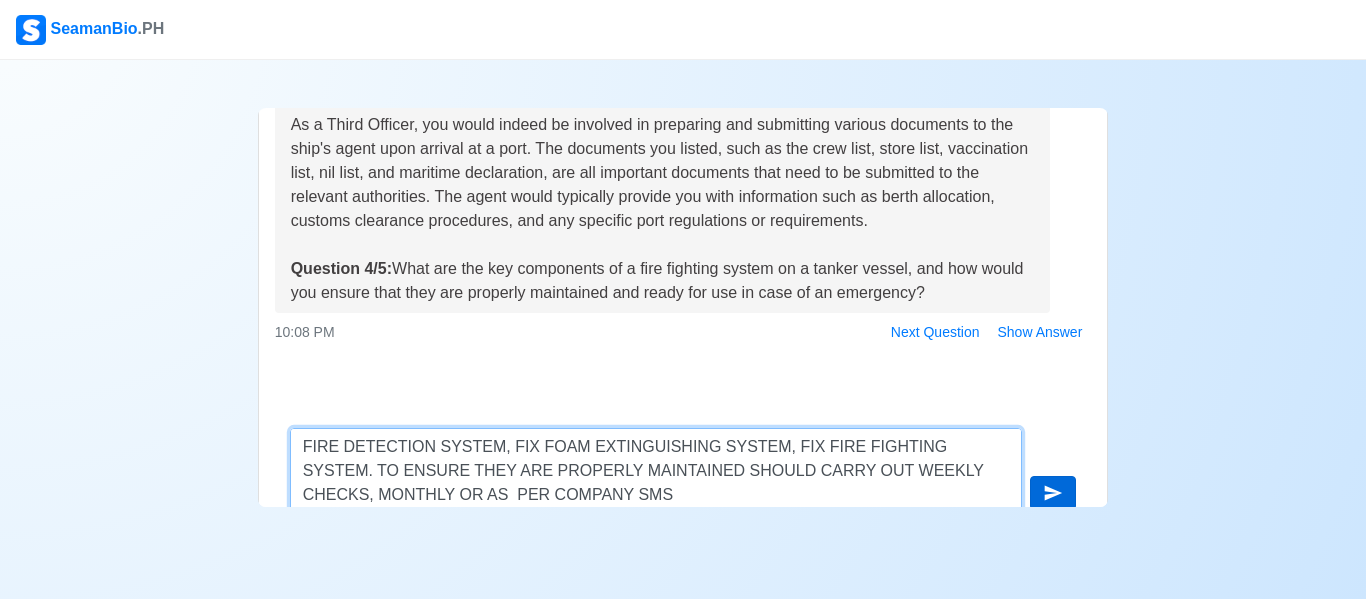 type on "FIRE DETECTION SYSTEM, FIX FOAM EXTINGUISHING SYSTEM, FIX FIRE FIGHTING SYSTEM. TO ENSURE THEY ARE PROPERLY MAINTAINED SHOULD CARRY OUT WEEKLY CHECKS, MONTHLY OR AS  PER COMPANY SMS" 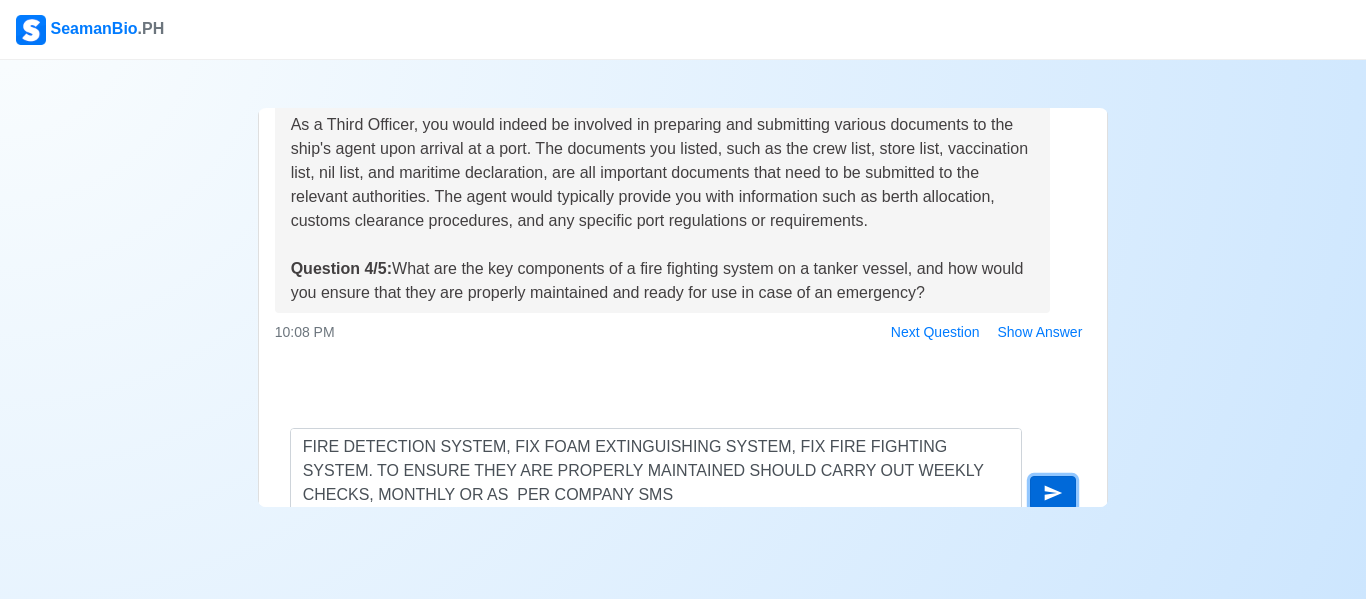 click at bounding box center [1053, 493] 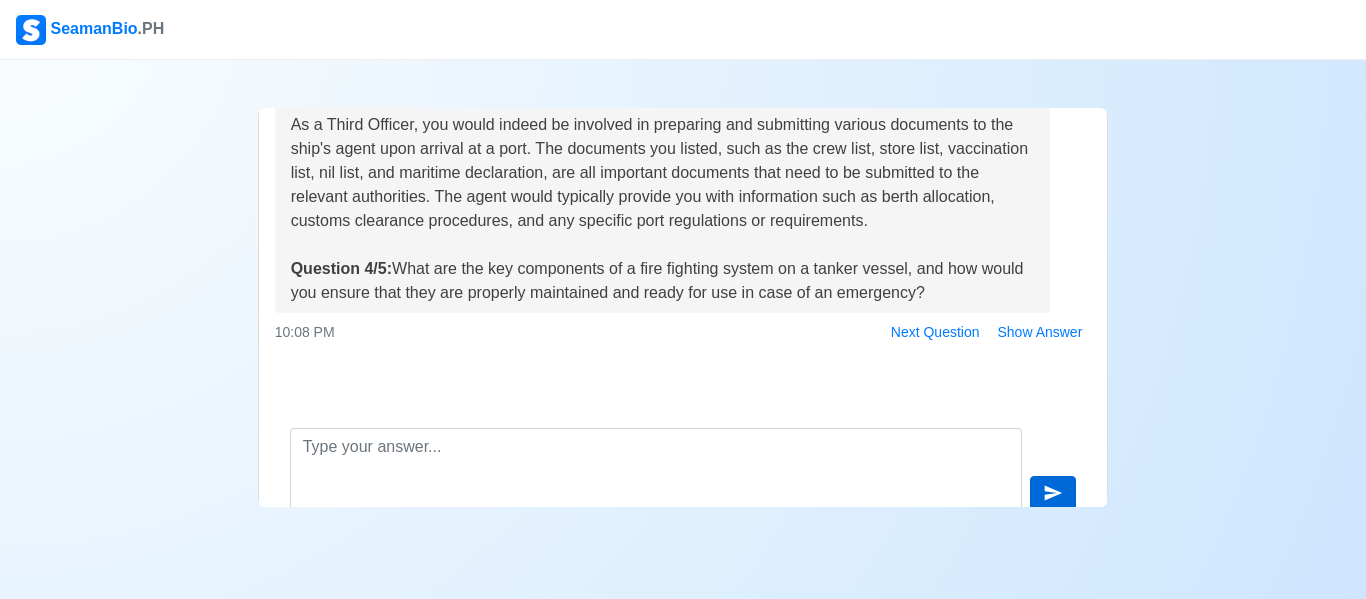 scroll, scrollTop: 131, scrollLeft: 0, axis: vertical 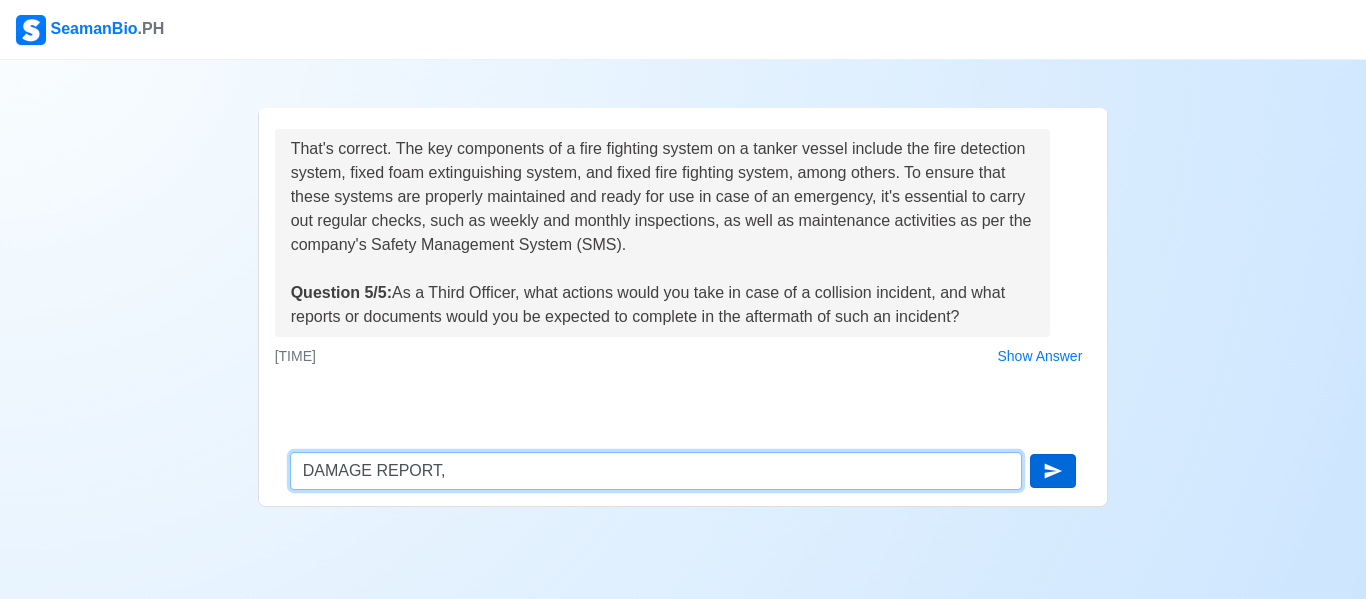 type on "DAMAGE REPORT," 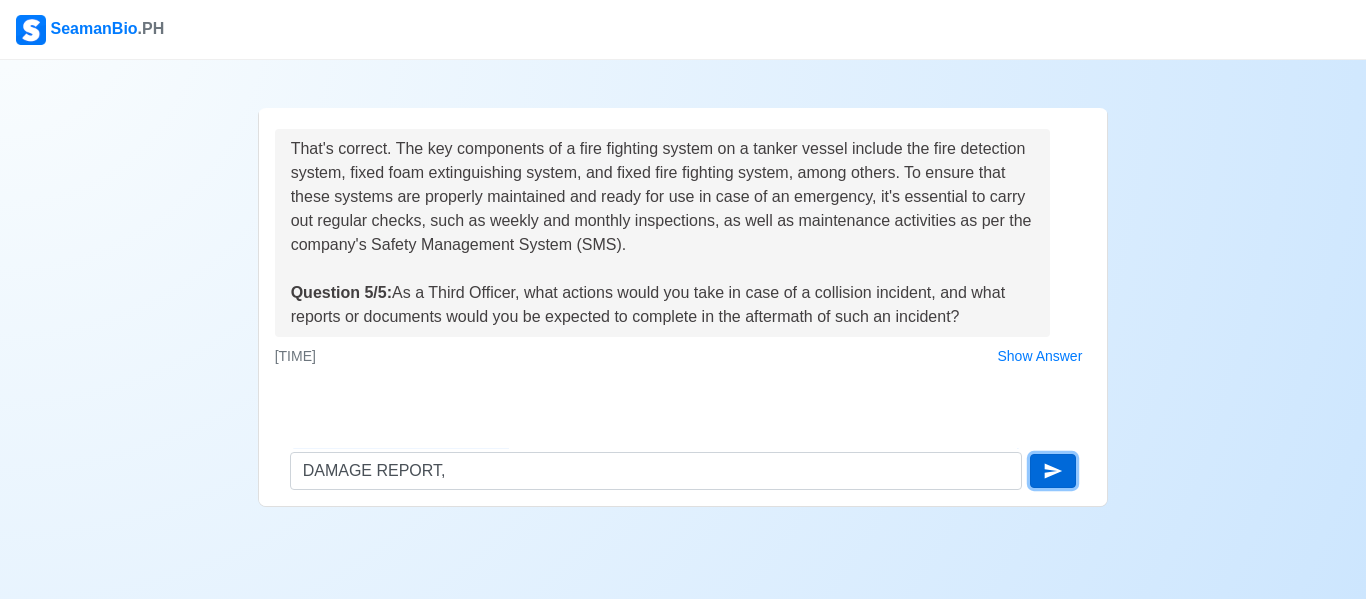 click 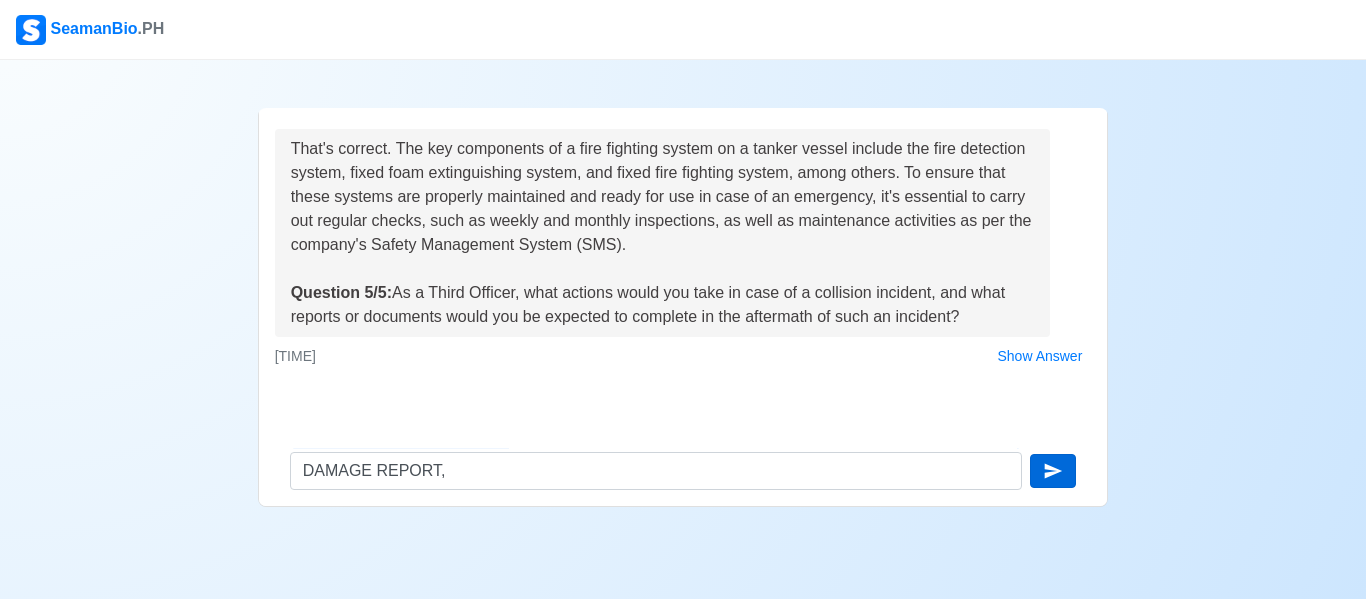 type 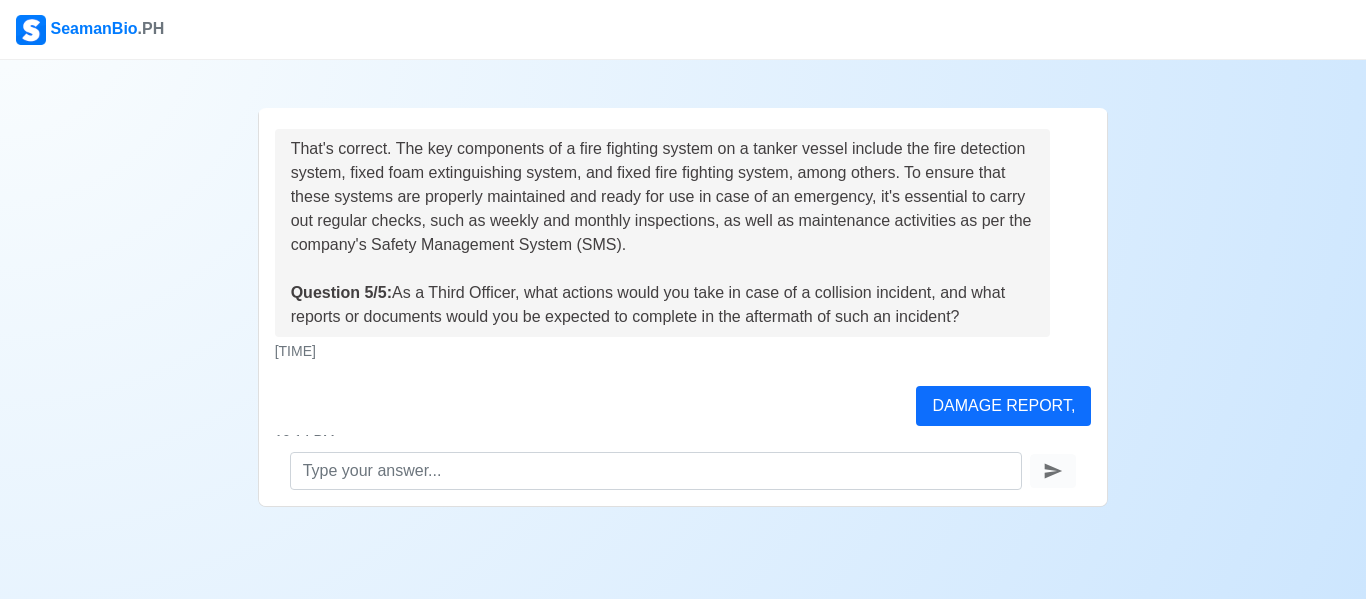 scroll, scrollTop: 1422, scrollLeft: 0, axis: vertical 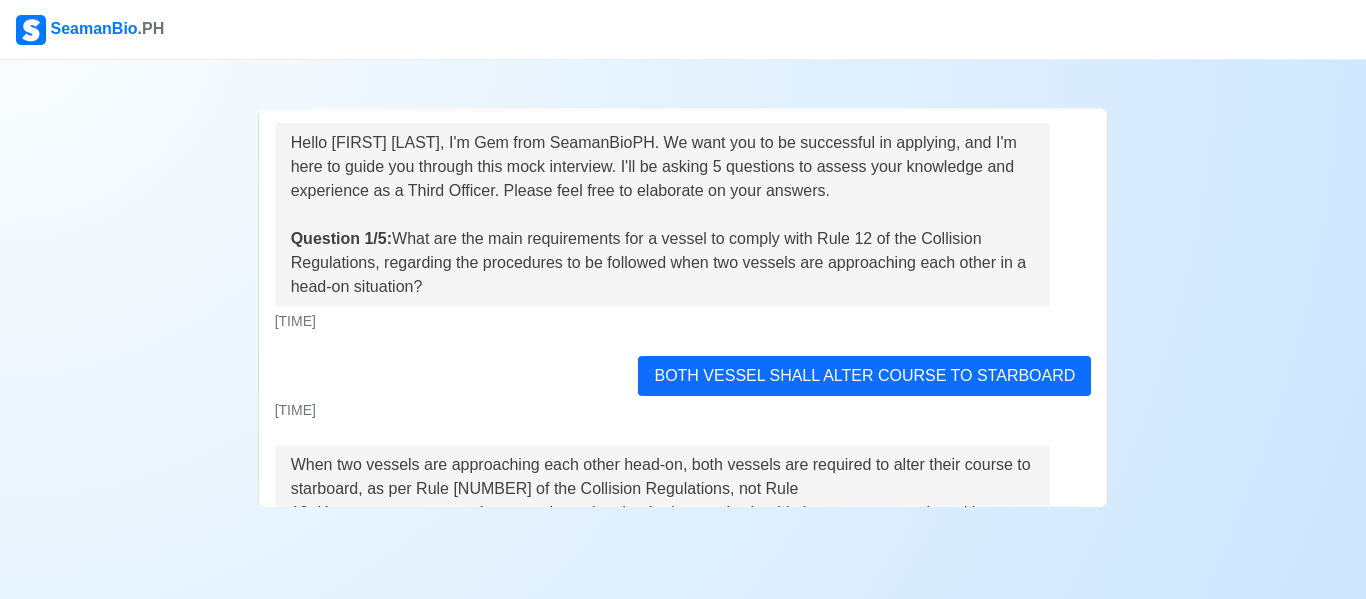 click on "SeamanBio .PH" at bounding box center [683, 30] 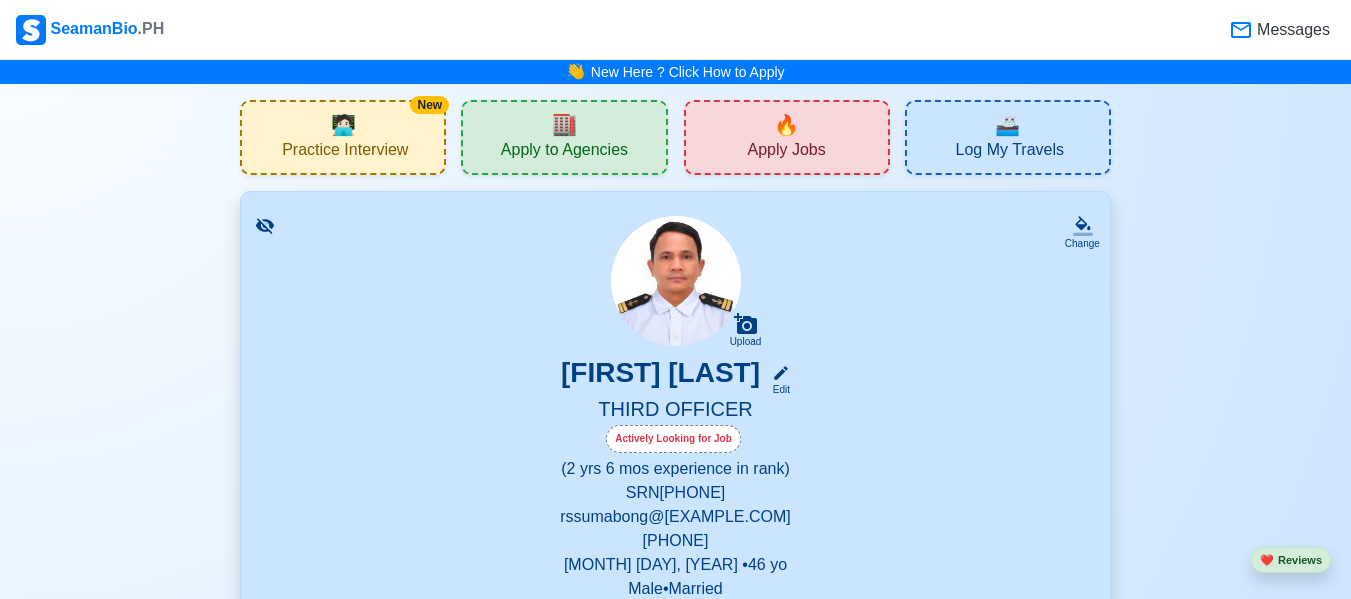 click on "🏬   Apply to Agencies" at bounding box center [564, 137] 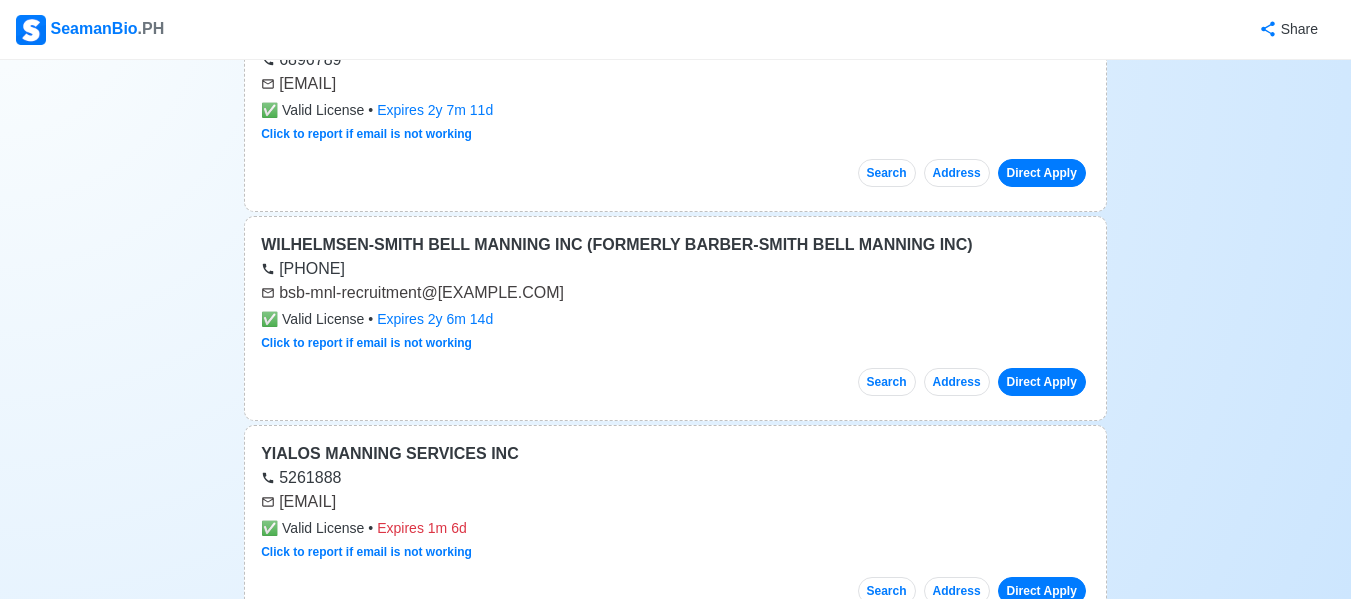 scroll, scrollTop: 400, scrollLeft: 0, axis: vertical 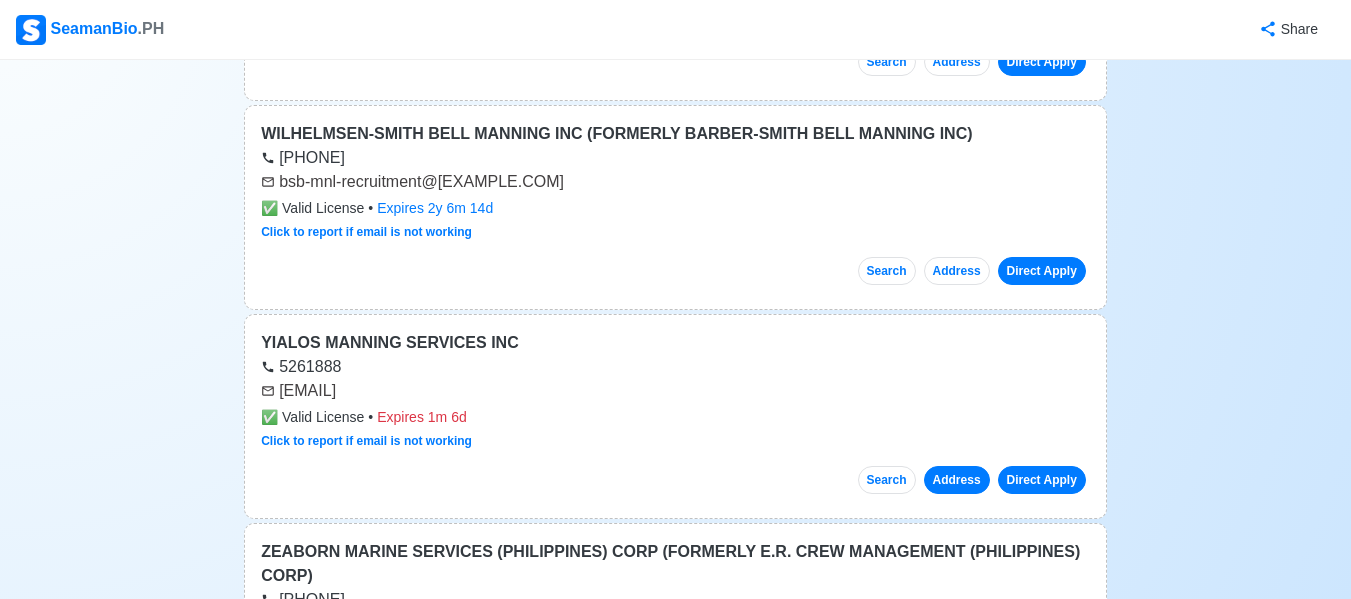 click on "Address" at bounding box center (957, 480) 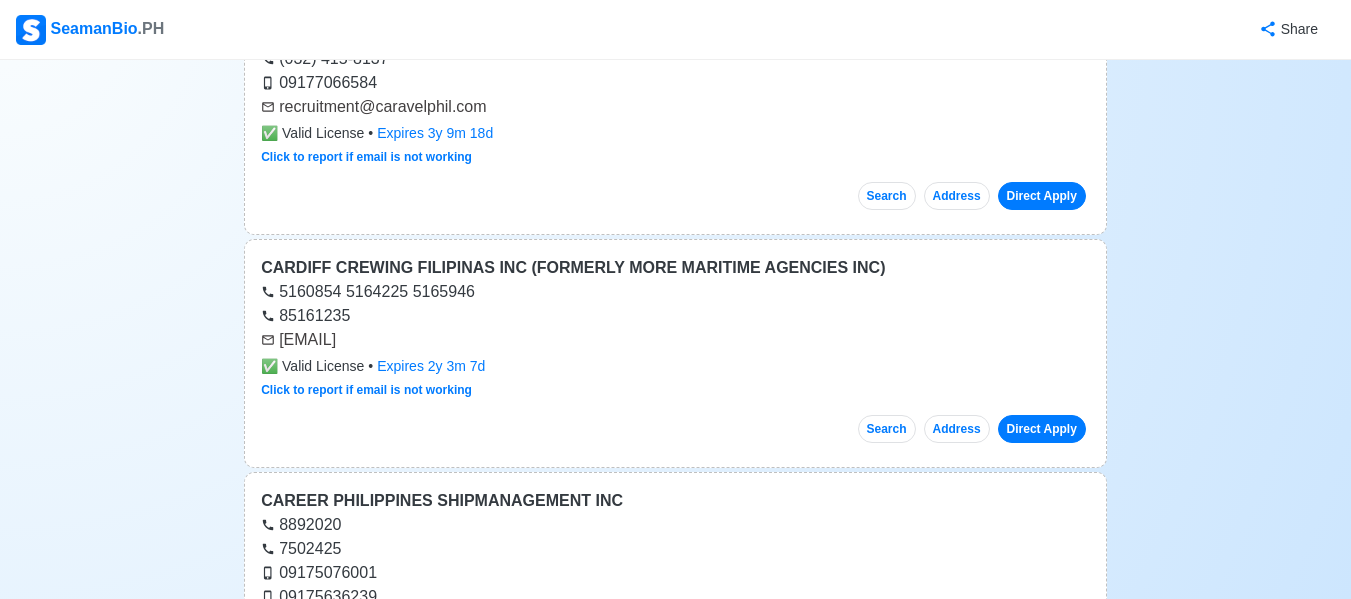 scroll, scrollTop: 15300, scrollLeft: 0, axis: vertical 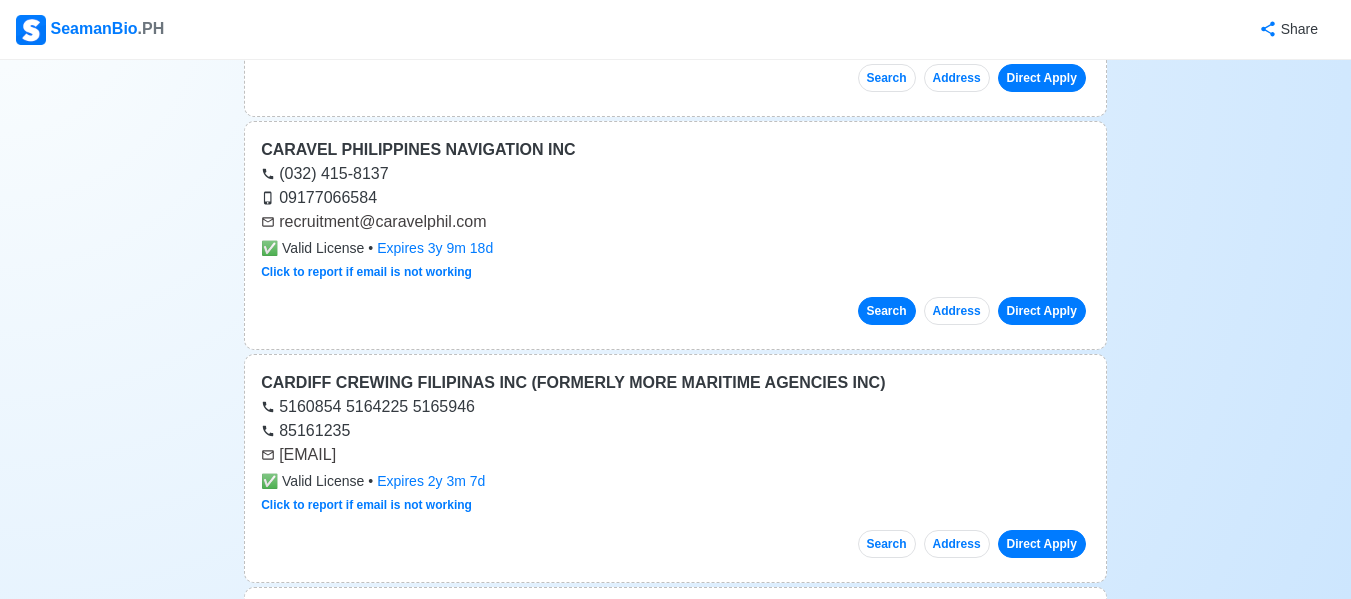 click on "Search" at bounding box center (887, 311) 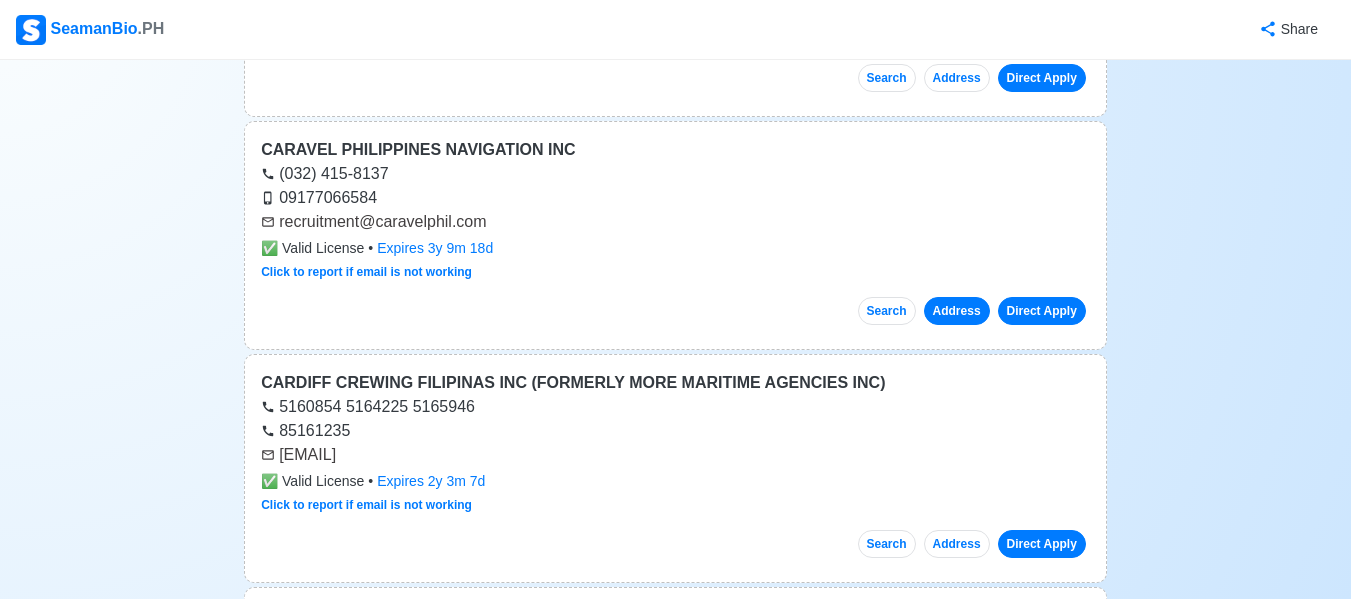click on "Address" at bounding box center (957, 311) 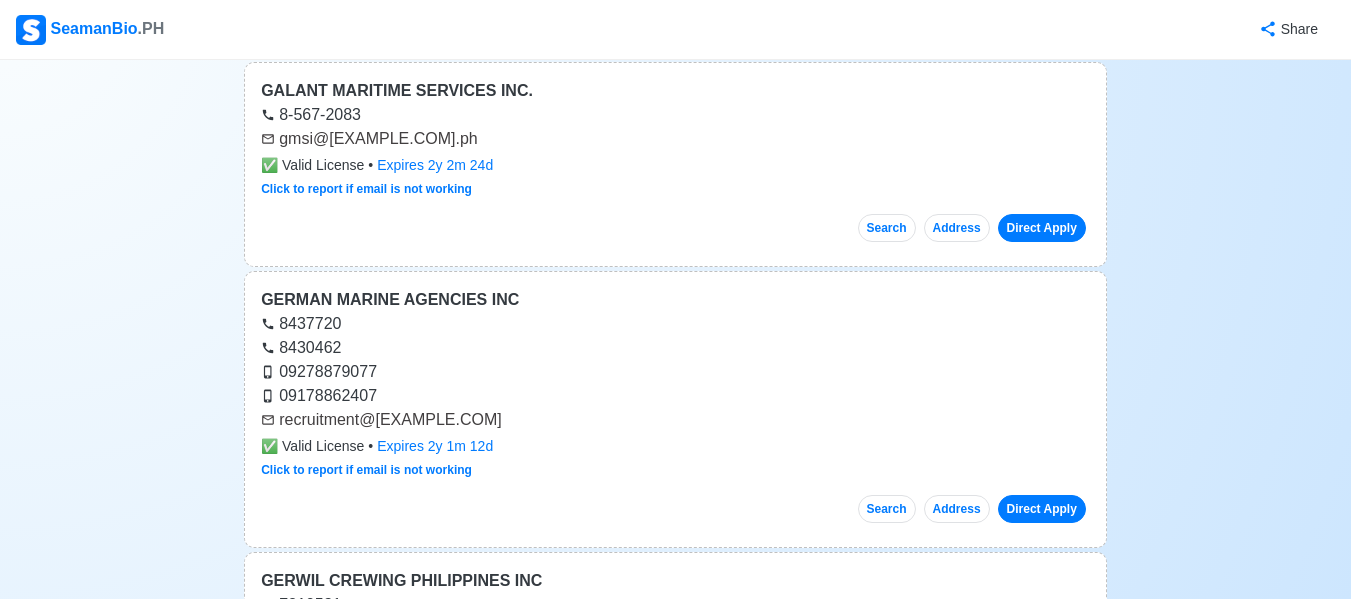 scroll, scrollTop: 26700, scrollLeft: 0, axis: vertical 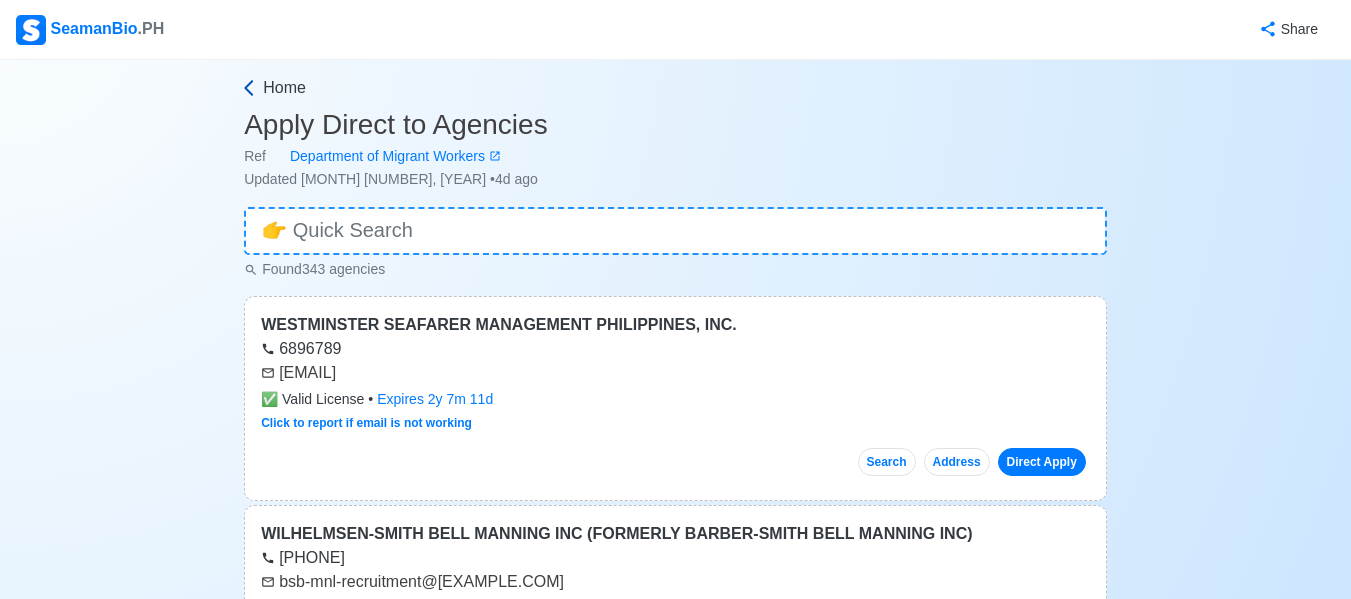 click on "Home" at bounding box center (284, 88) 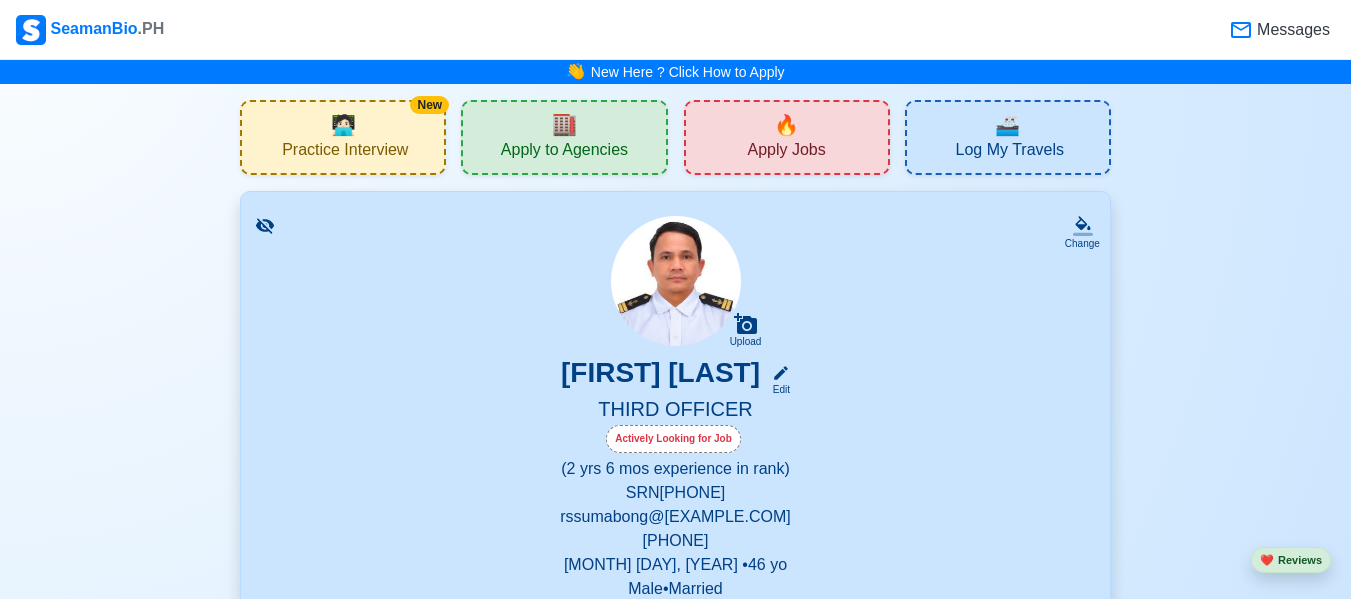 click on "Log My Travels" at bounding box center [1010, 152] 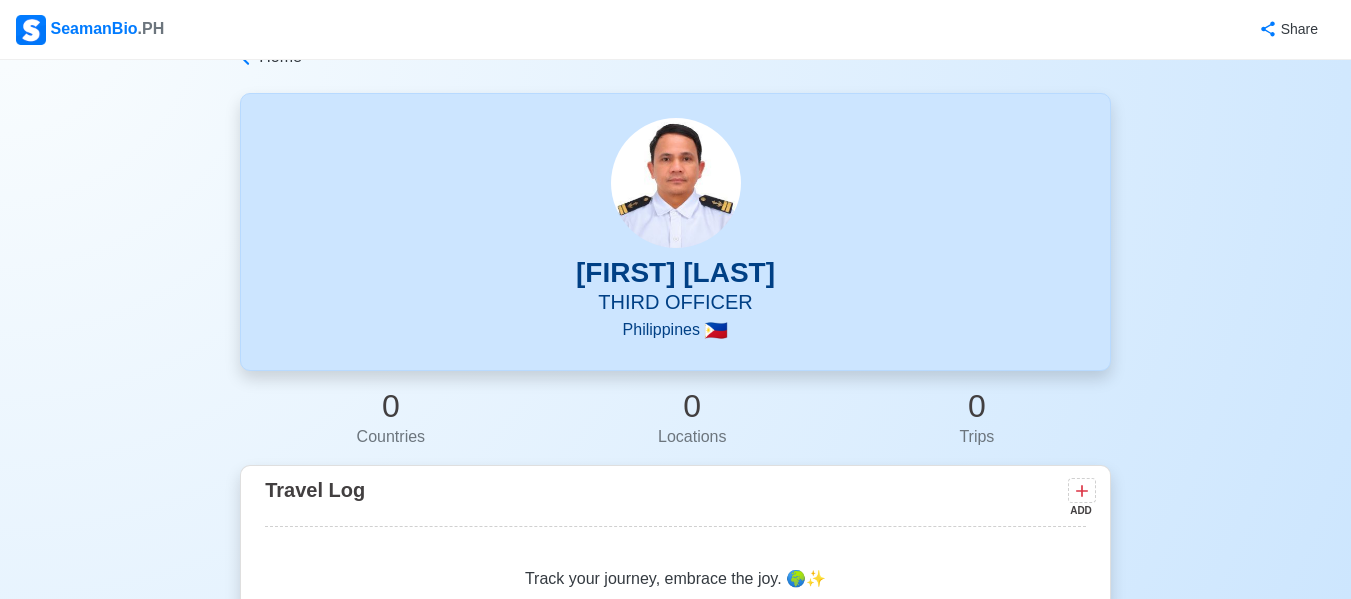 scroll, scrollTop: 0, scrollLeft: 0, axis: both 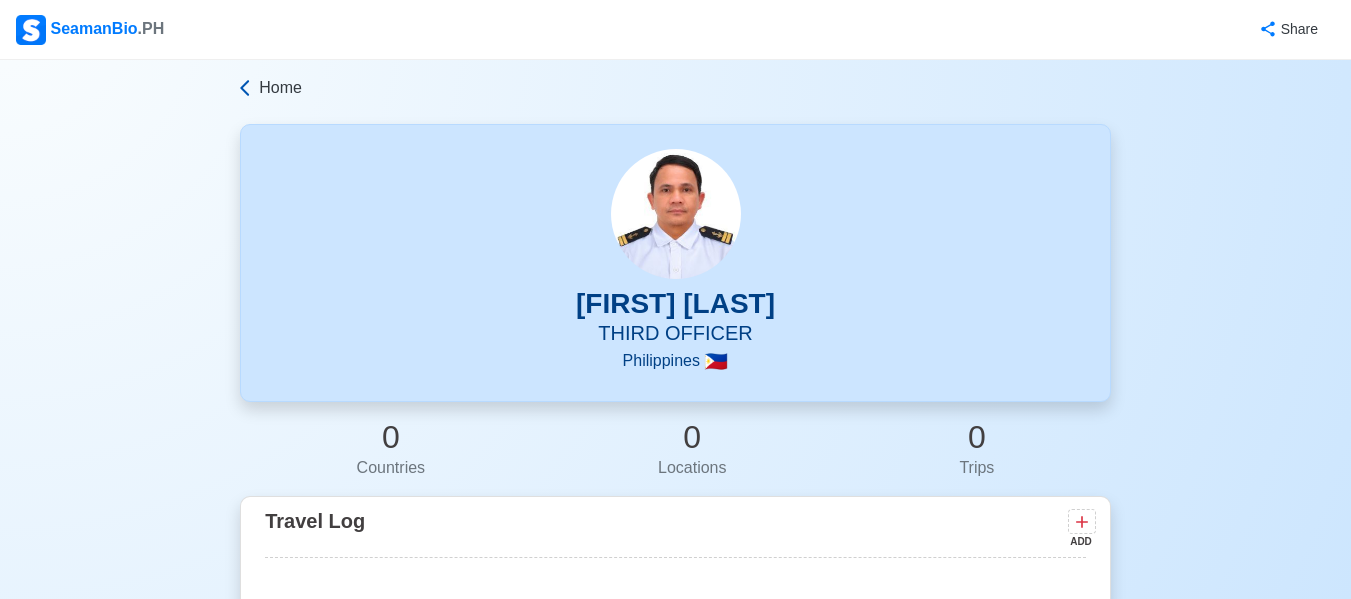 click on "Home" at bounding box center [280, 88] 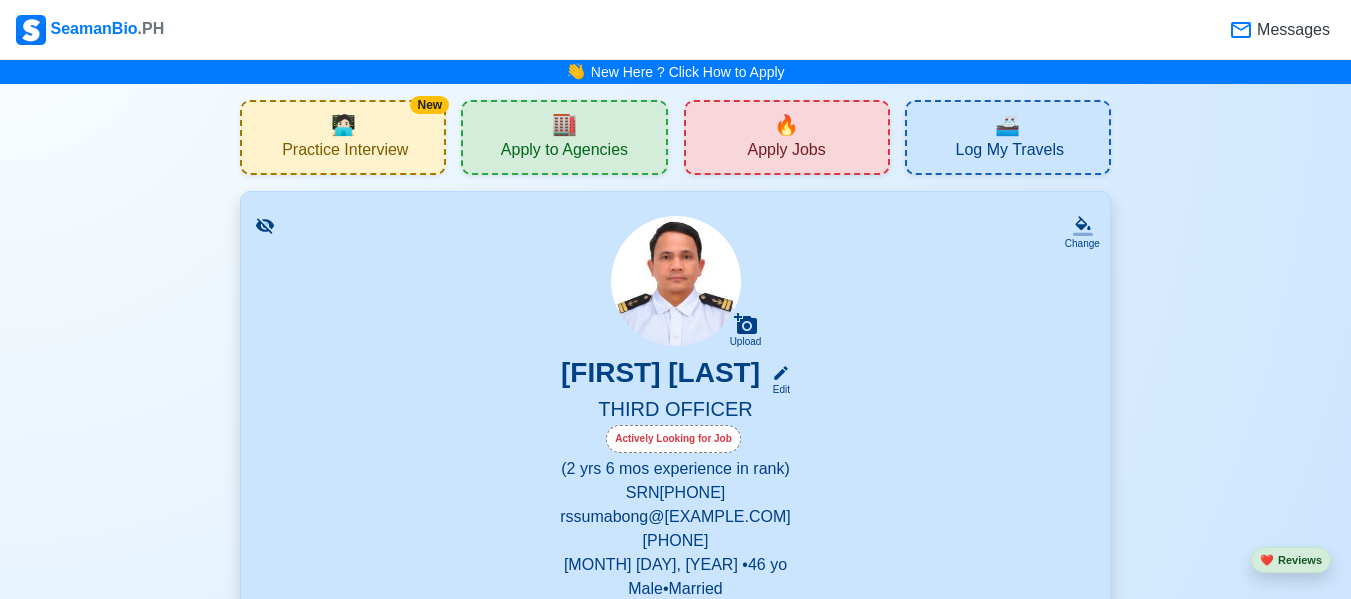 click on "Apply Jobs" at bounding box center (786, 152) 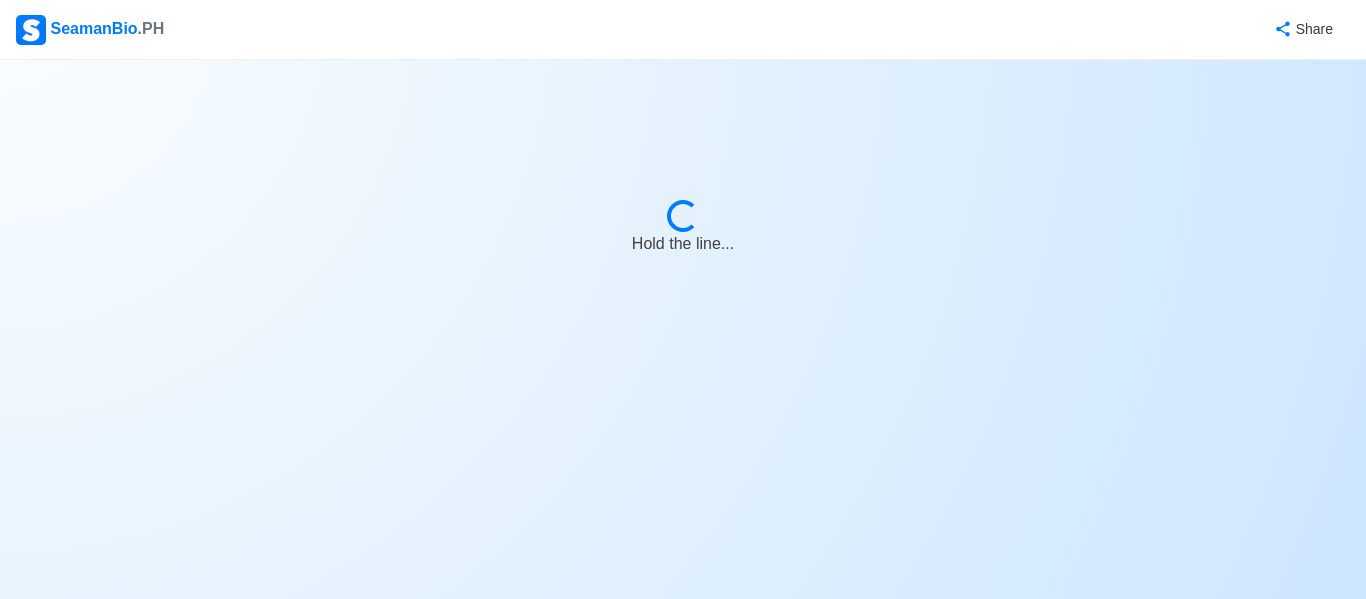 select on "3rd Officer" 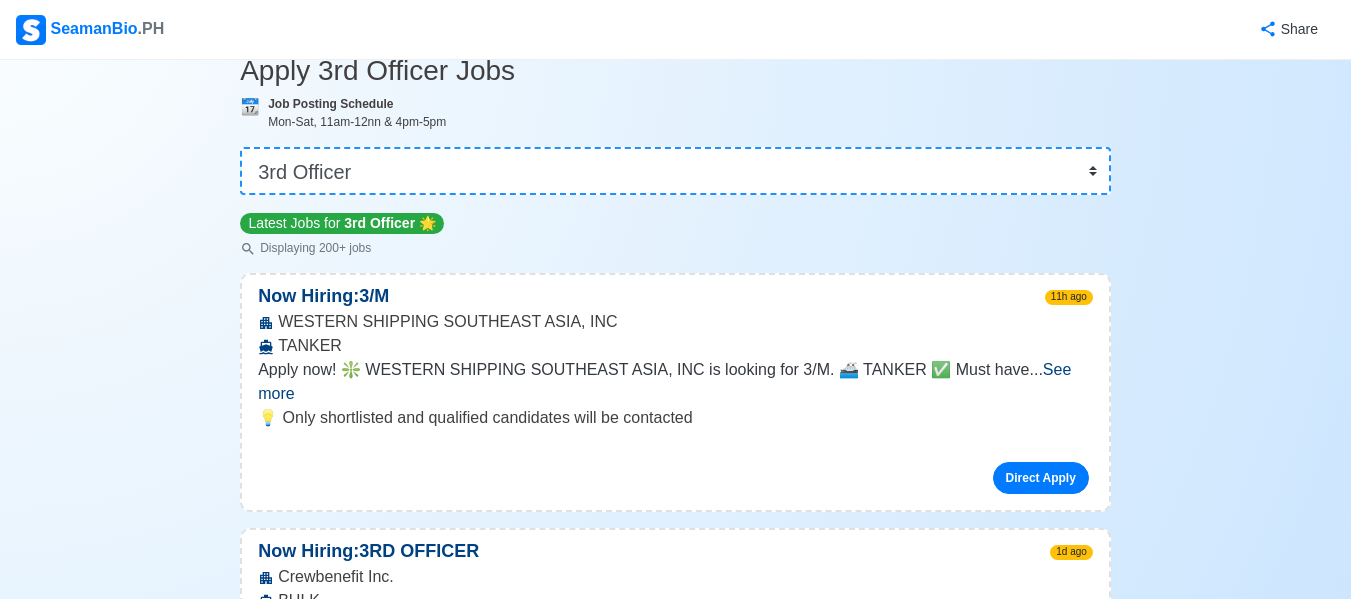 scroll, scrollTop: 0, scrollLeft: 0, axis: both 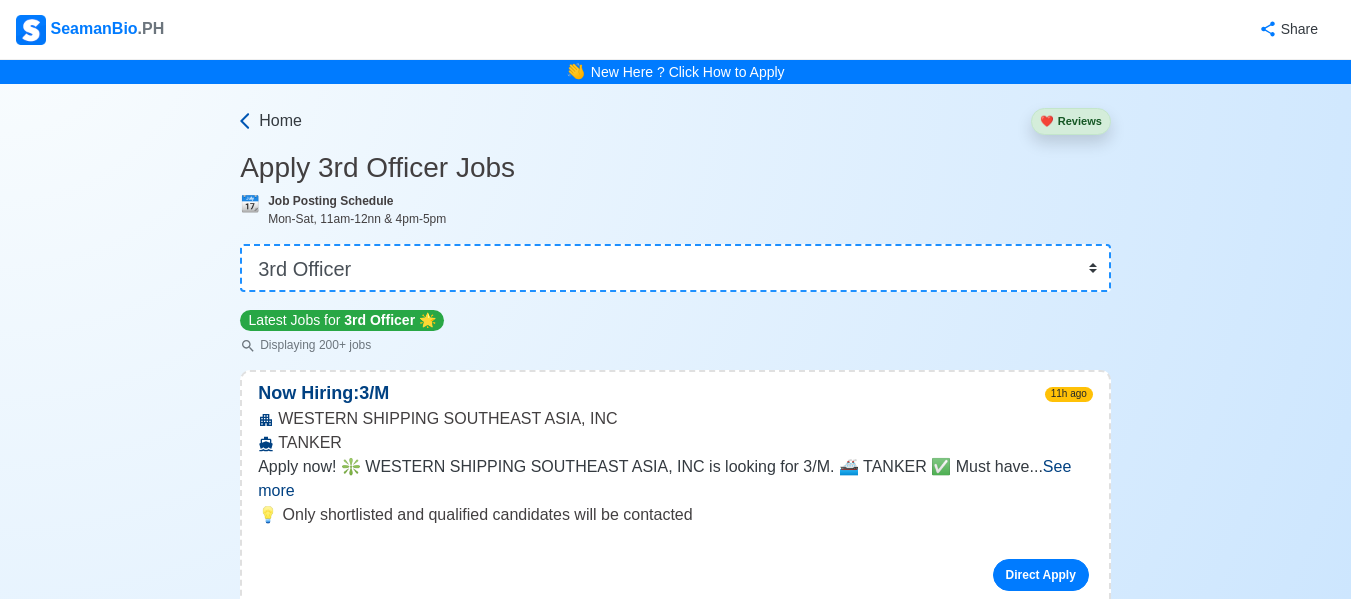 click on "Home" at bounding box center [280, 121] 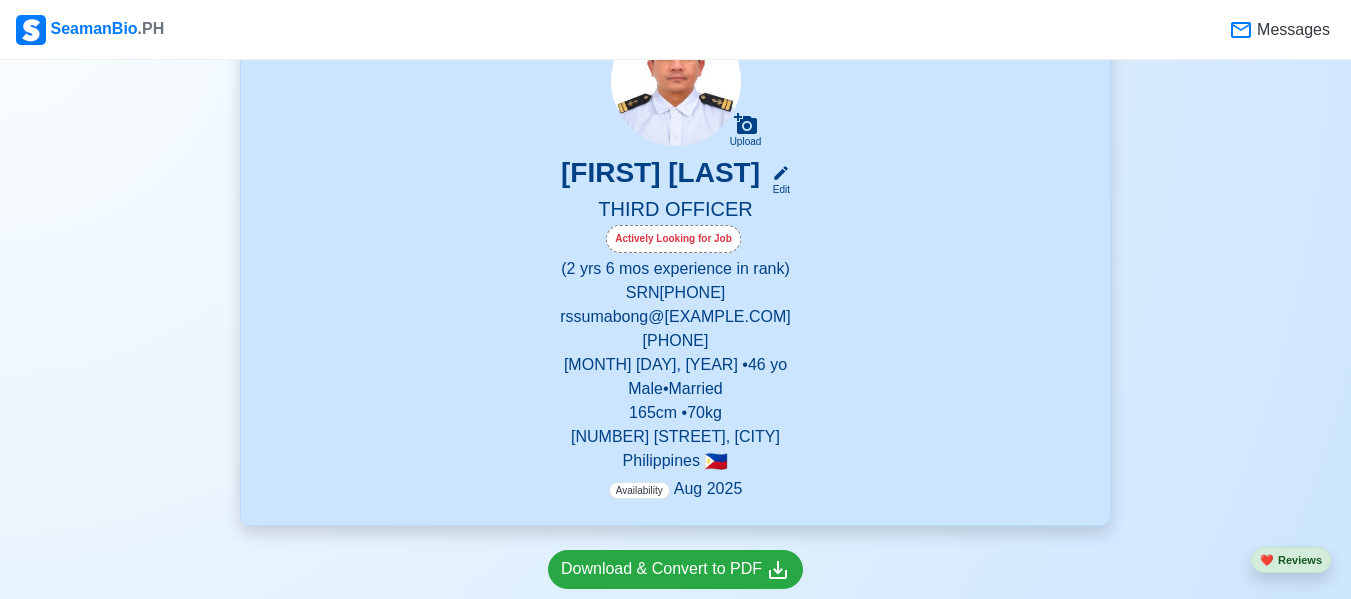 scroll, scrollTop: 400, scrollLeft: 0, axis: vertical 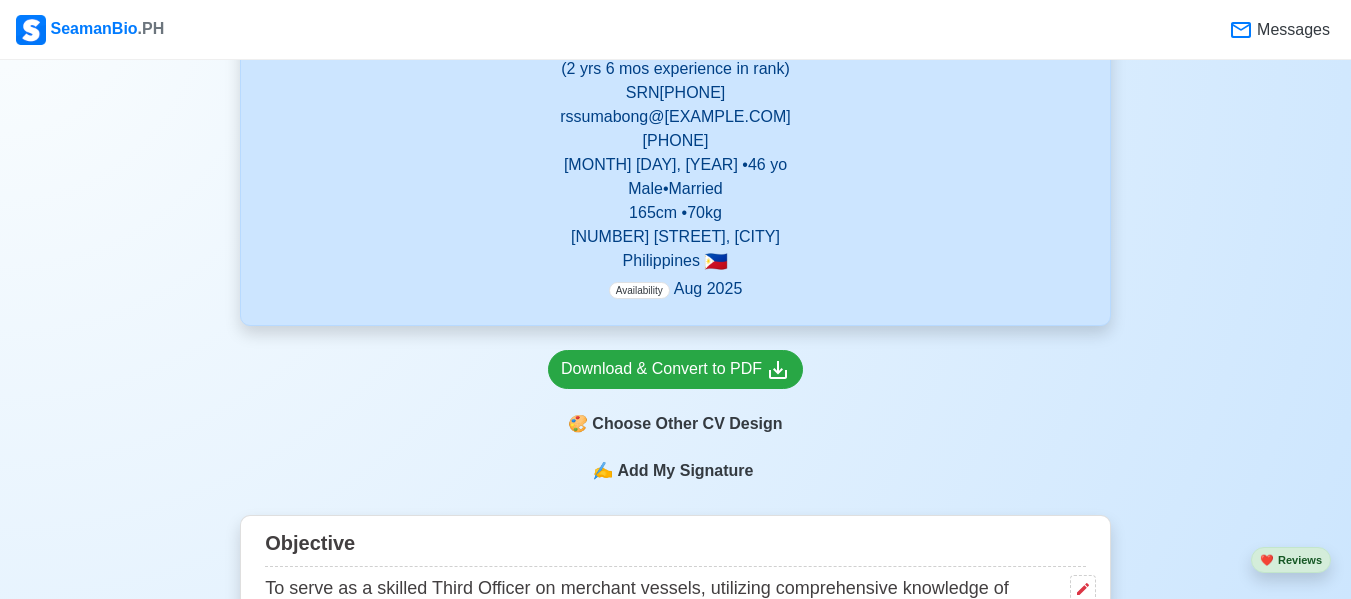 click on "Availability" at bounding box center (639, 290) 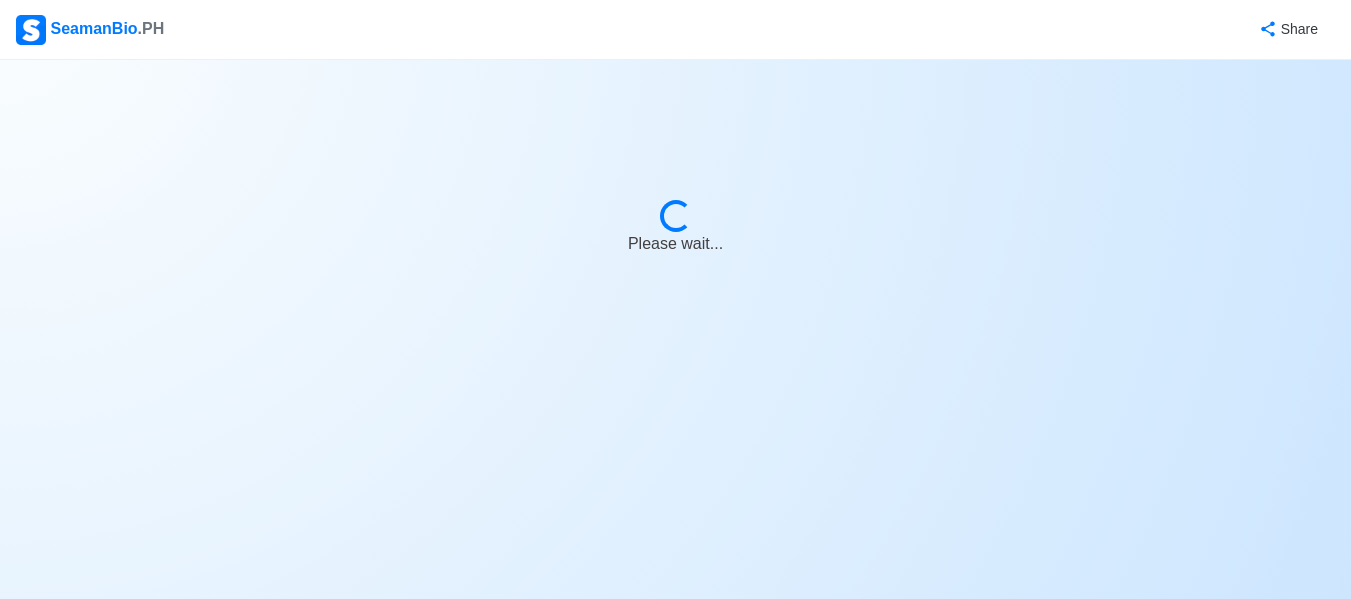 select on "Actively Looking for Job" 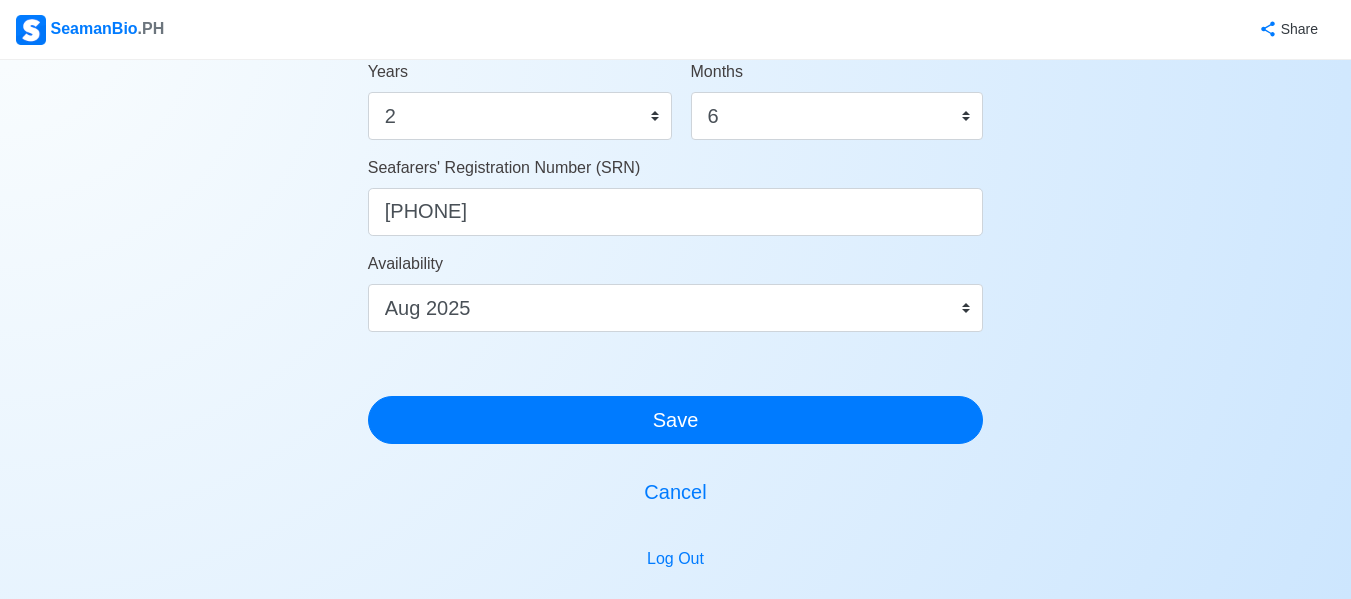 scroll, scrollTop: 1333, scrollLeft: 0, axis: vertical 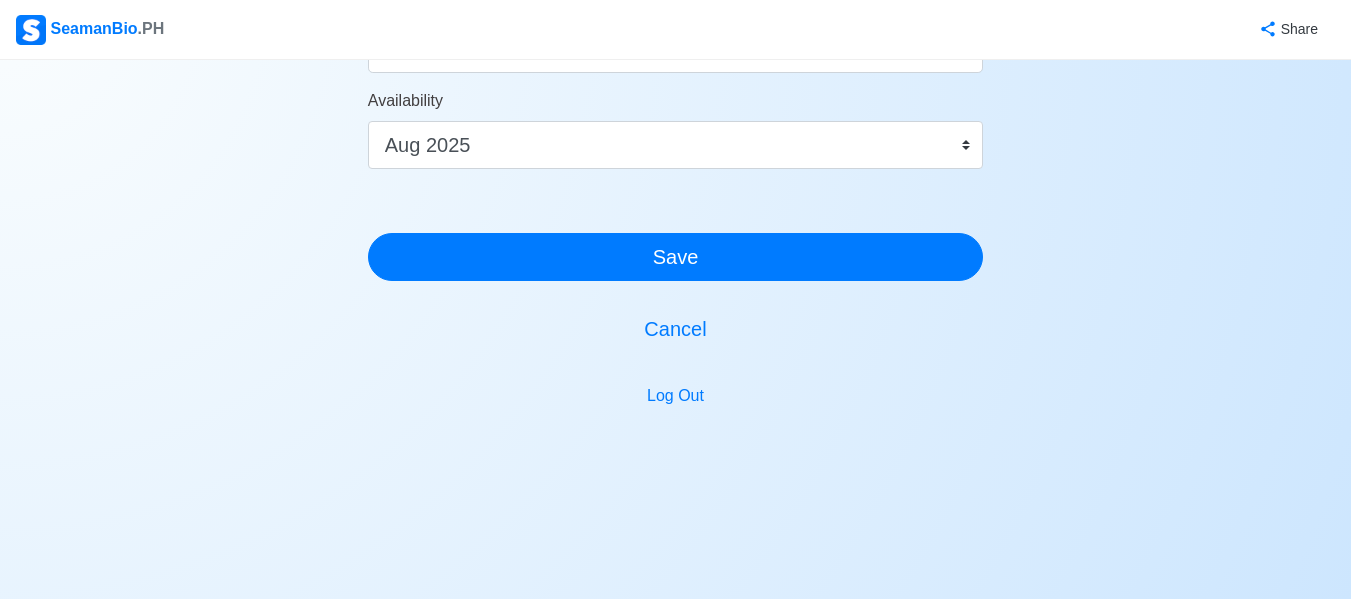 click on "Your Name [FIRST] [LAST] Date of Birth [DATE] Civil Status Single Married Widowed Separated Gender Male Female Height (cm) [NUMBER] Weight (kg) [NUMBER] Phone Number [PHONE] 🔔 Make sure your phone number is contactable. When you apply & got shortlisted, agencies will contact you. Address [NUMBER] [STREET] [CITY] [COUNTRY]" at bounding box center [676, -361] 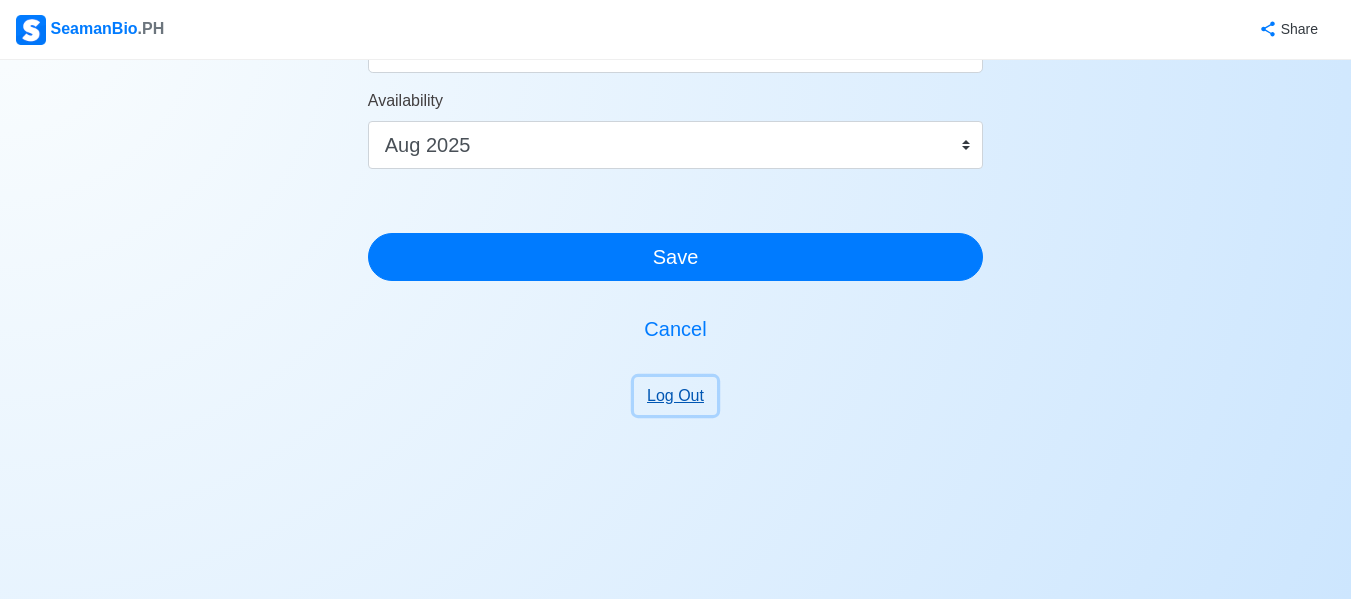 click on "Log Out" at bounding box center [675, 396] 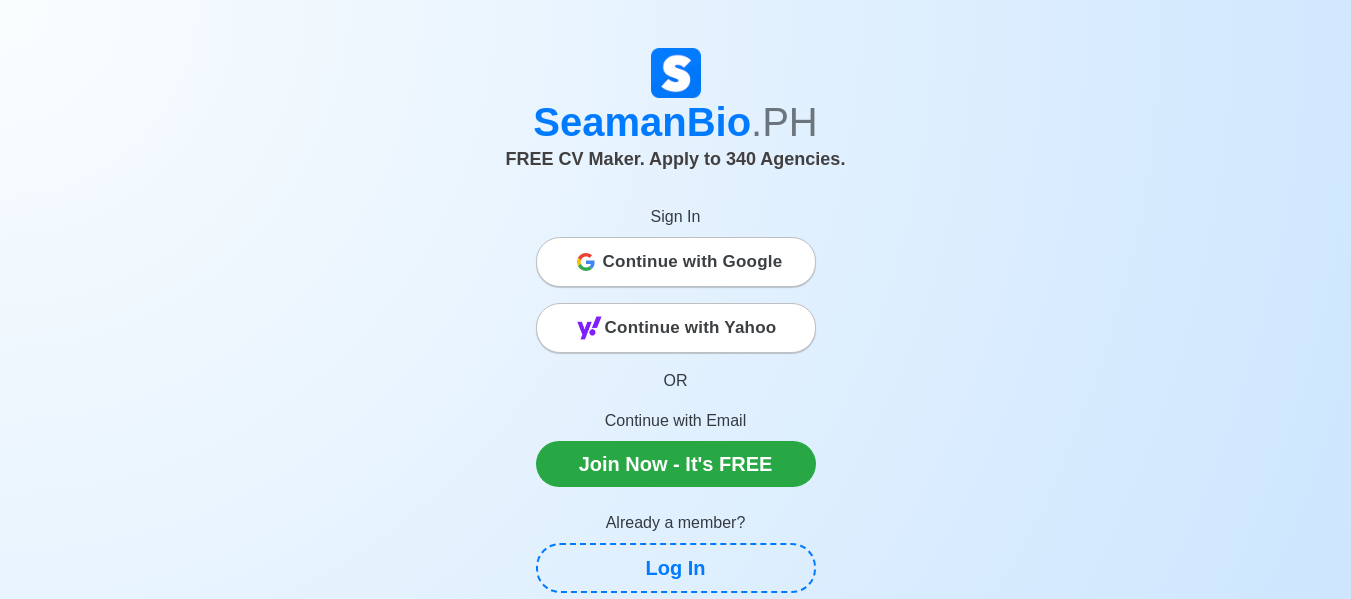 scroll, scrollTop: 400, scrollLeft: 0, axis: vertical 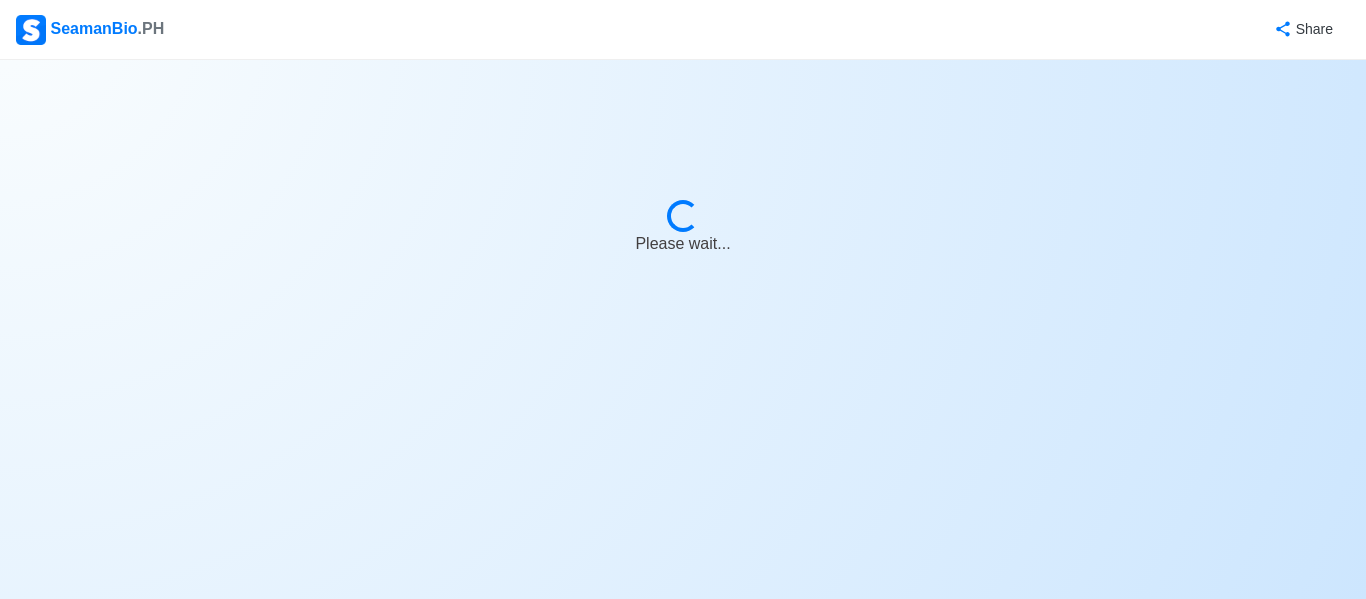 select on "3rd Officer" 